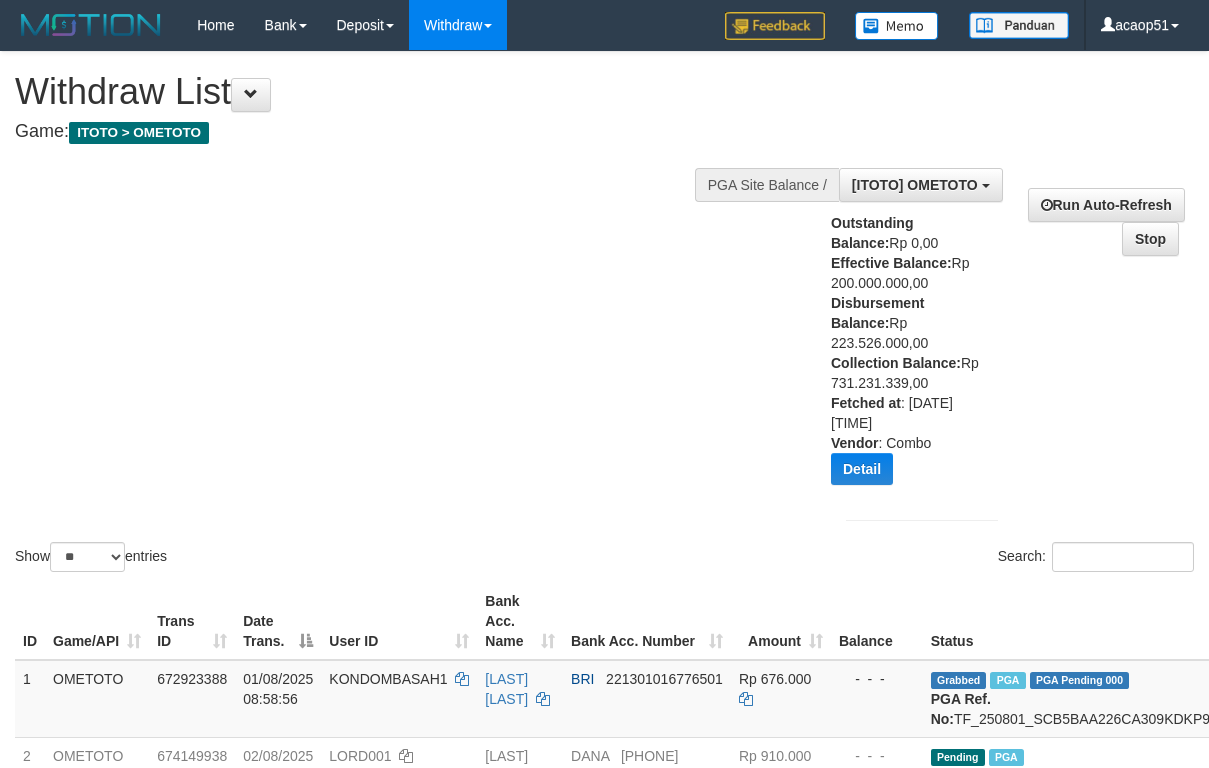 select on "***" 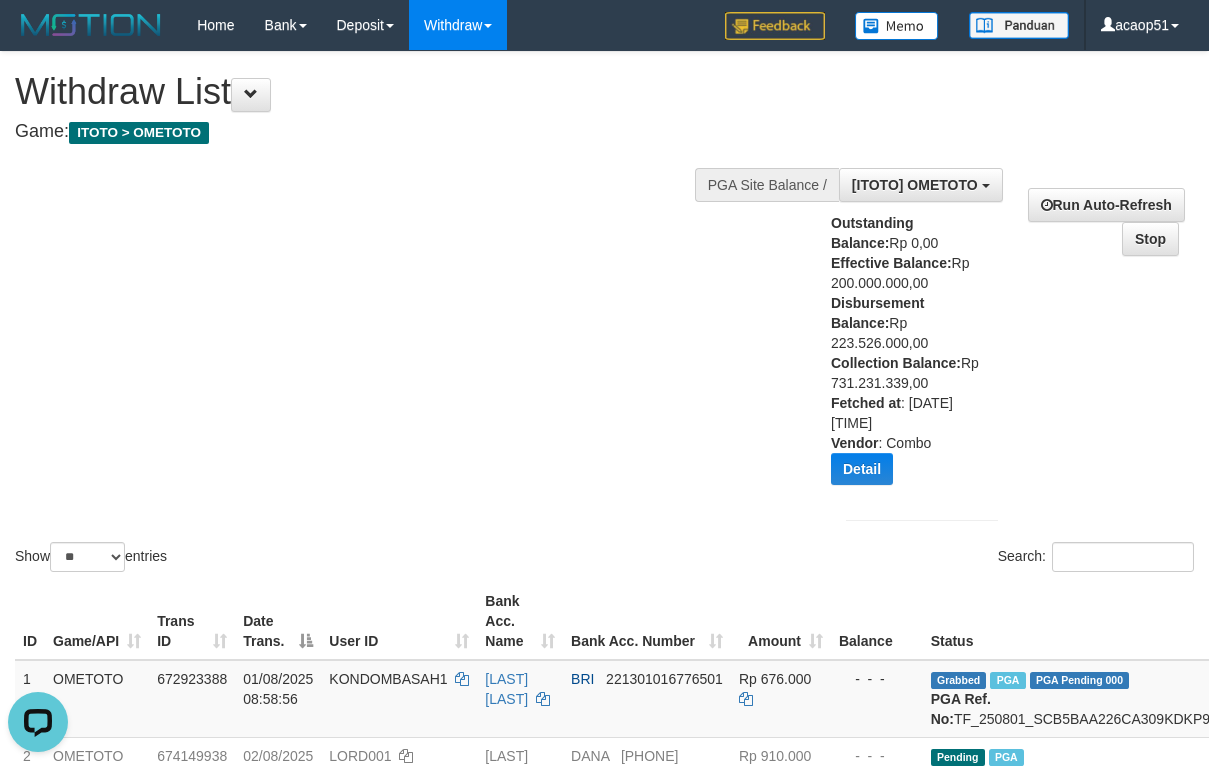 scroll, scrollTop: 372, scrollLeft: 226, axis: both 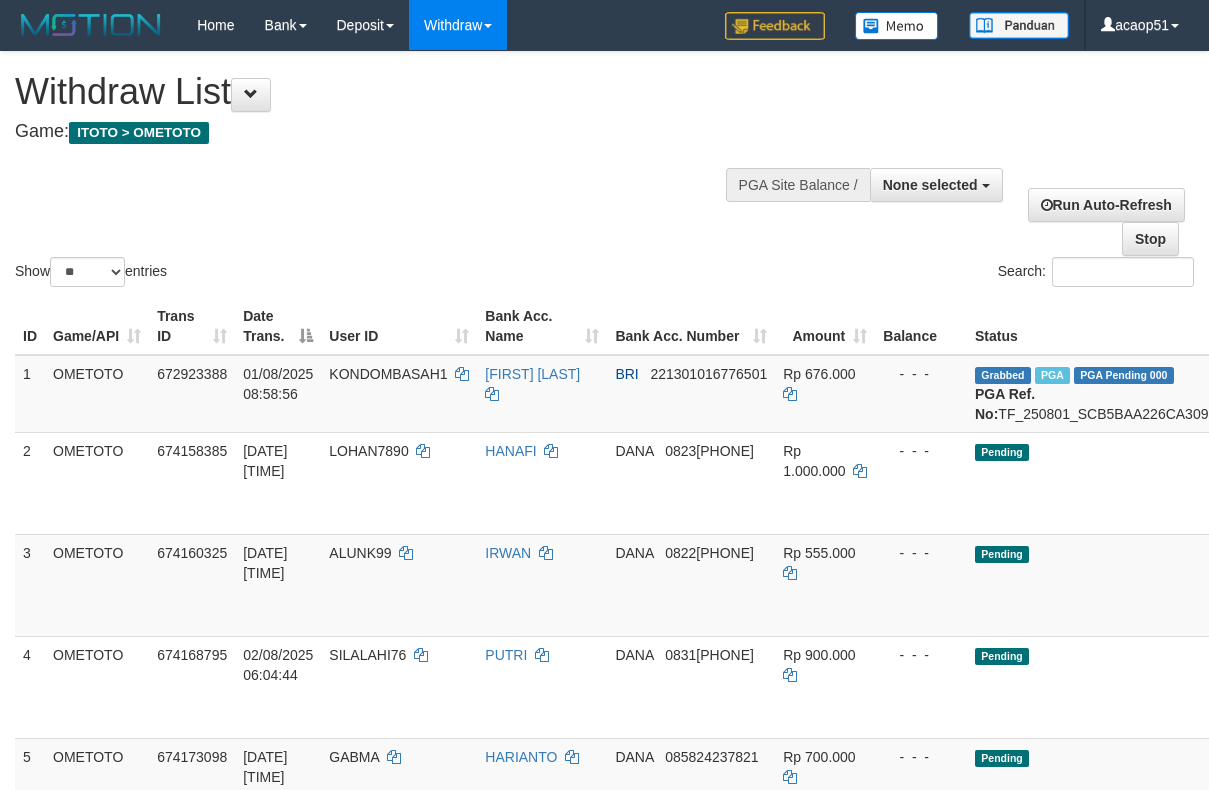select 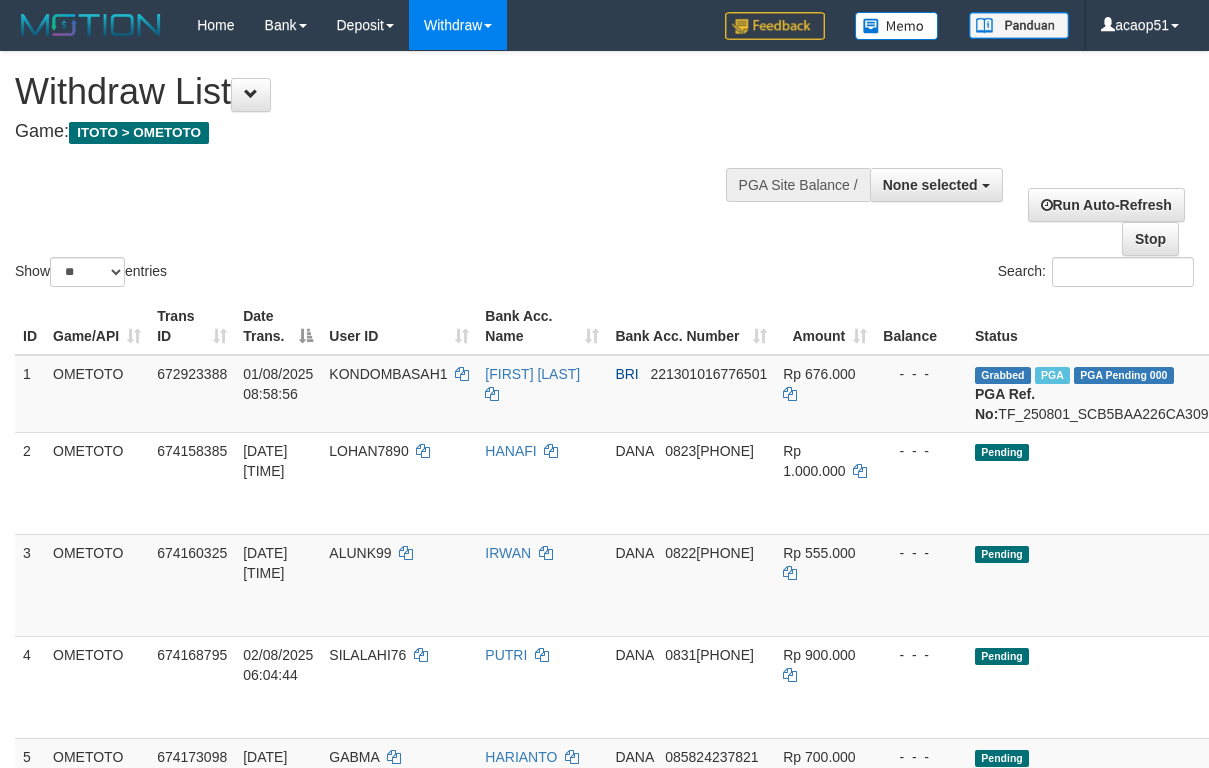 scroll, scrollTop: 372, scrollLeft: 223, axis: both 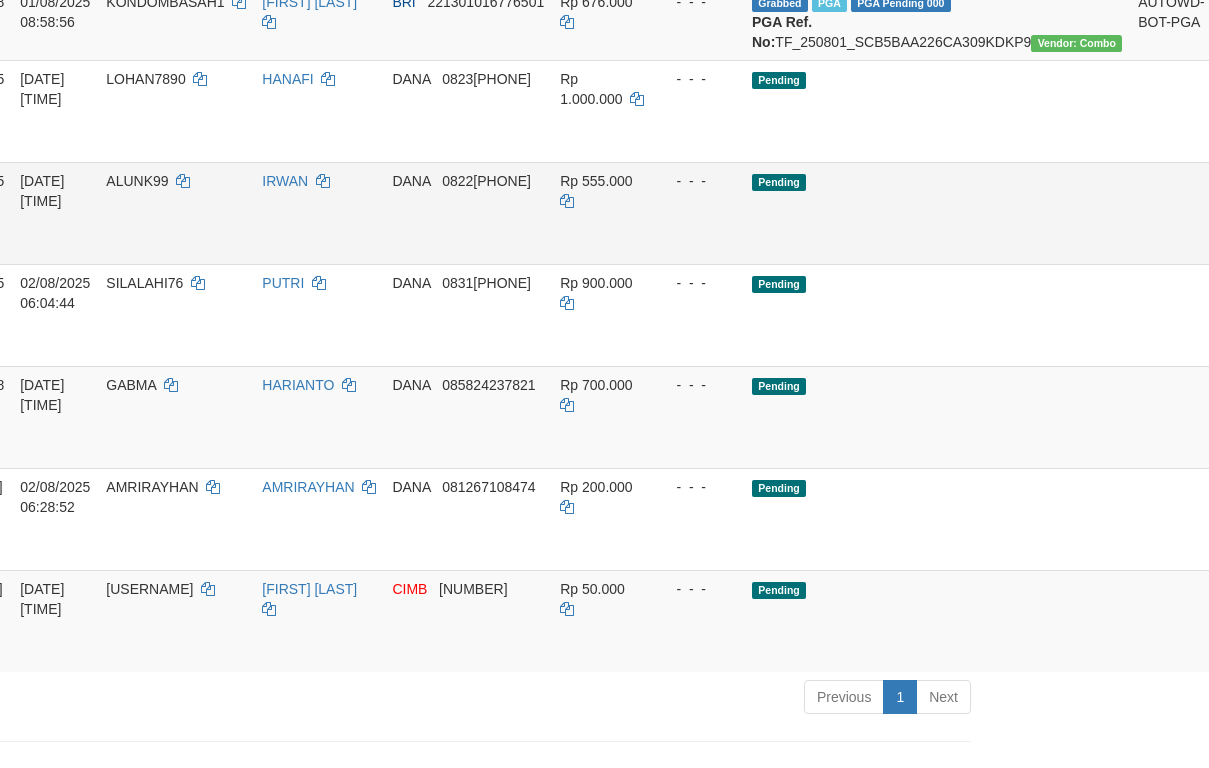 drag, startPoint x: 382, startPoint y: 186, endPoint x: 474, endPoint y: 273, distance: 126.62148 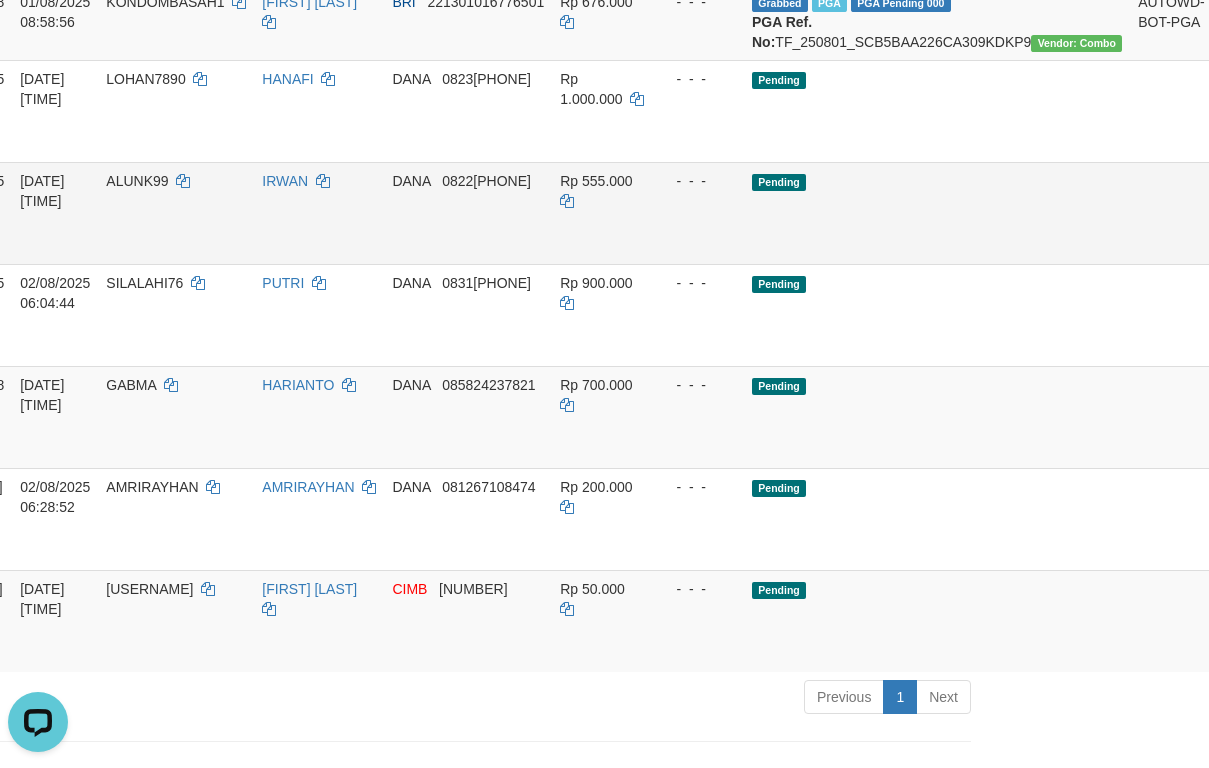 scroll, scrollTop: 0, scrollLeft: 0, axis: both 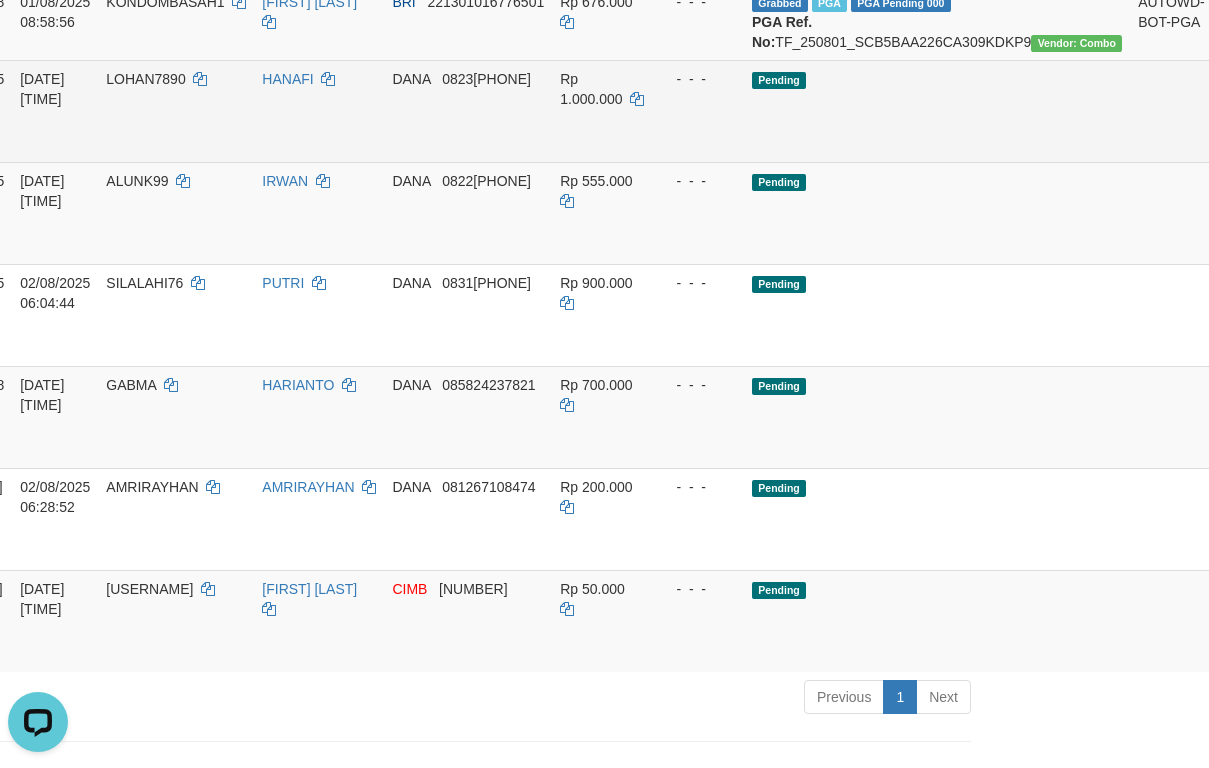 click on "Allow Grab   ·    Reject Send PGA     ·    Note" at bounding box center (1262, 111) 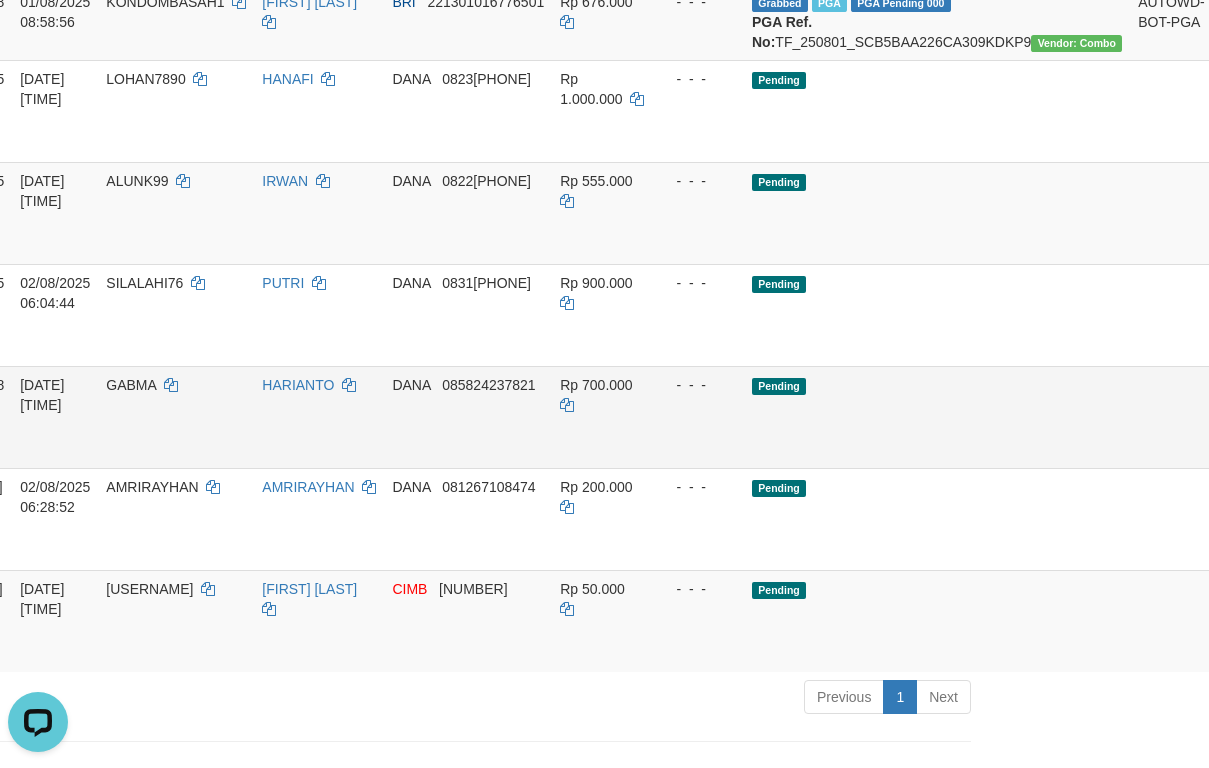 click on "Pending" at bounding box center [779, 386] 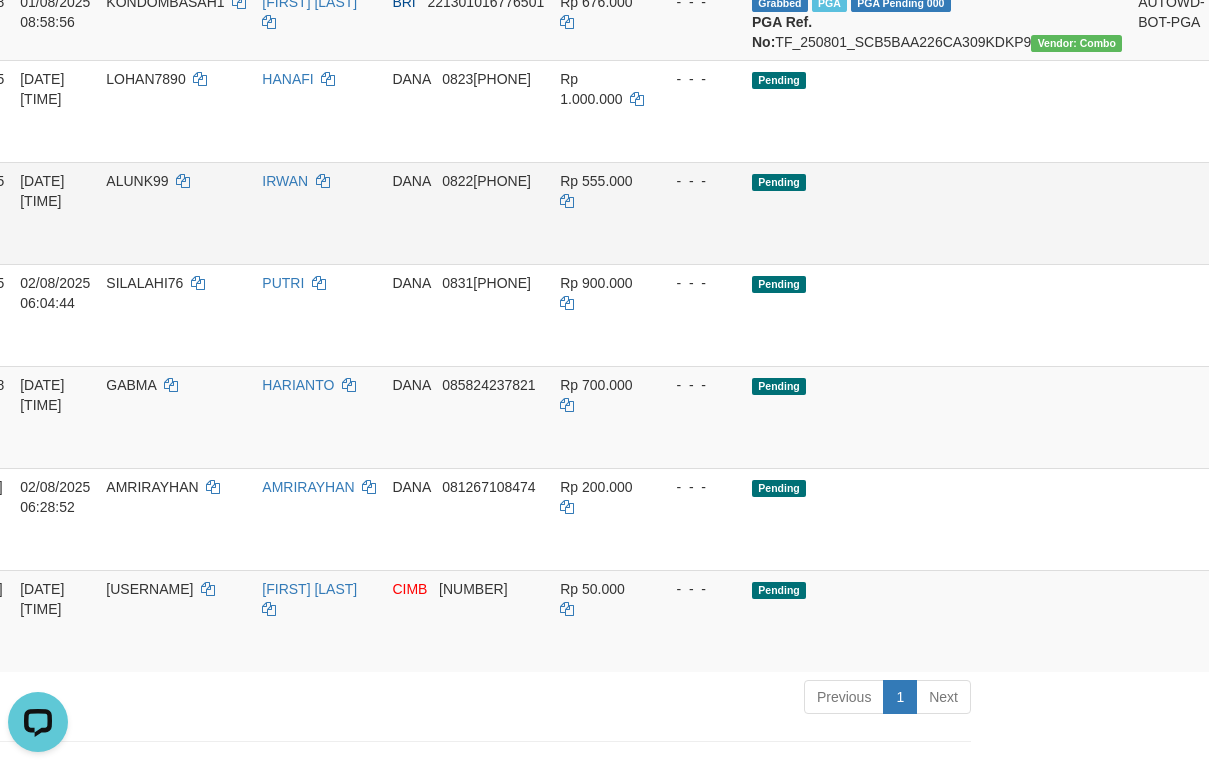 click on "Send PGA" at bounding box center (1237, 236) 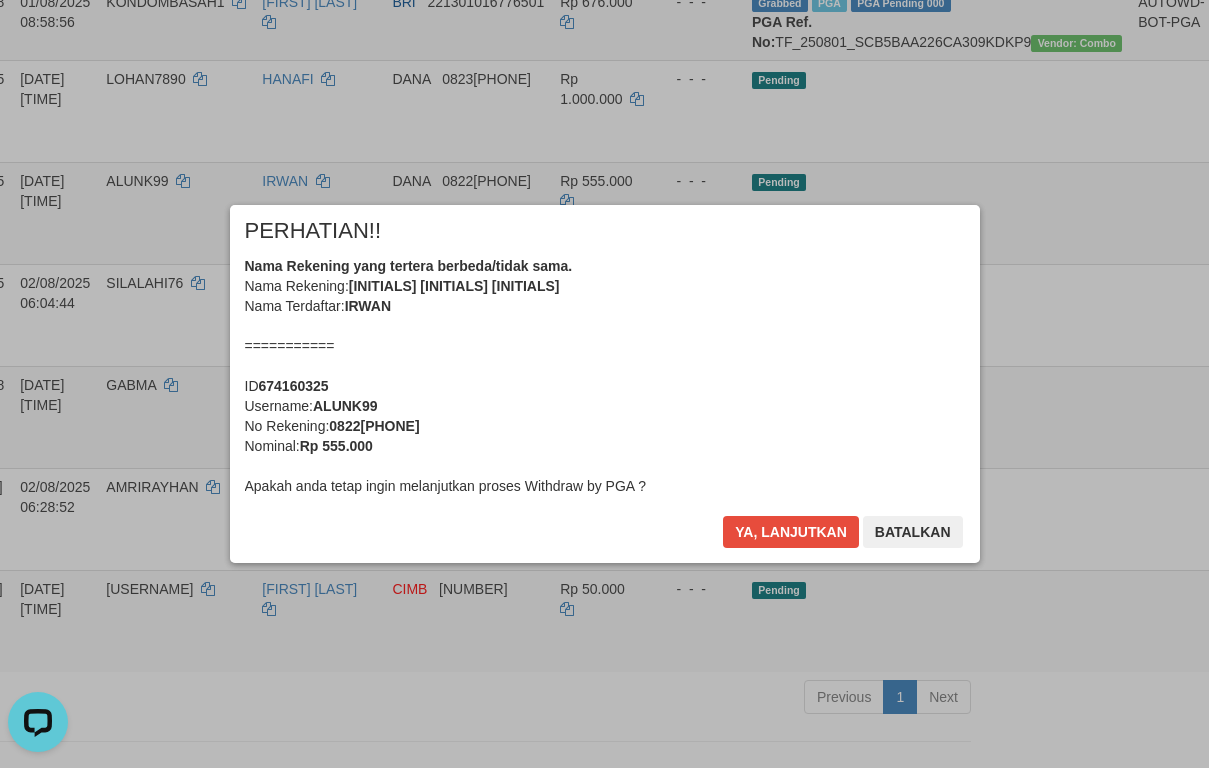 click on "Ya, lanjutkan Batalkan" at bounding box center [842, 539] 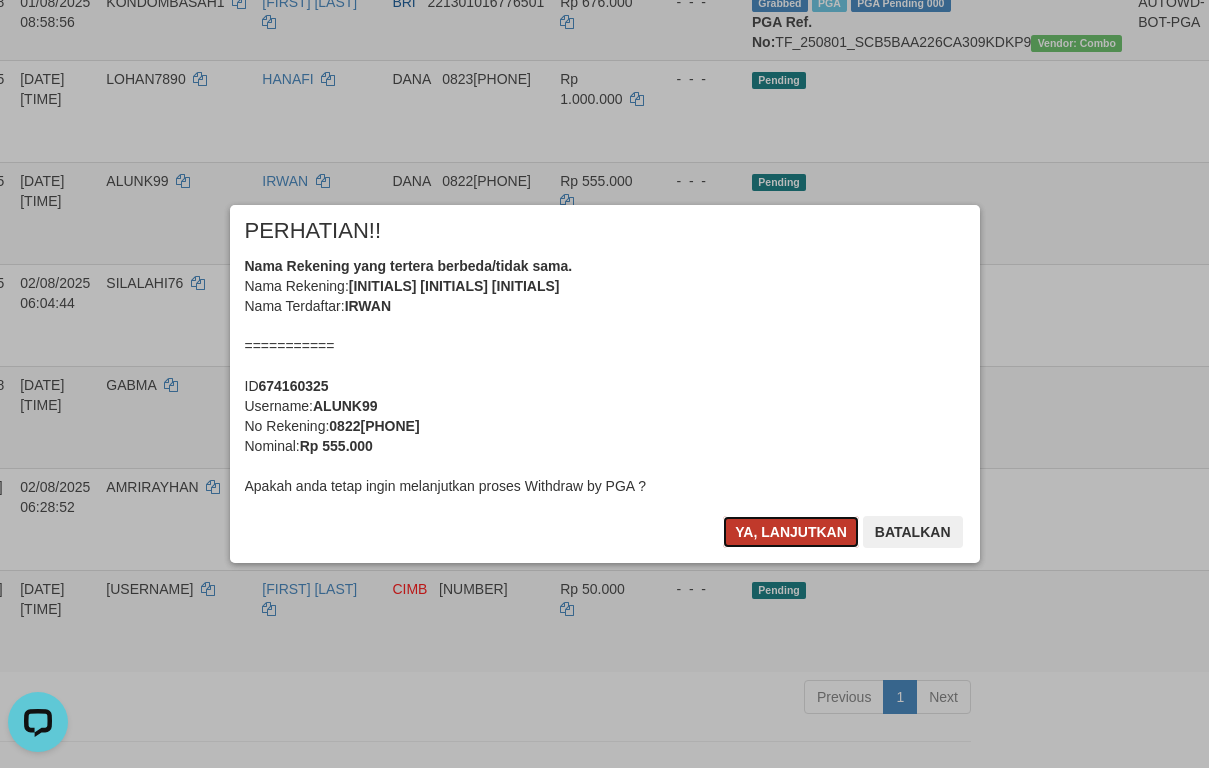 click on "Ya, lanjutkan" at bounding box center [791, 532] 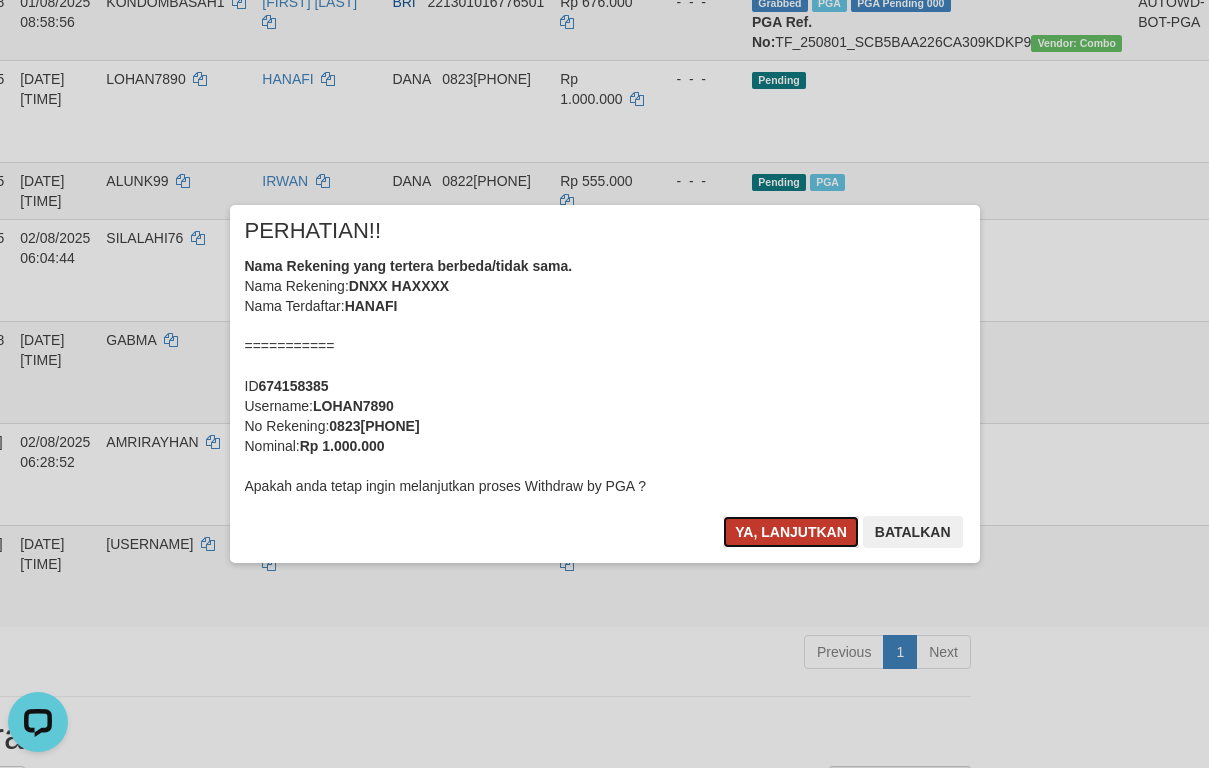 click on "Ya, lanjutkan" at bounding box center (791, 532) 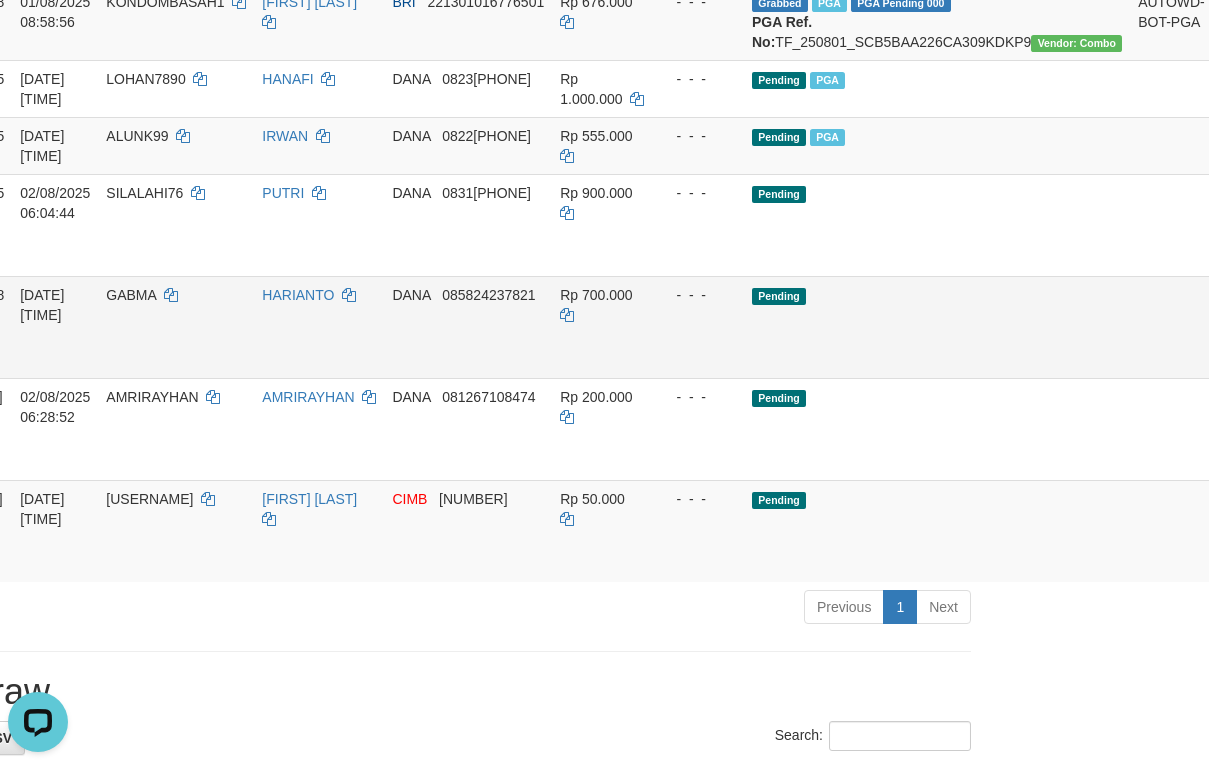 click on "Pending" at bounding box center (937, 327) 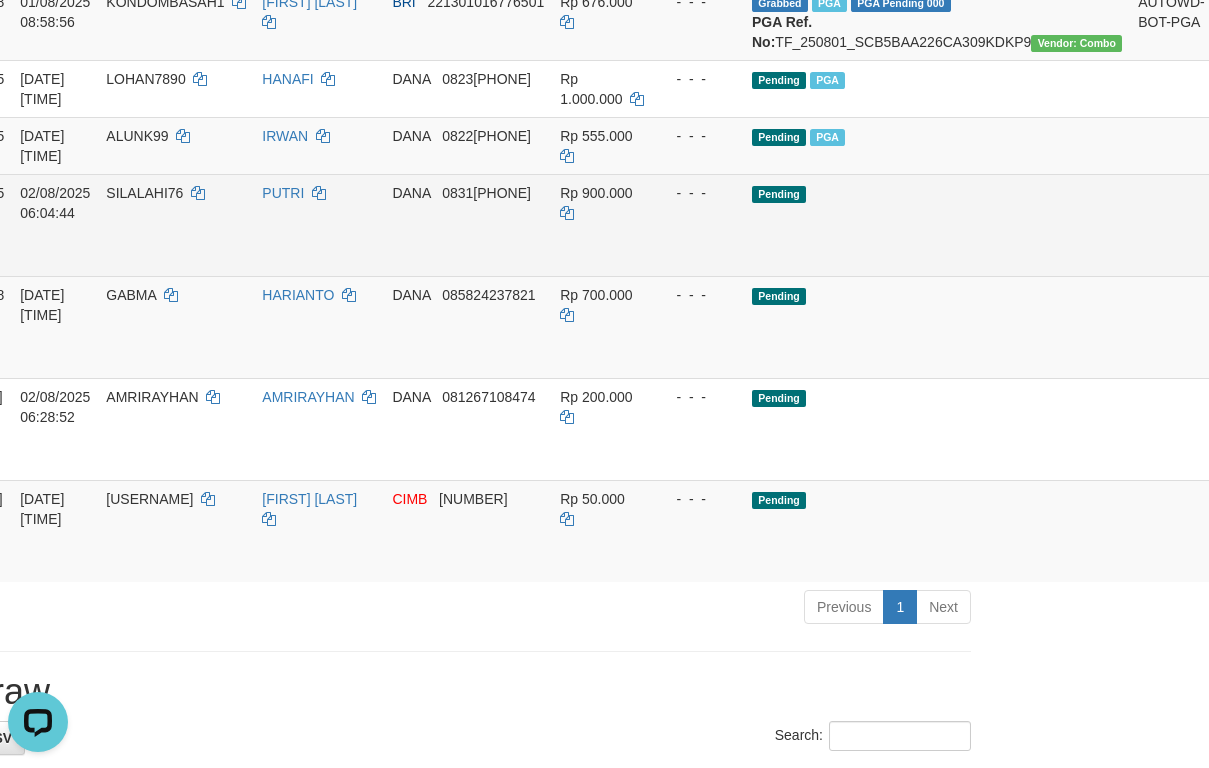 click on "Send PGA" at bounding box center (1237, 248) 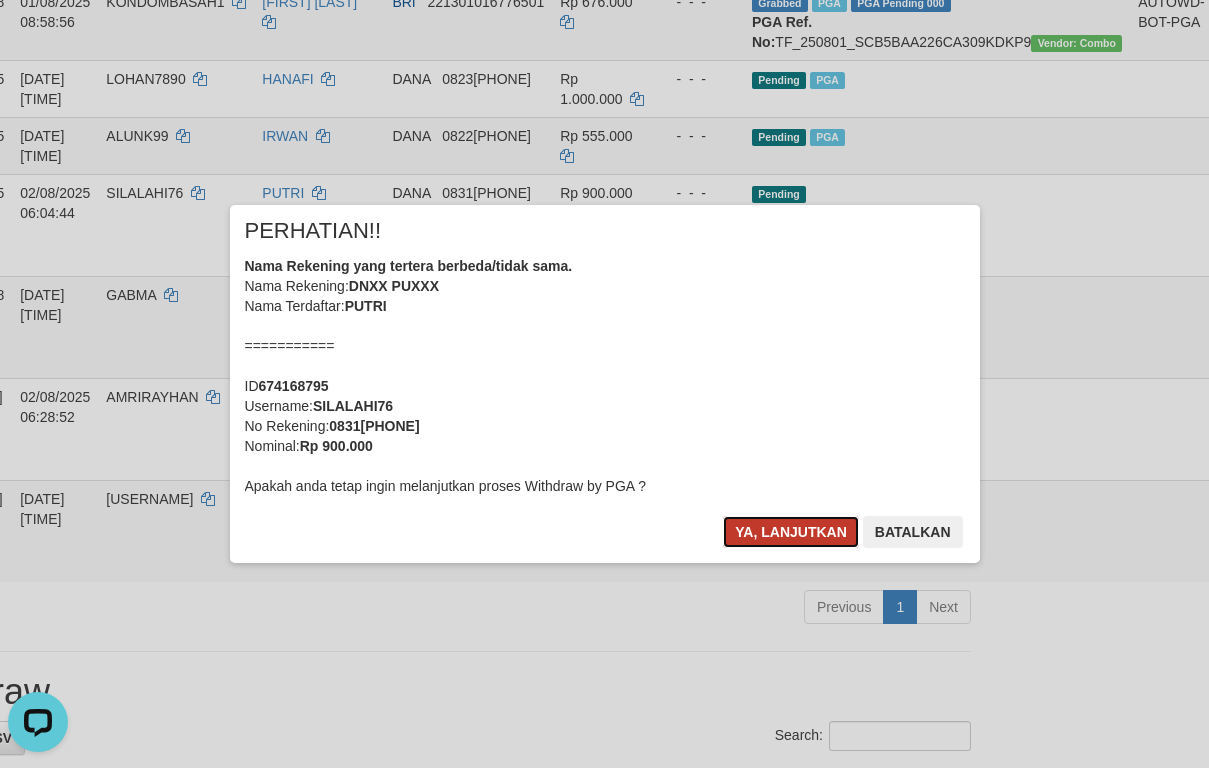 click on "Ya, lanjutkan" at bounding box center (791, 532) 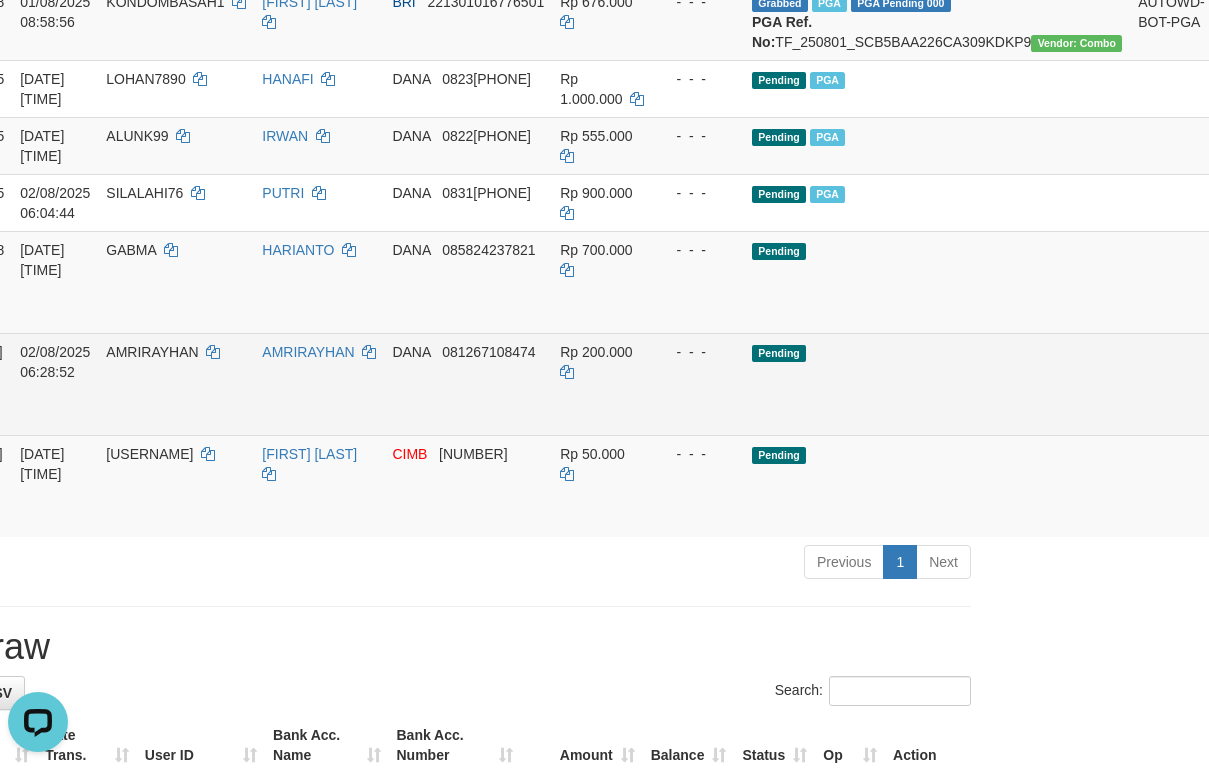 click on "Send PGA" at bounding box center [1237, 305] 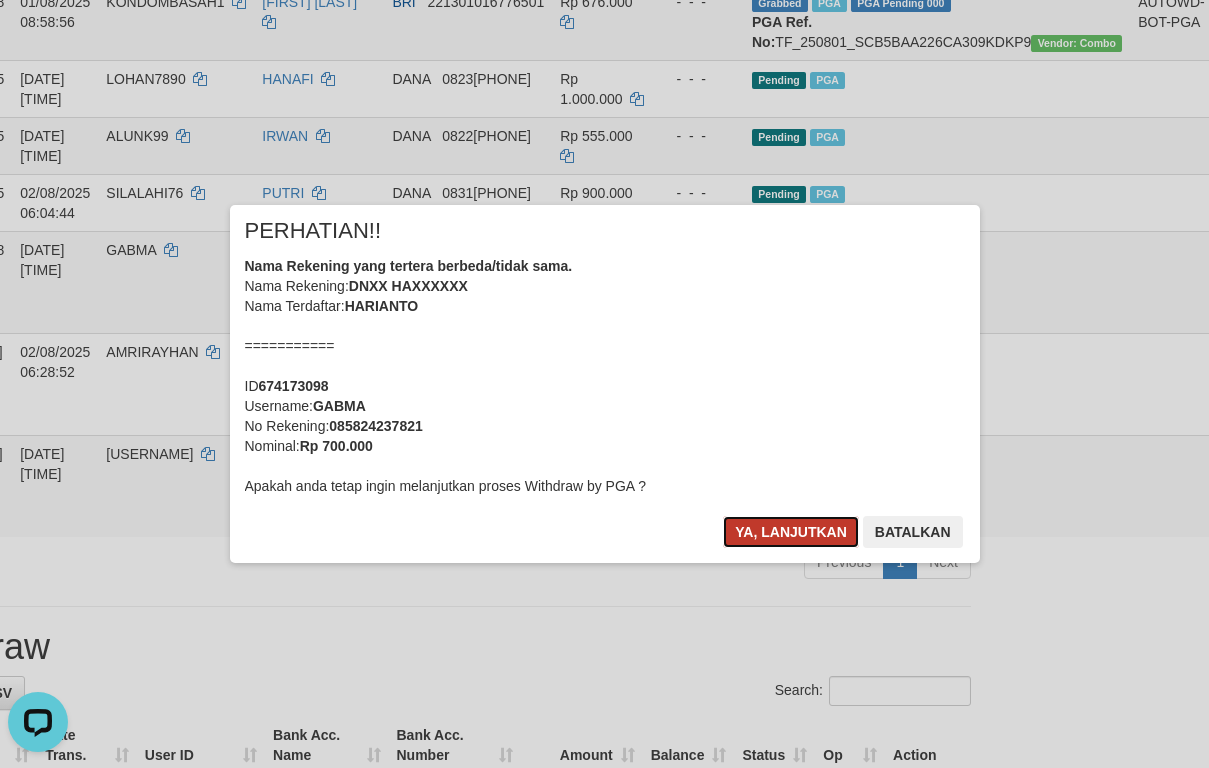 click on "Ya, lanjutkan" at bounding box center (791, 532) 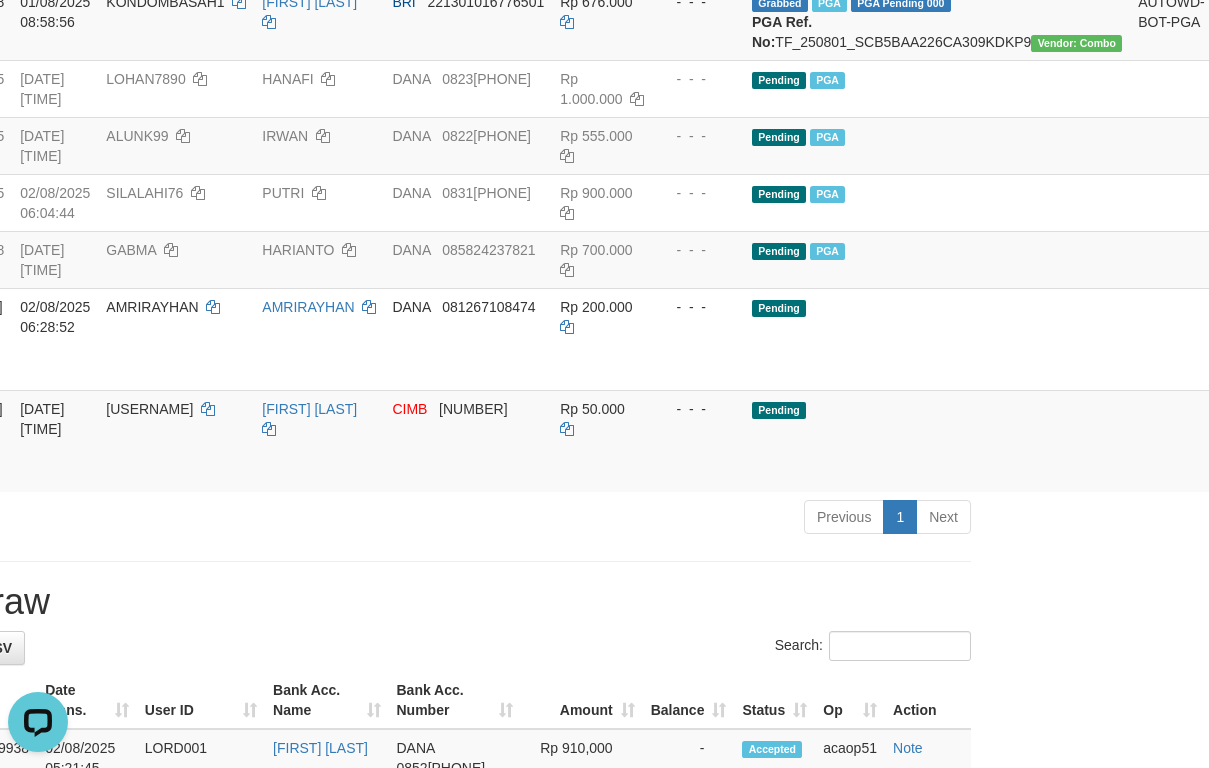 scroll, scrollTop: 1122, scrollLeft: 223, axis: both 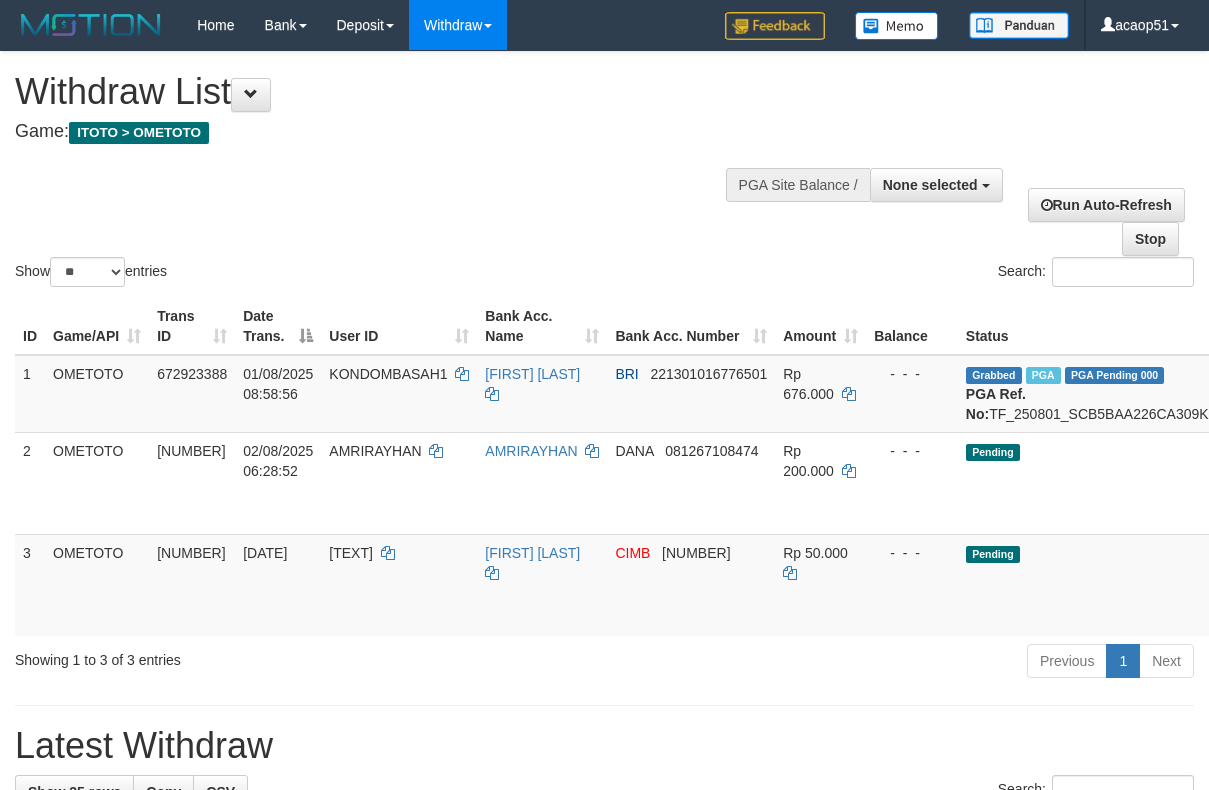 select 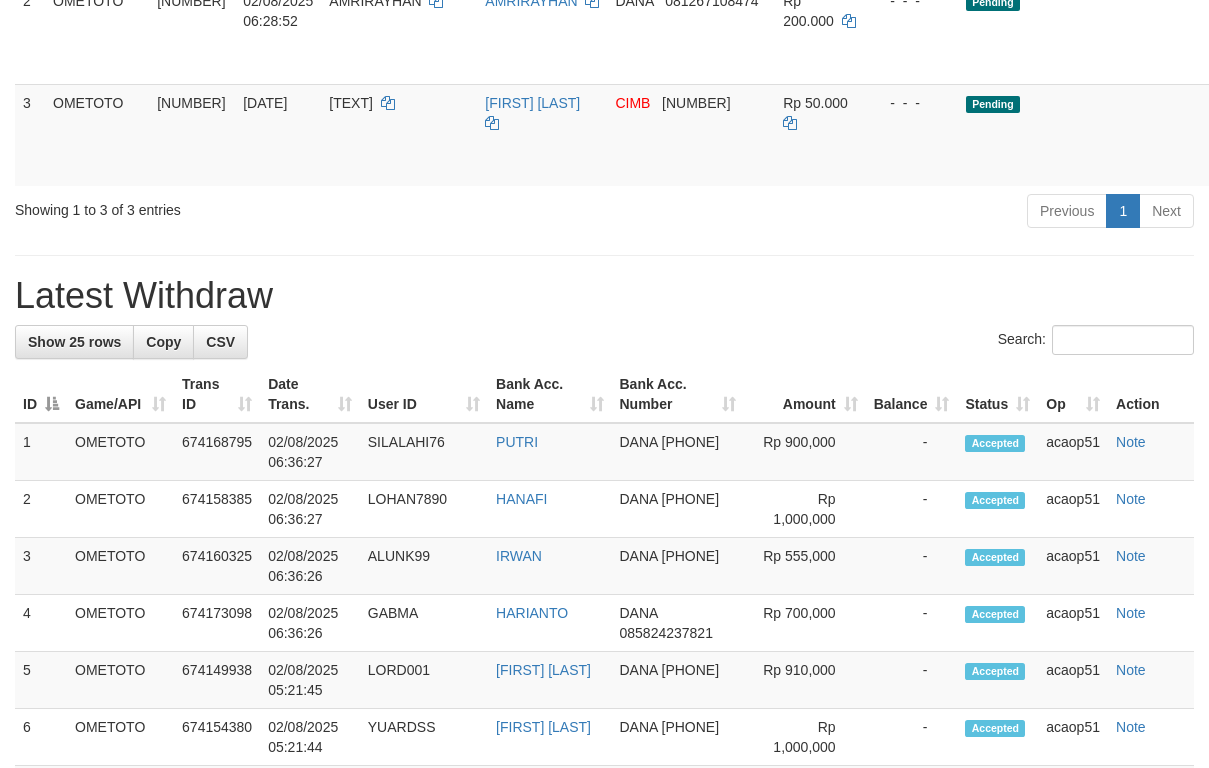 scroll, scrollTop: 600, scrollLeft: 0, axis: vertical 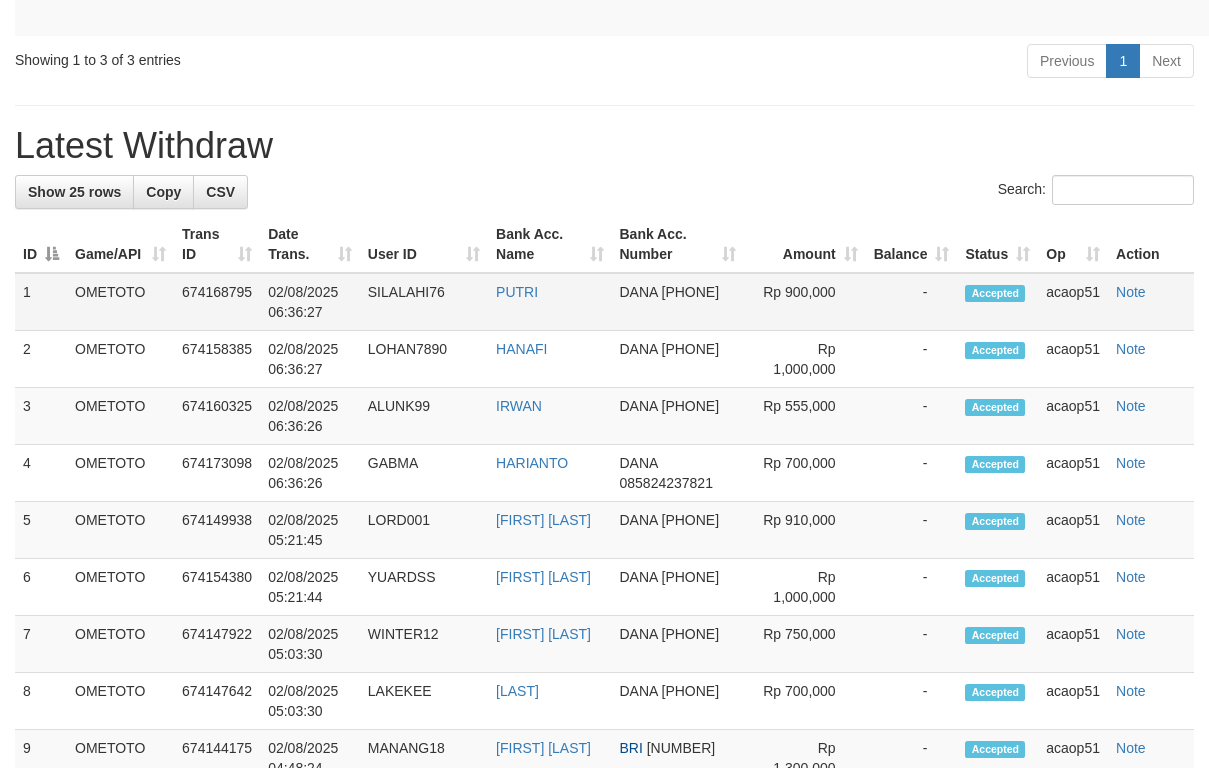 click on "1" at bounding box center (41, 302) 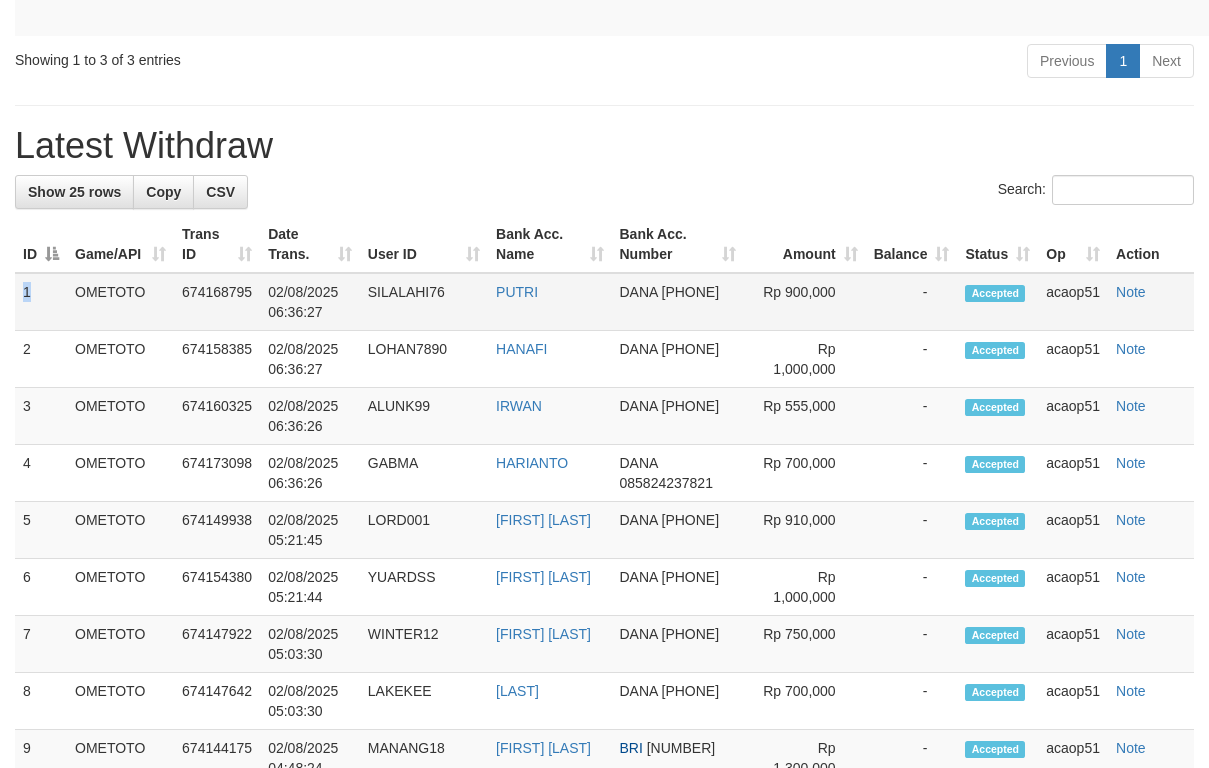 click on "1" at bounding box center [41, 302] 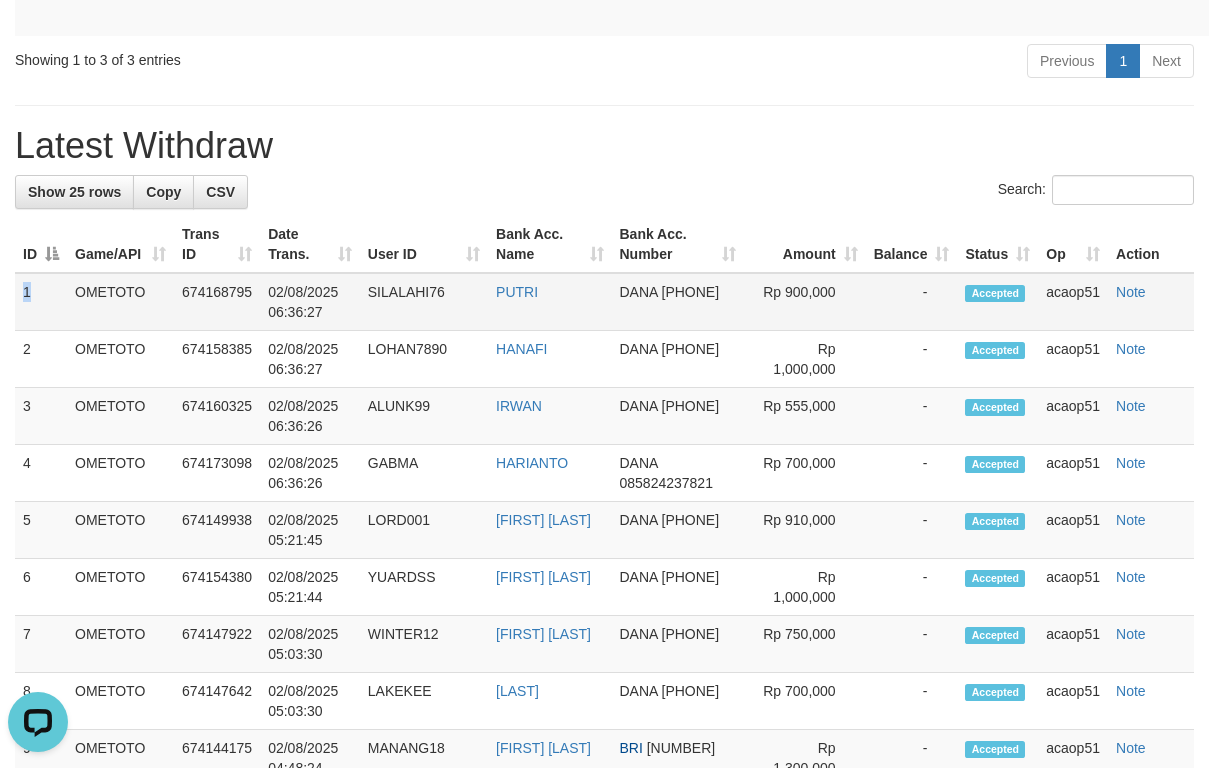 scroll, scrollTop: 0, scrollLeft: 0, axis: both 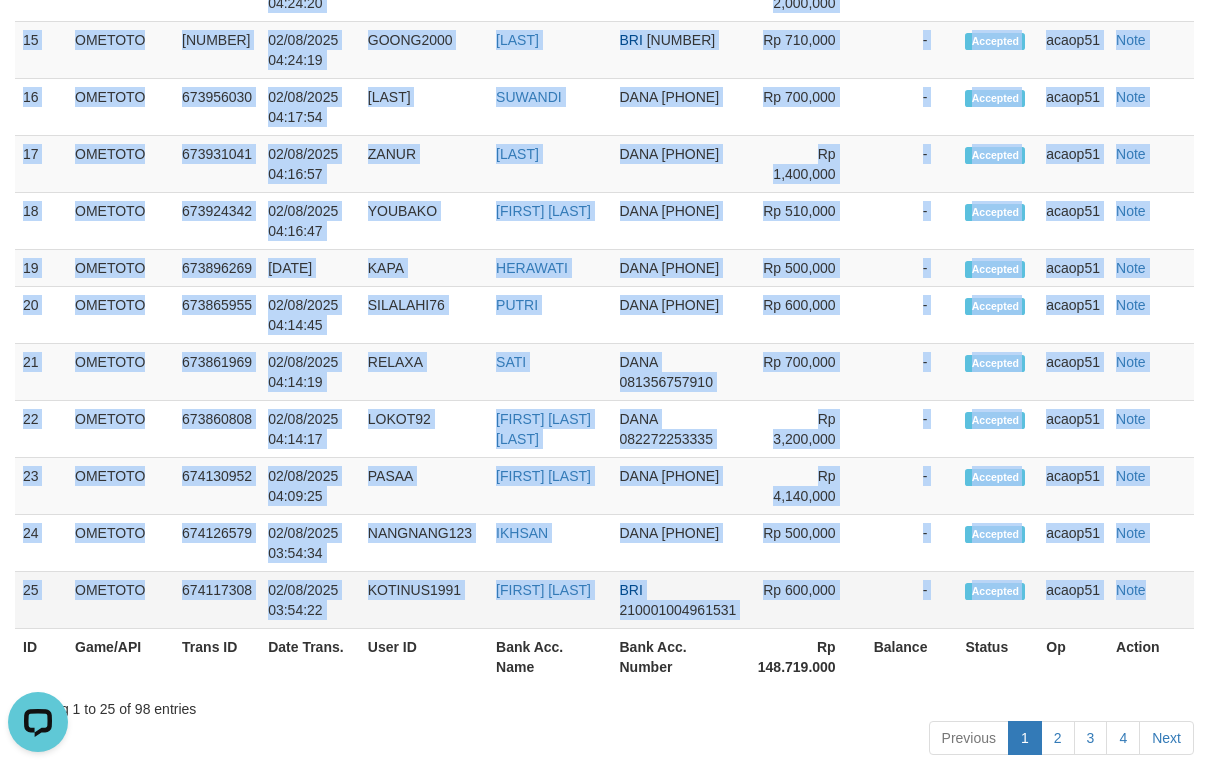 click on "Note" at bounding box center (1151, 600) 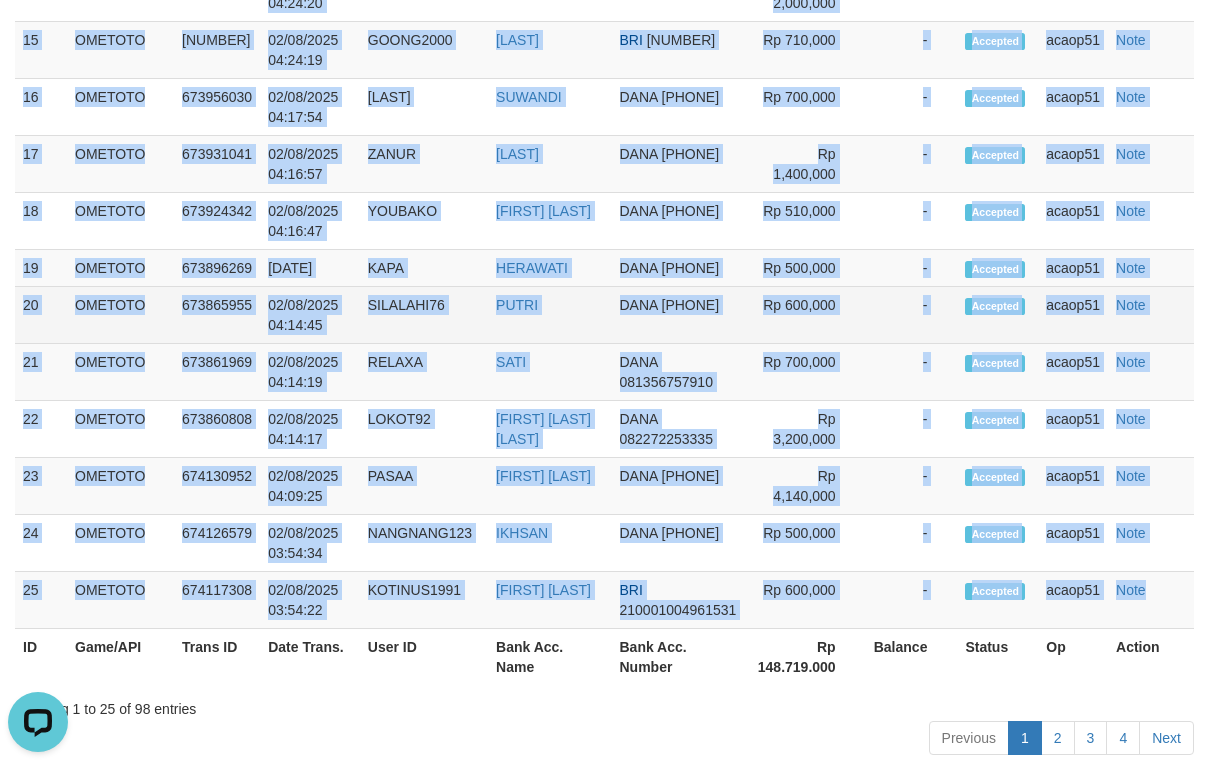 copy on "1
OMETOTO
674168795
02/08/2025 06:36:27
SILALAHI76
PUTRI
DANA
083151936770
Rp 900,000
-
Accepted
acaop51
Note
2
OMETOTO
674158385
02/08/2025 06:36:27
LOHAN7890
HANAFI
DANA
082338080197
Rp 1,000,000
-
Accepted
acaop51
Note
3
OMETOTO
674160325
02/08/2025 06:36:26
ALUNK99
IRWAN
DANA
082268679131
Rp 555,000
-
Accepted
acaop51
Note
4
OMETOTO
674173098
02/08/2025 06:36:26
GABMA
HARIANTO
DANA
085824237821
Rp 700,000
-
Accepted
acaop51
Note
5
OMETOTO
674149938
02/08/2025 05:21:45
LORD001
ILHAM SAPUTRA
DANA
085278357400
Rp 910,000
-
Accepted
acaop51
Note
6
OMETOTO
674154380
02/08/2025 05:21:44
YUARDS..." 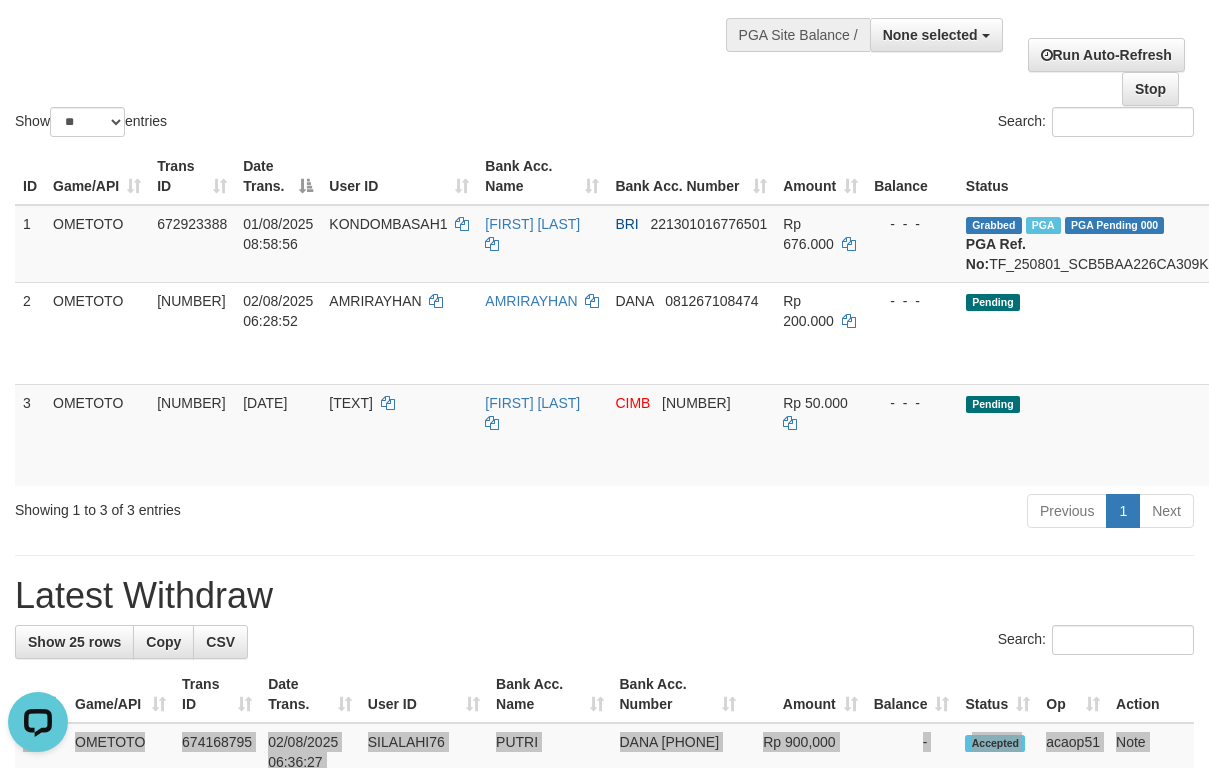 scroll, scrollTop: 0, scrollLeft: 0, axis: both 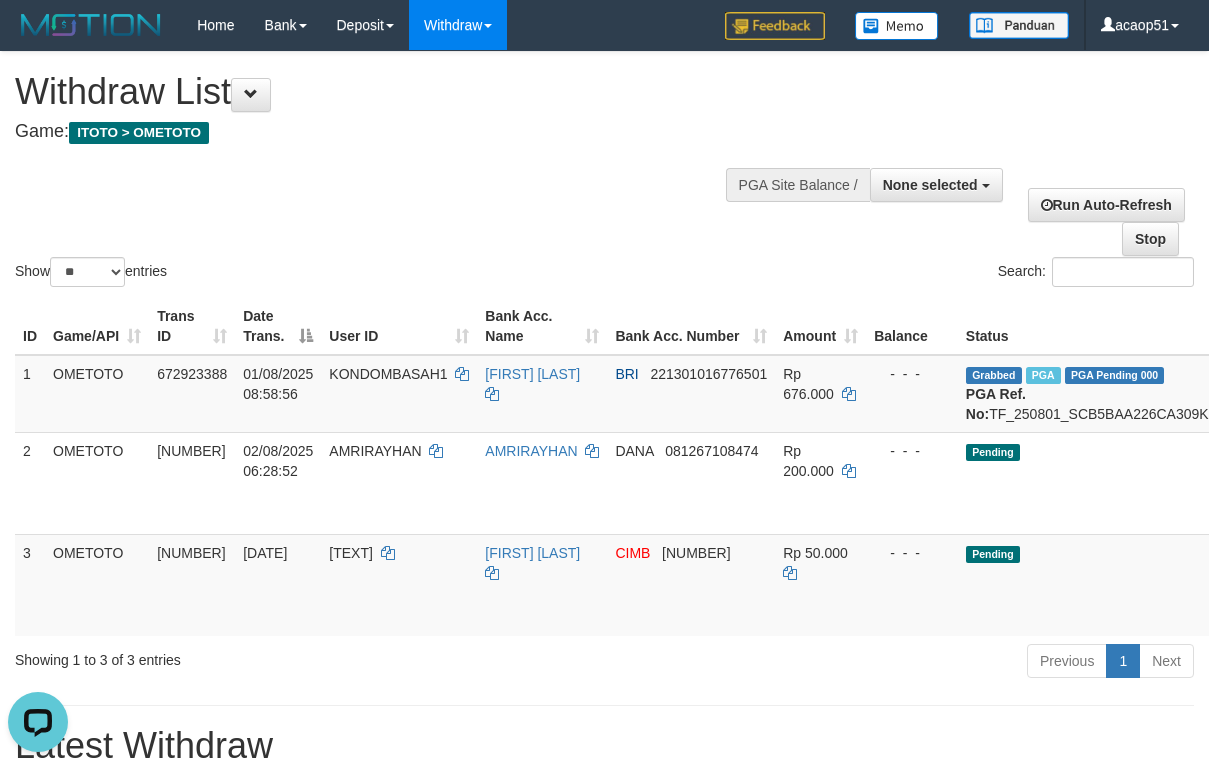 click at bounding box center [922, 183] 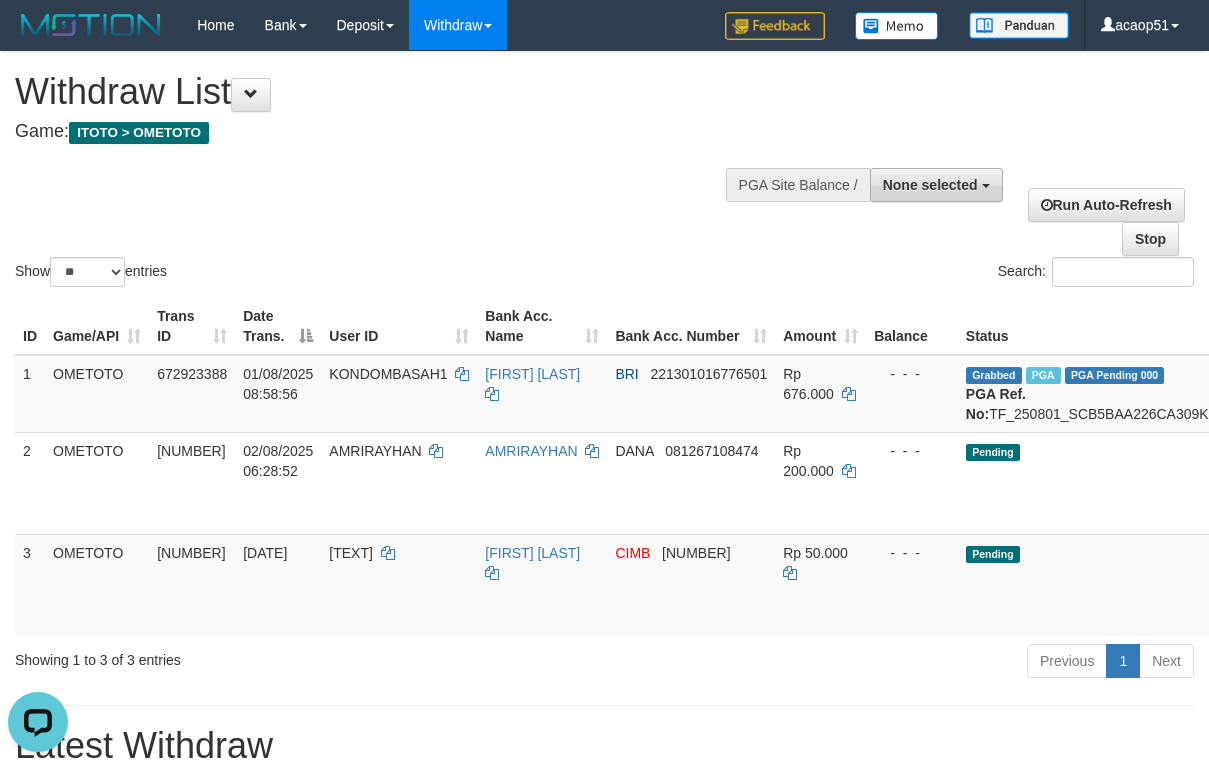 click on "None selected" at bounding box center (930, 185) 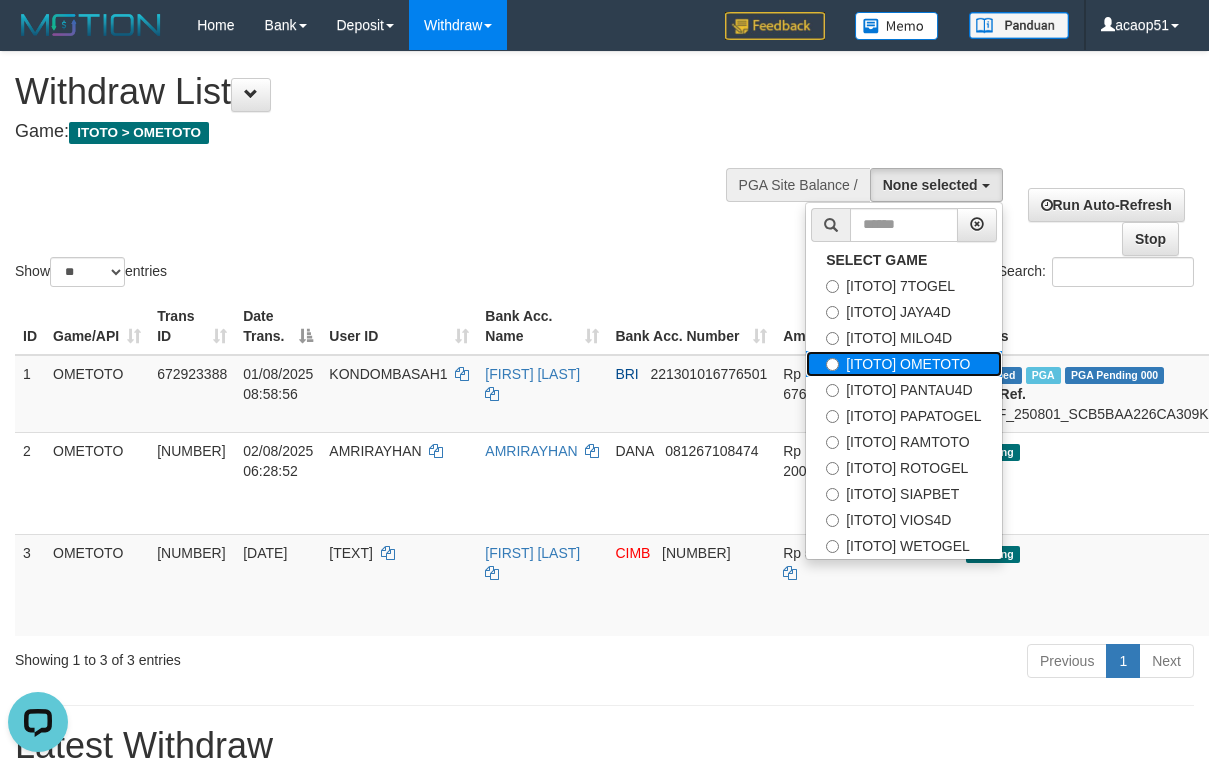 click on "[ITOTO] OMETOTO" at bounding box center (903, 364) 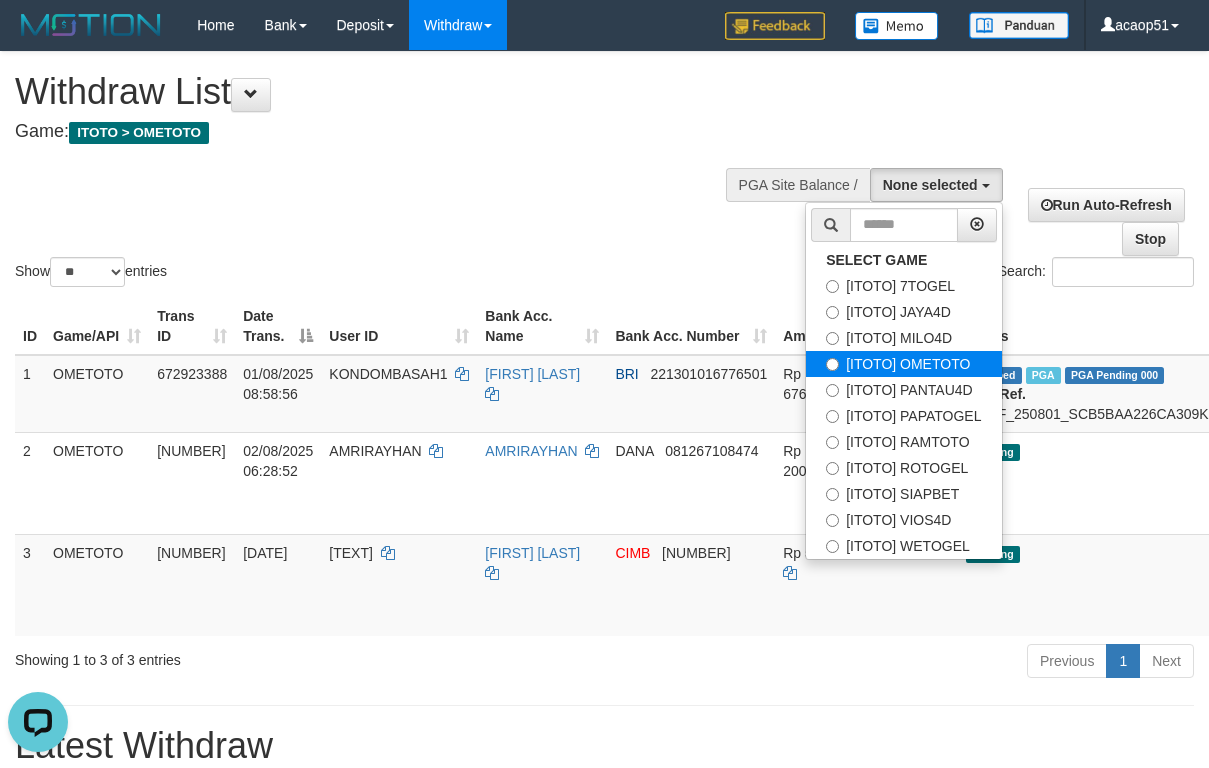 select on "***" 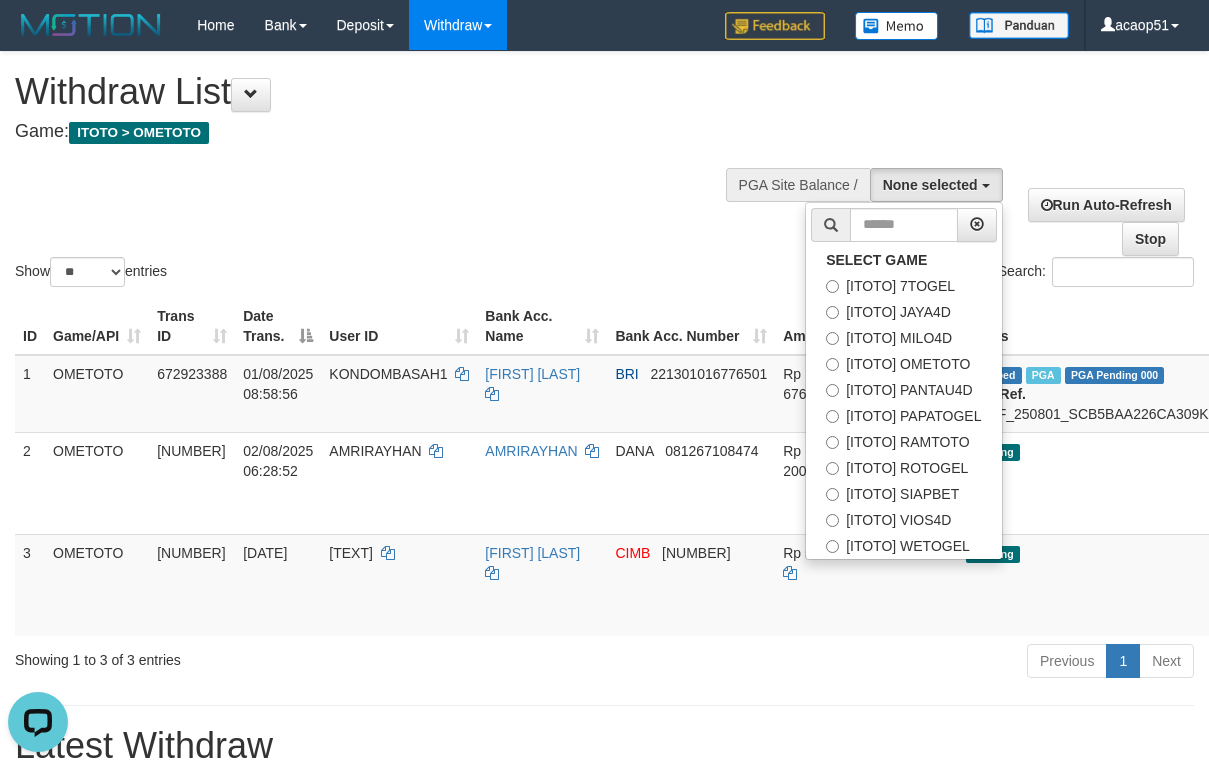scroll, scrollTop: 67, scrollLeft: 0, axis: vertical 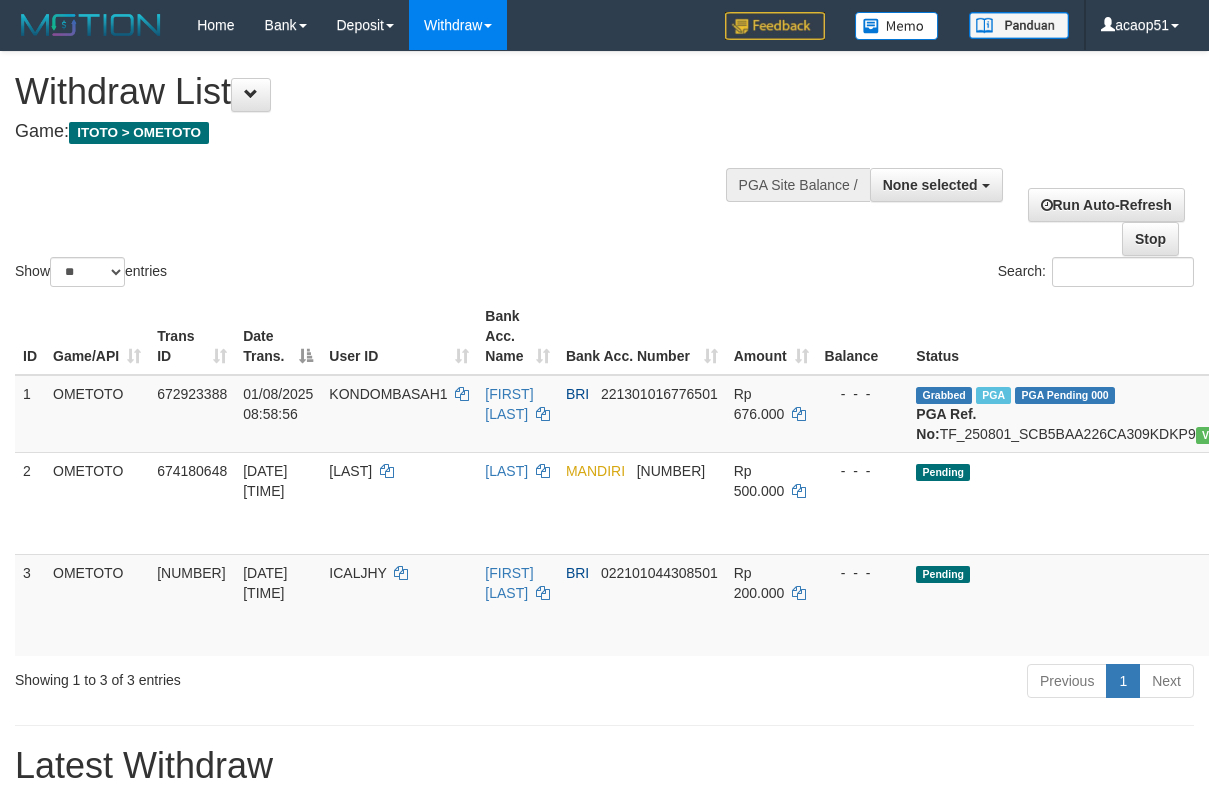 select 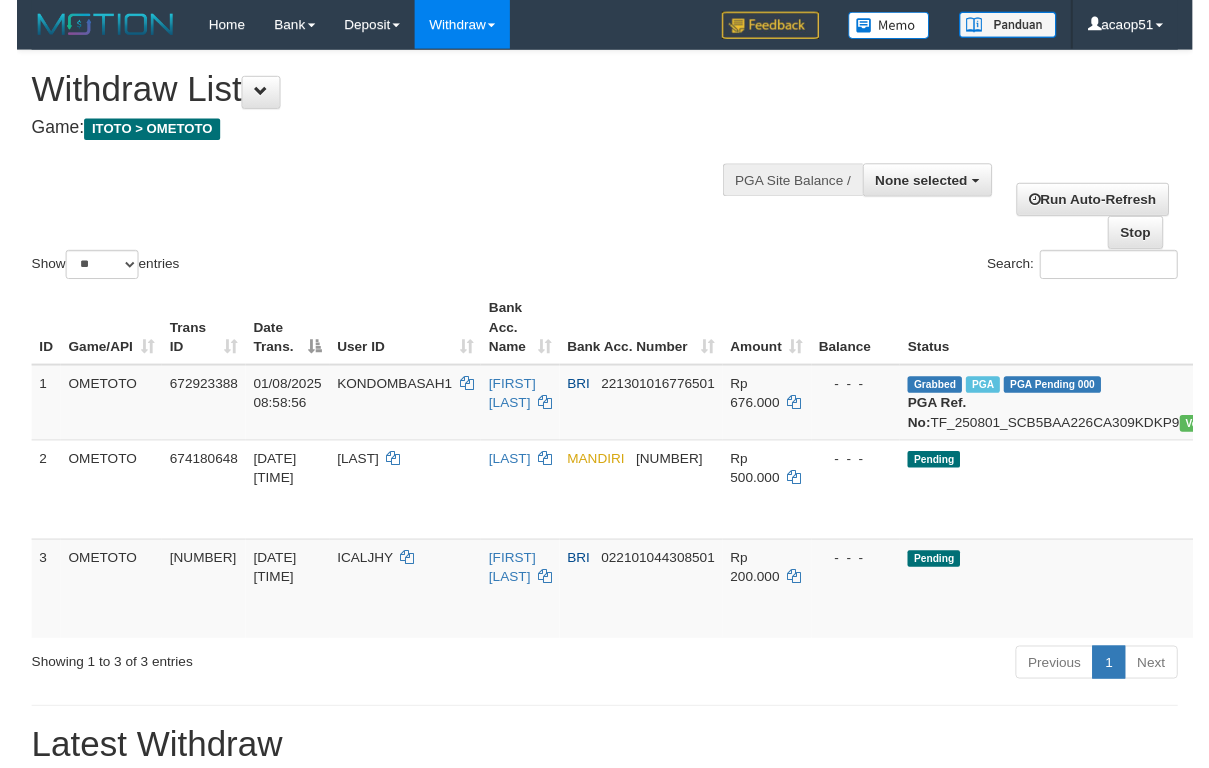 scroll, scrollTop: 0, scrollLeft: 0, axis: both 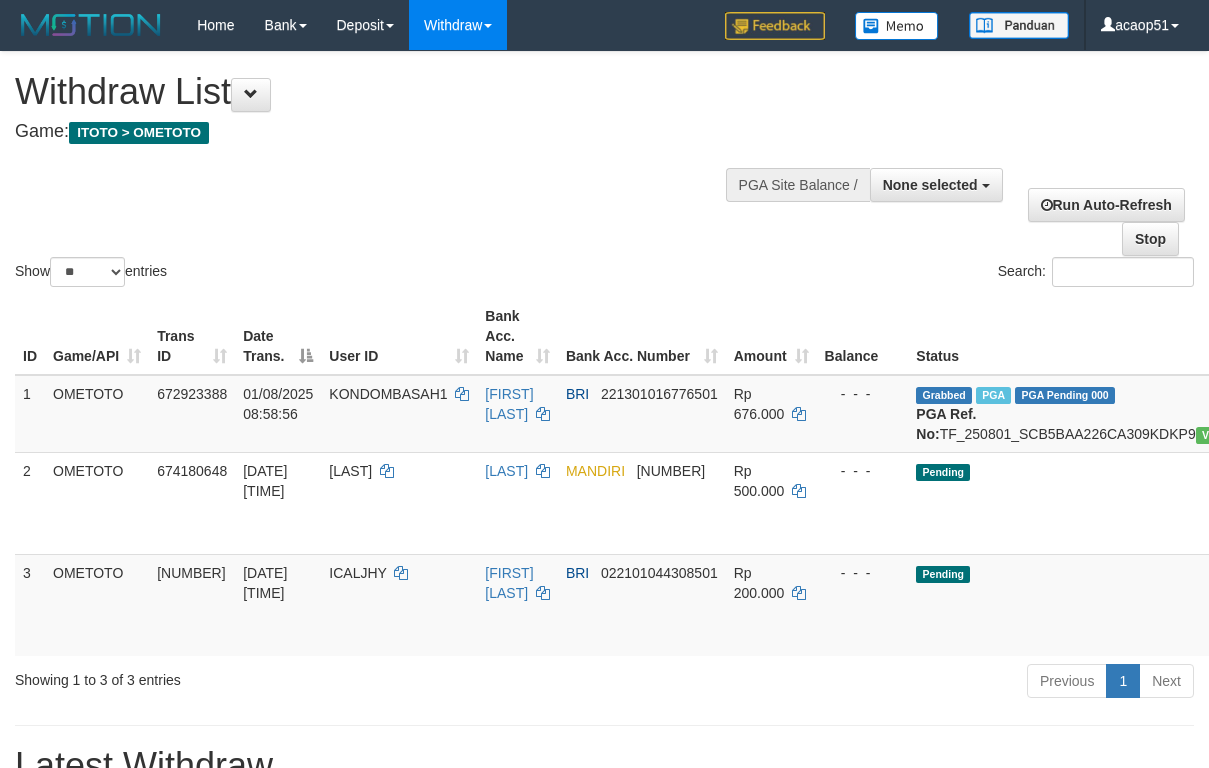 click on "Show  ** ** ** ***  entries Search:" at bounding box center (604, 171) 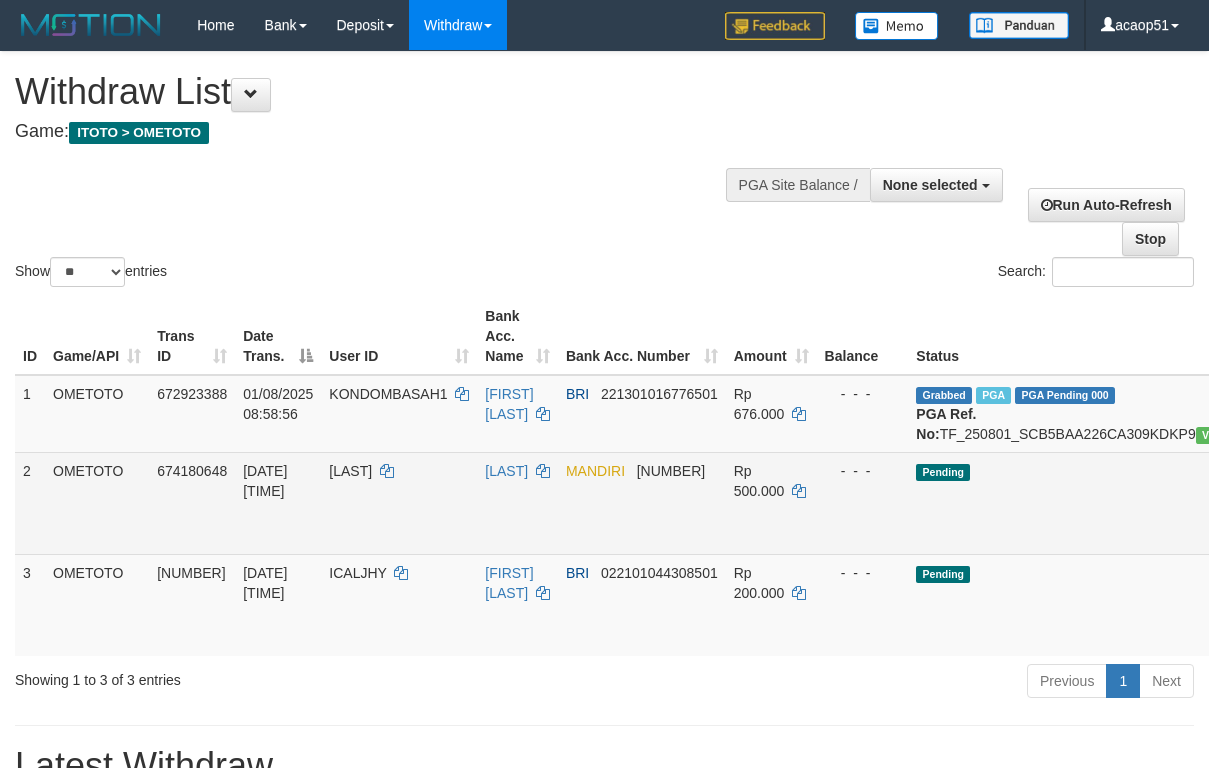 scroll, scrollTop: 0, scrollLeft: 223, axis: horizontal 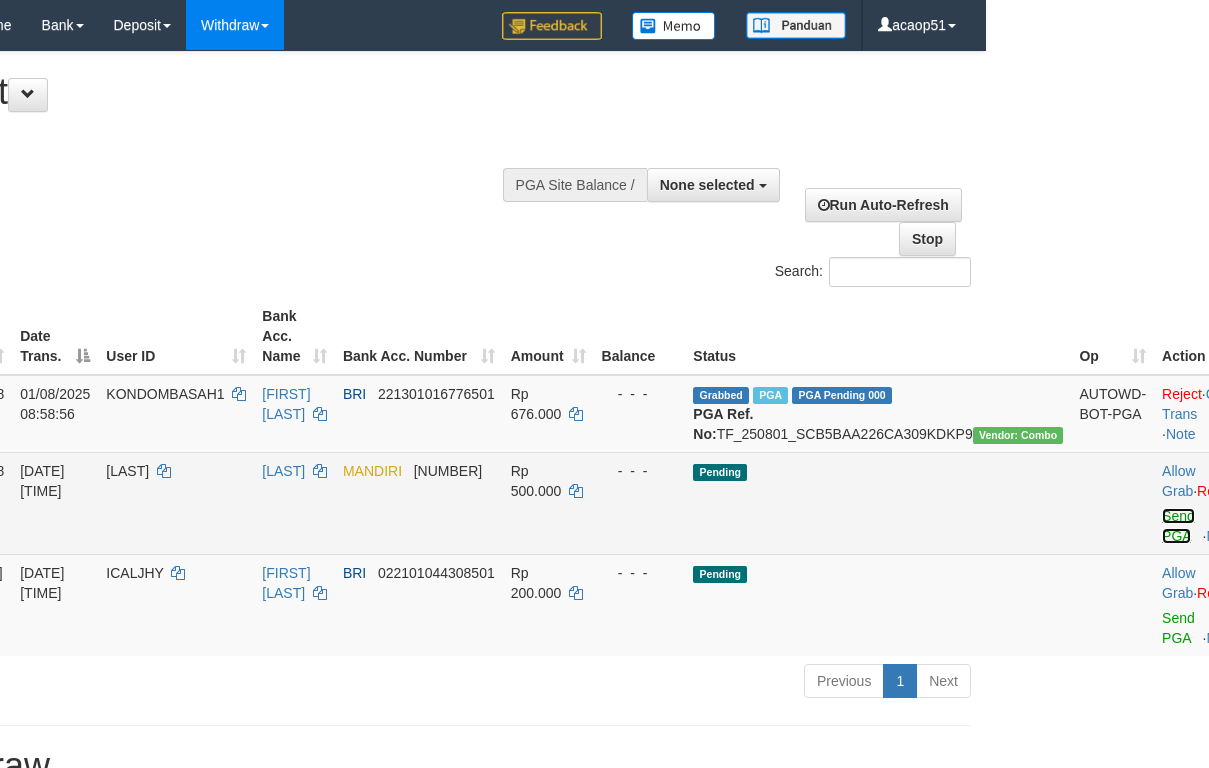 click on "Send PGA" at bounding box center [1178, 526] 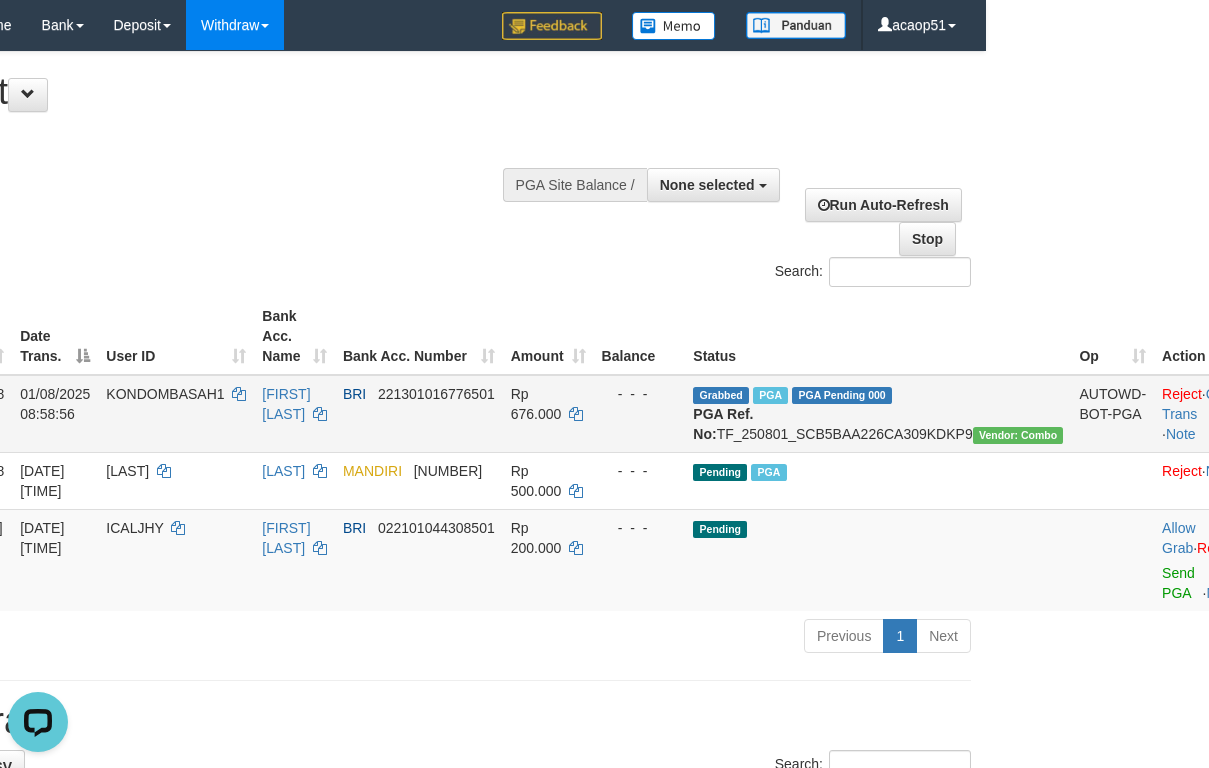 scroll, scrollTop: 0, scrollLeft: 0, axis: both 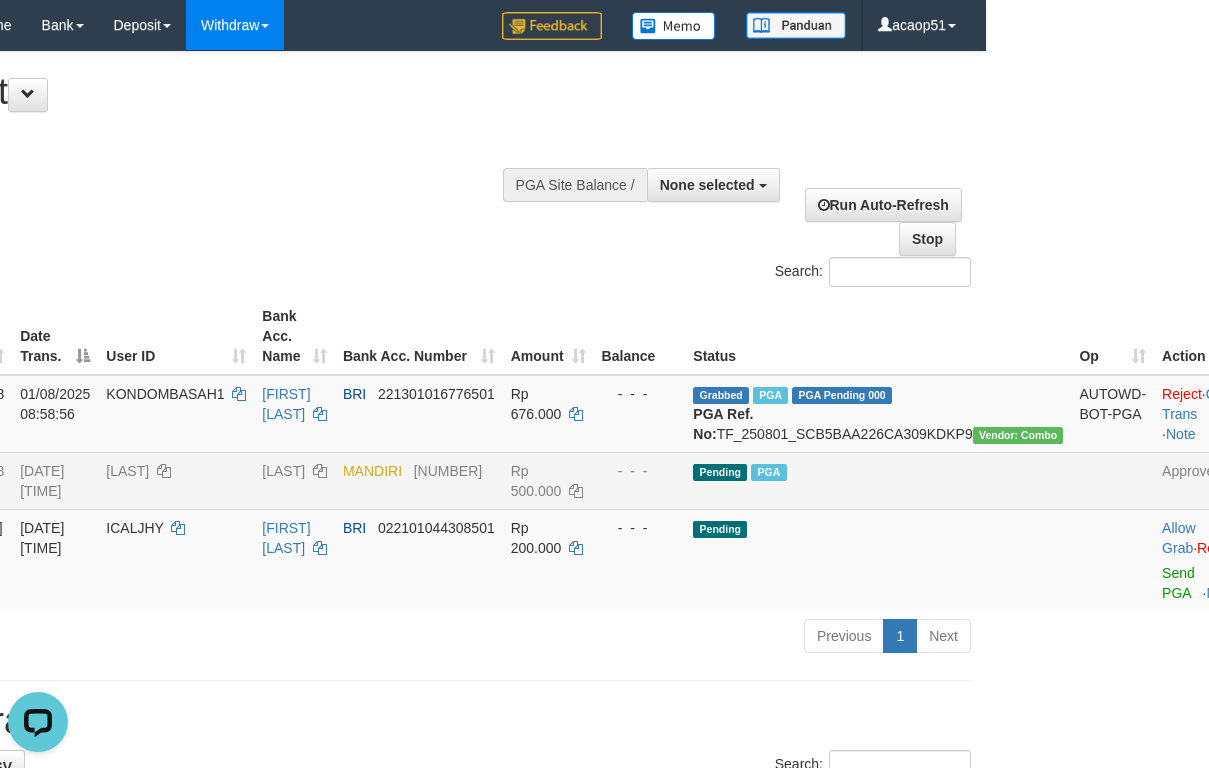 click on "SAIDAYANTI" at bounding box center [176, 480] 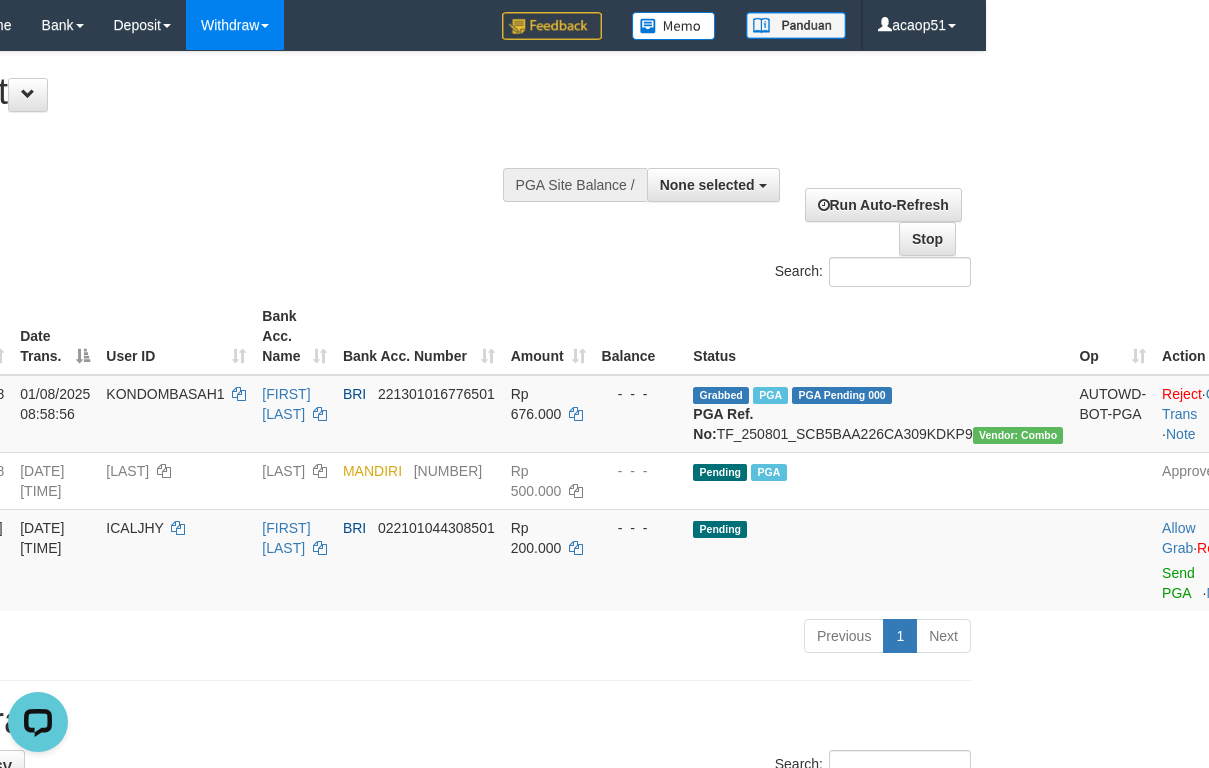 scroll, scrollTop: 0, scrollLeft: 0, axis: both 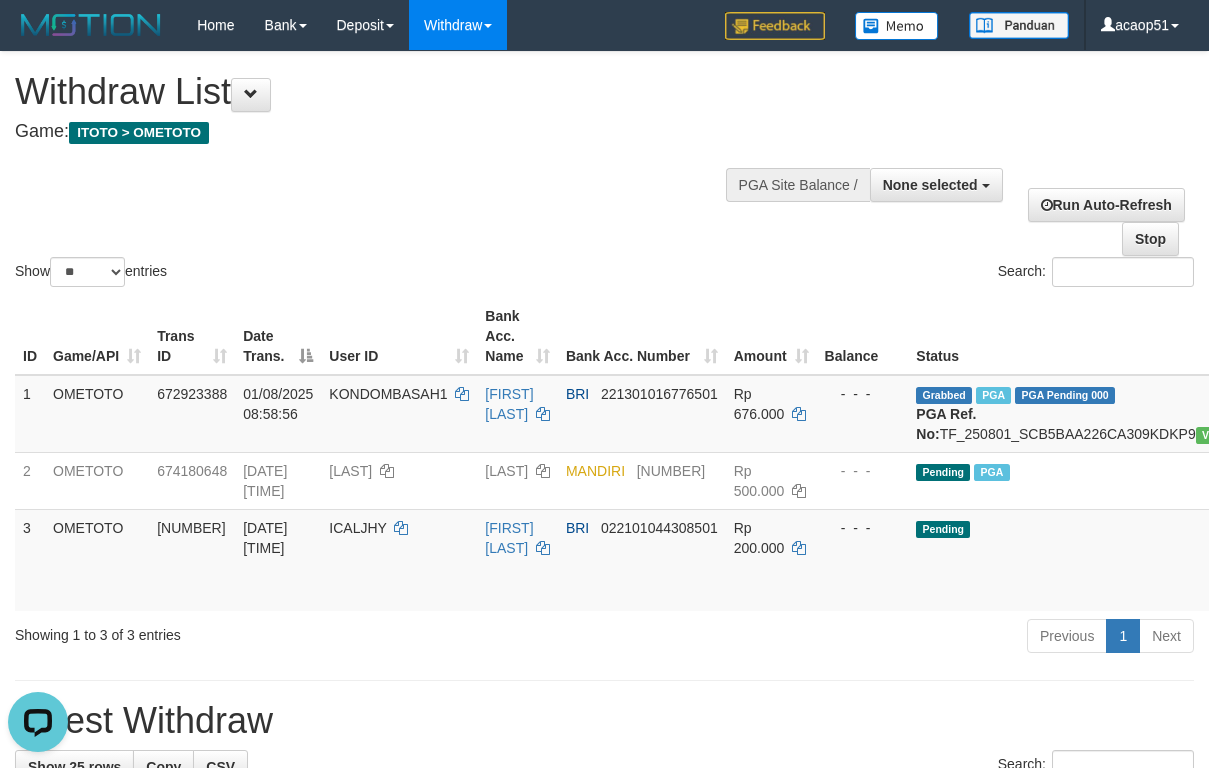 drag, startPoint x: 45, startPoint y: 492, endPoint x: -44, endPoint y: 492, distance: 89 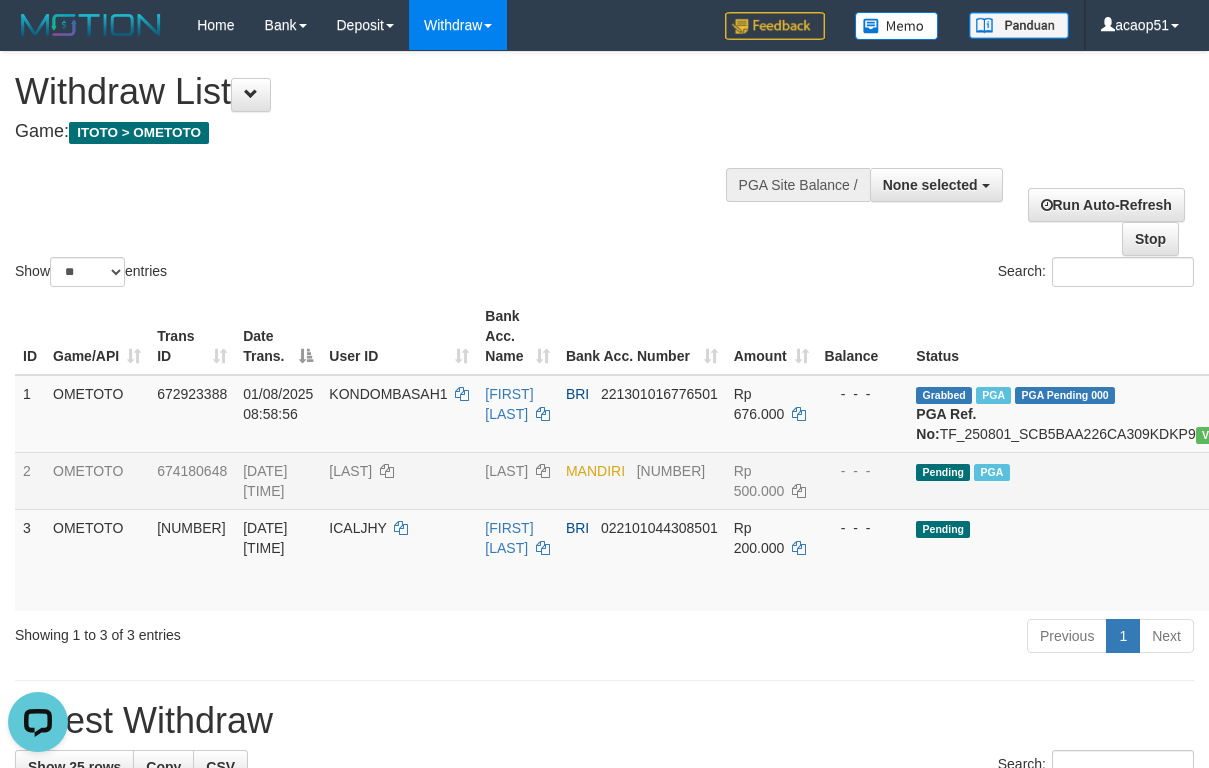 click on "674180648" at bounding box center [192, 480] 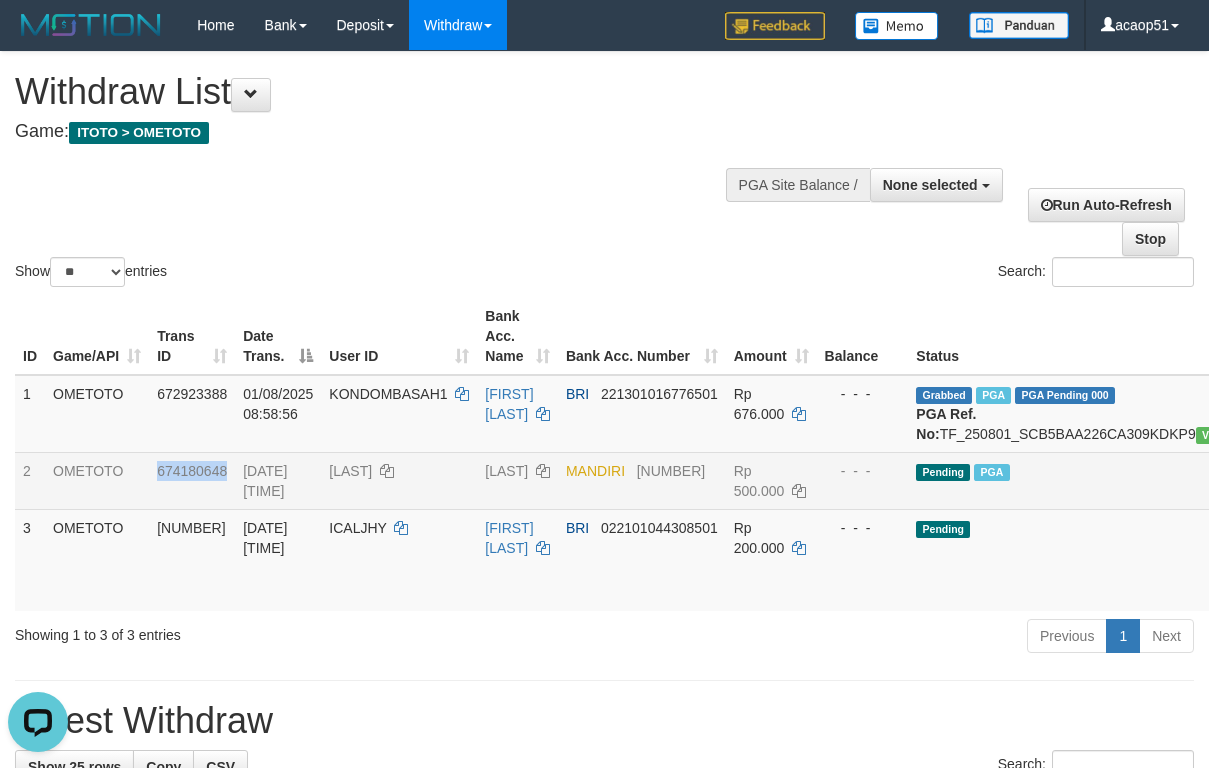 click on "674180648" at bounding box center (192, 480) 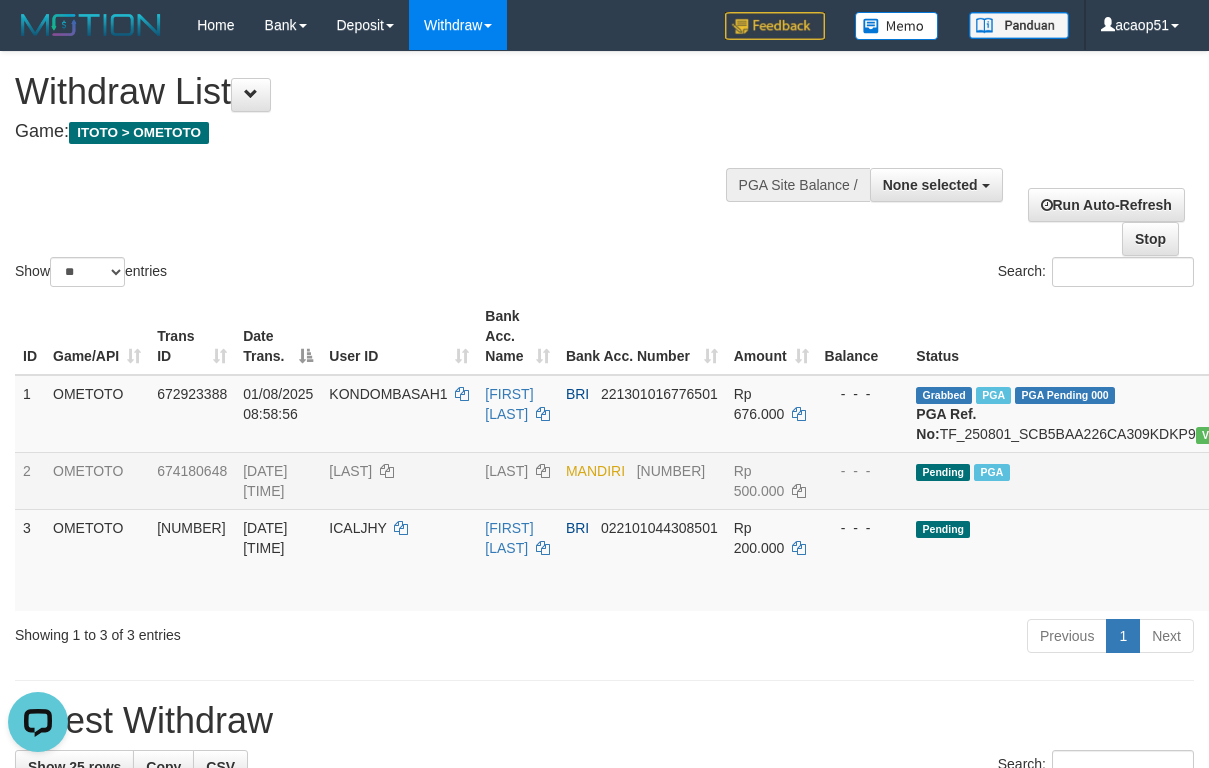click on "OMETOTO" at bounding box center (97, 480) 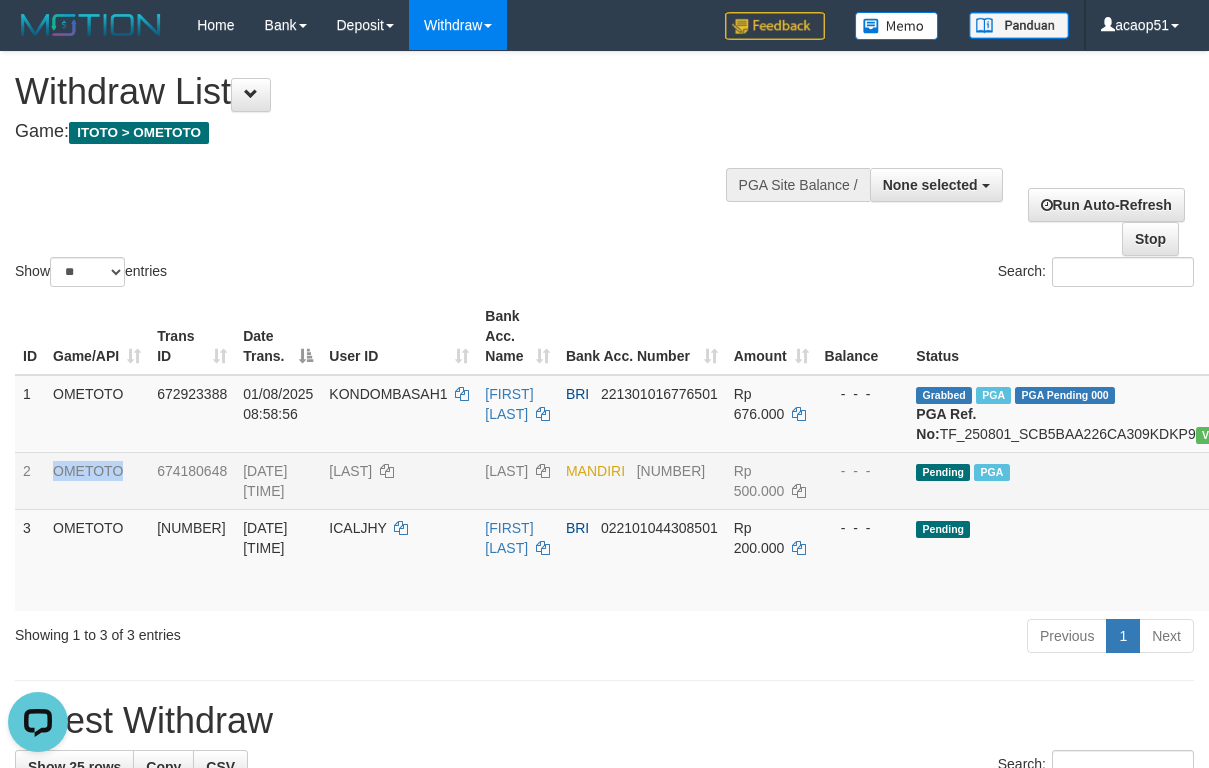 click on "OMETOTO" at bounding box center (97, 480) 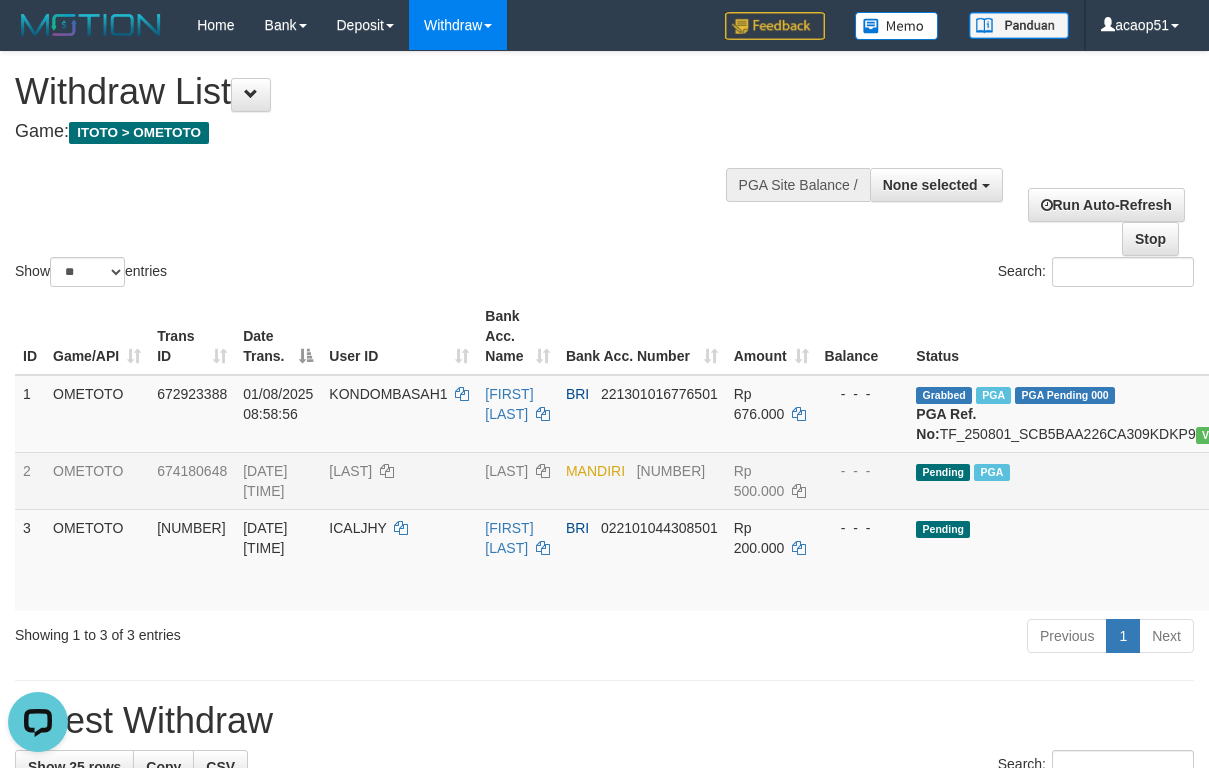 click on "674180648" at bounding box center (192, 471) 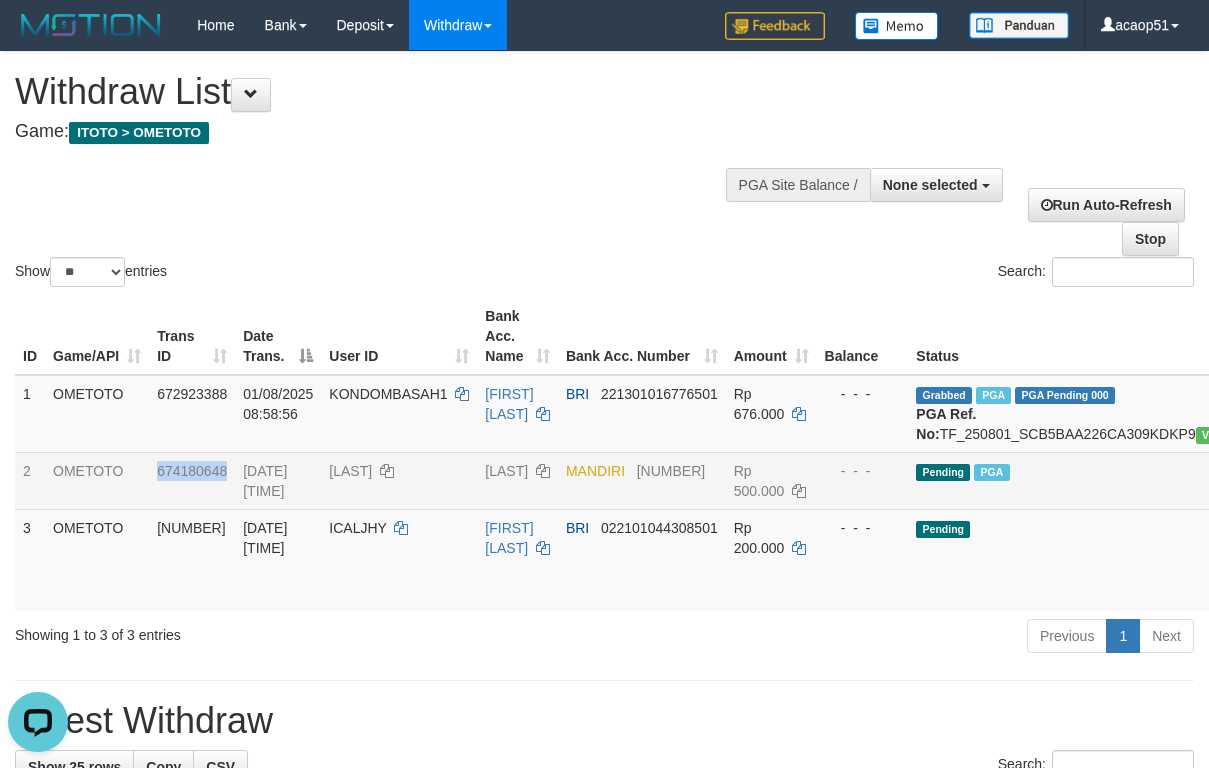 click on "674180648" at bounding box center (192, 471) 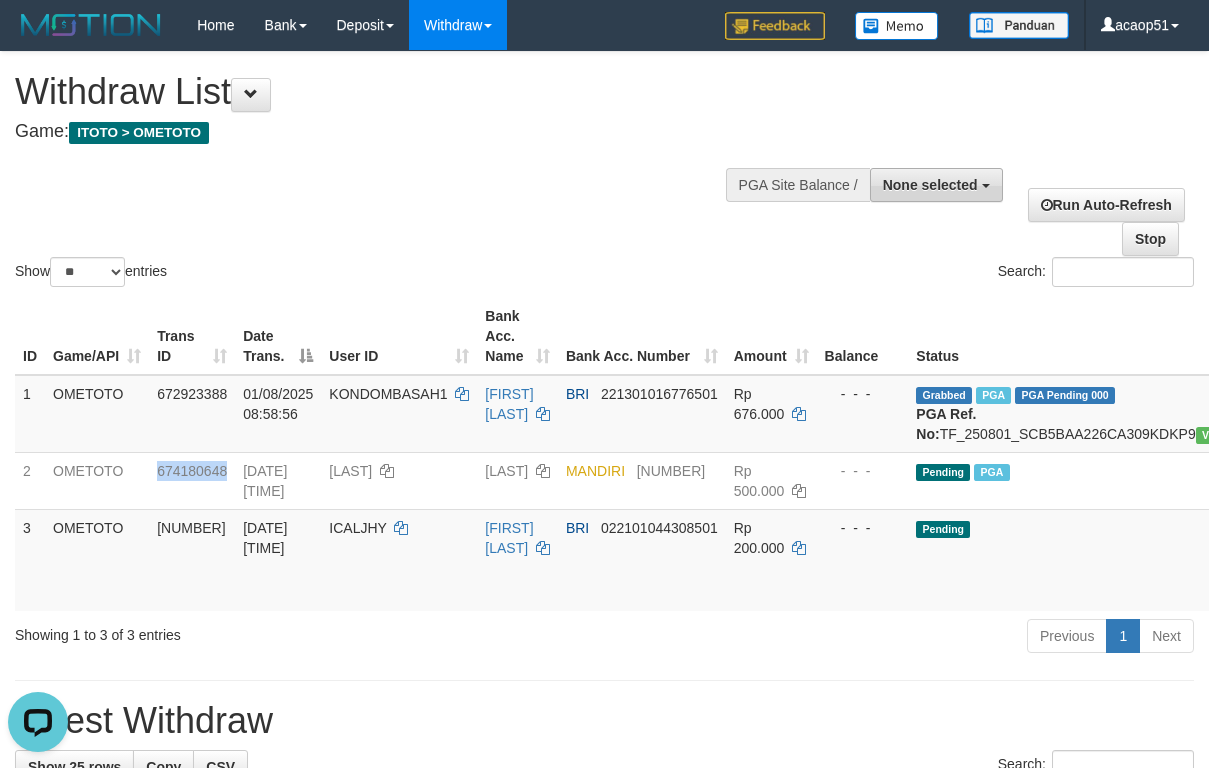 click on "None selected" at bounding box center (930, 185) 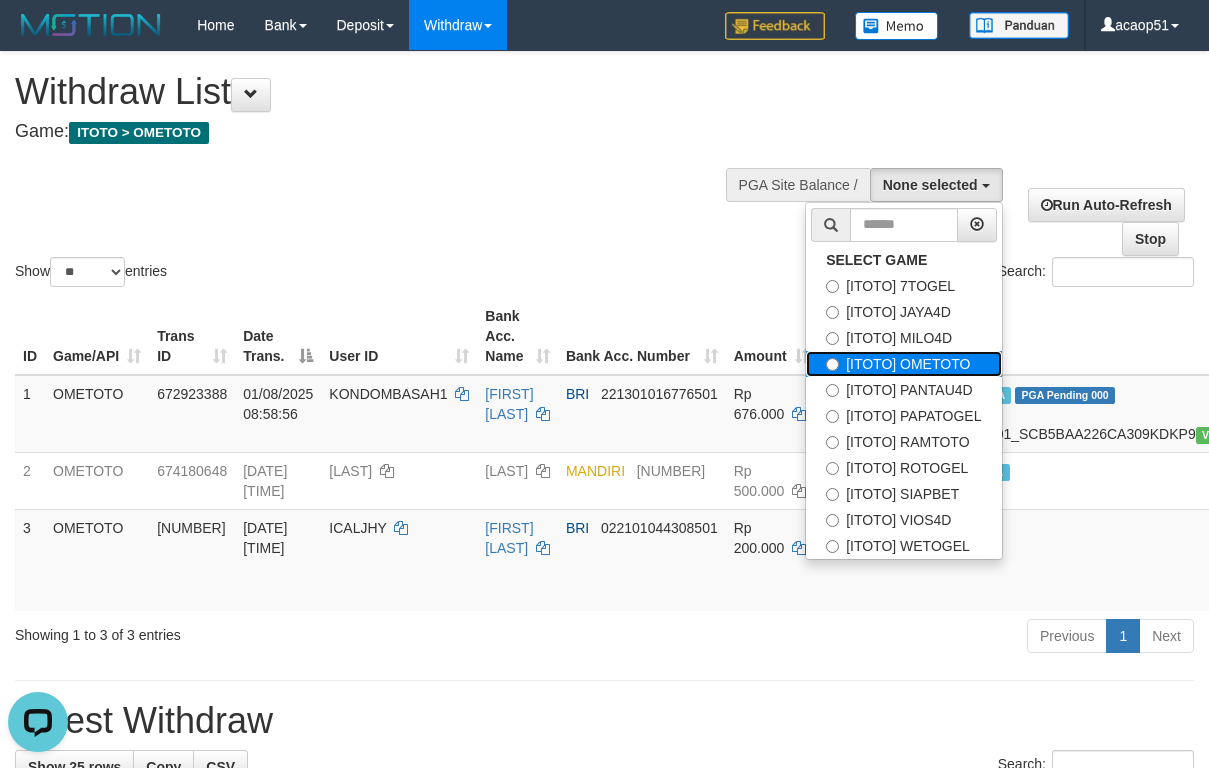 click on "[ITOTO] OMETOTO" at bounding box center [903, 364] 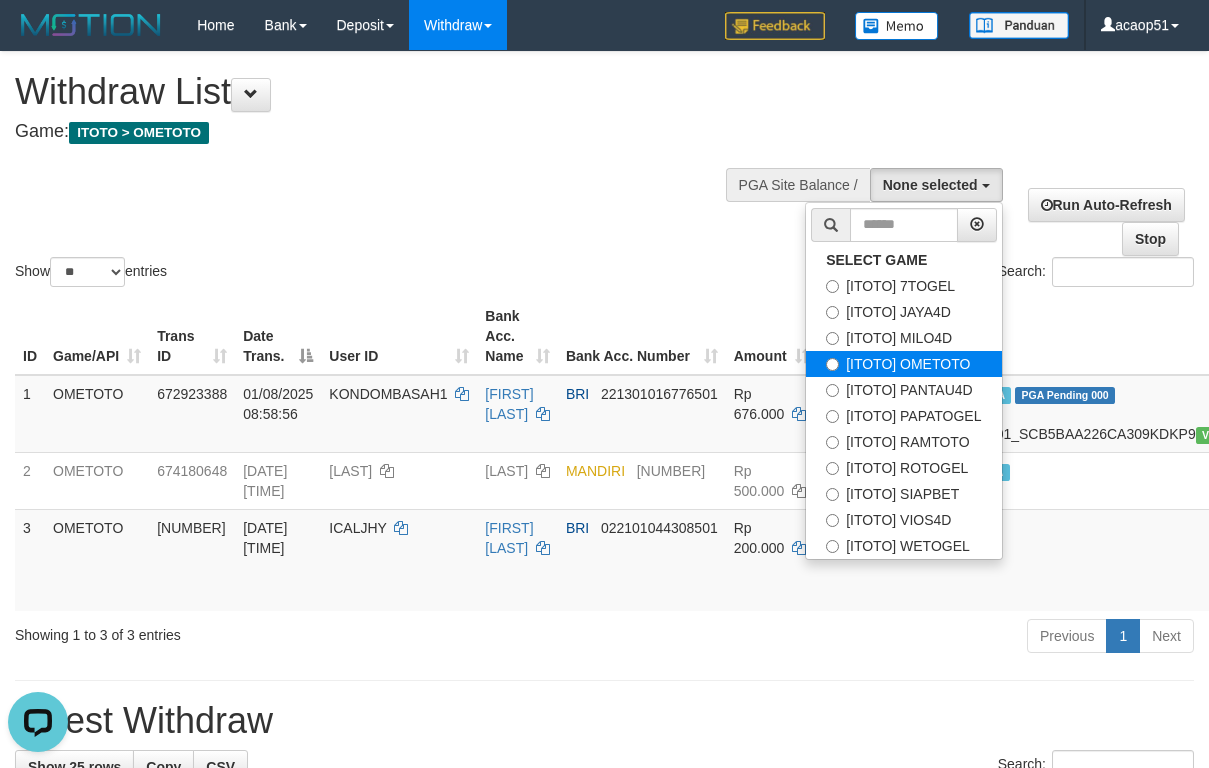 select on "***" 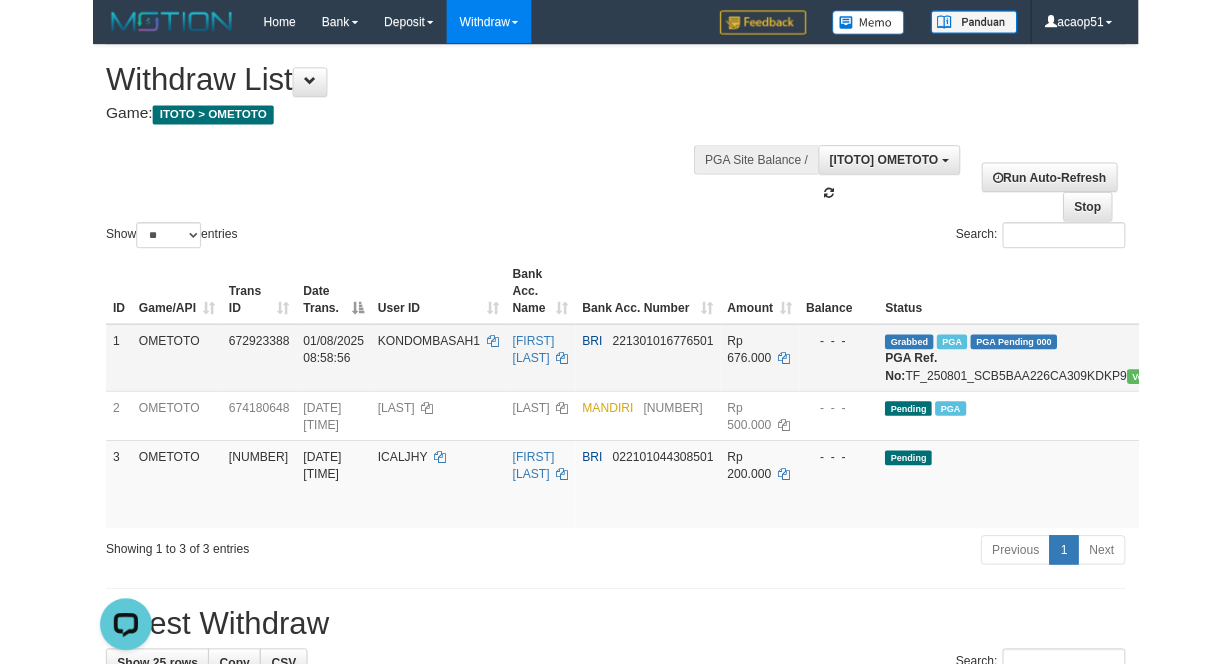scroll, scrollTop: 67, scrollLeft: 0, axis: vertical 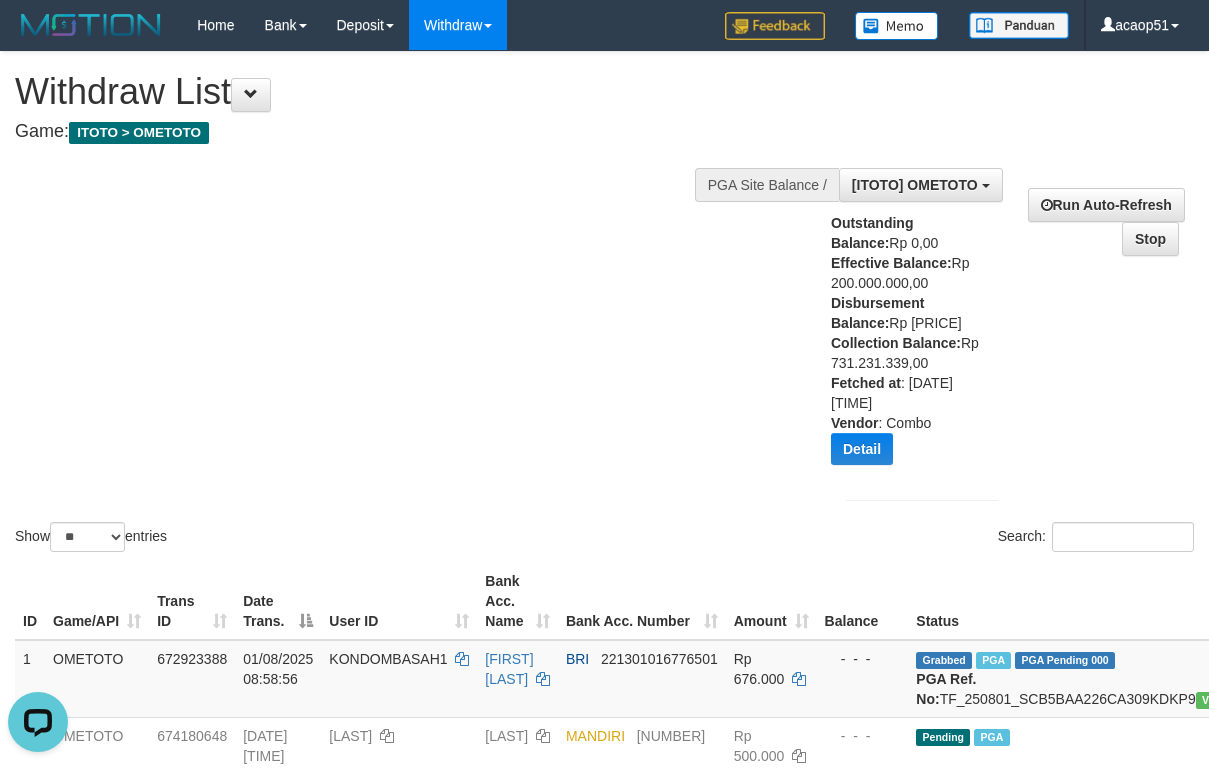 click on "Show  ** ** ** ***  entries Search:" at bounding box center [604, 304] 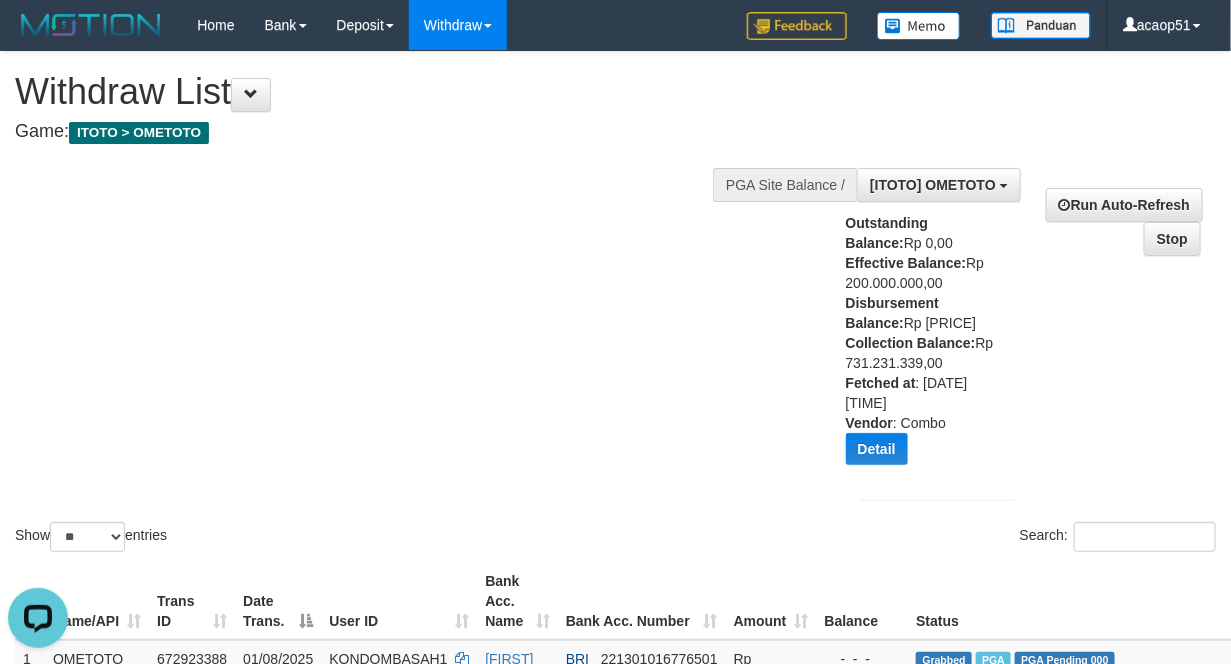 click on "Show  ** ** ** ***  entries Search:" at bounding box center (615, 304) 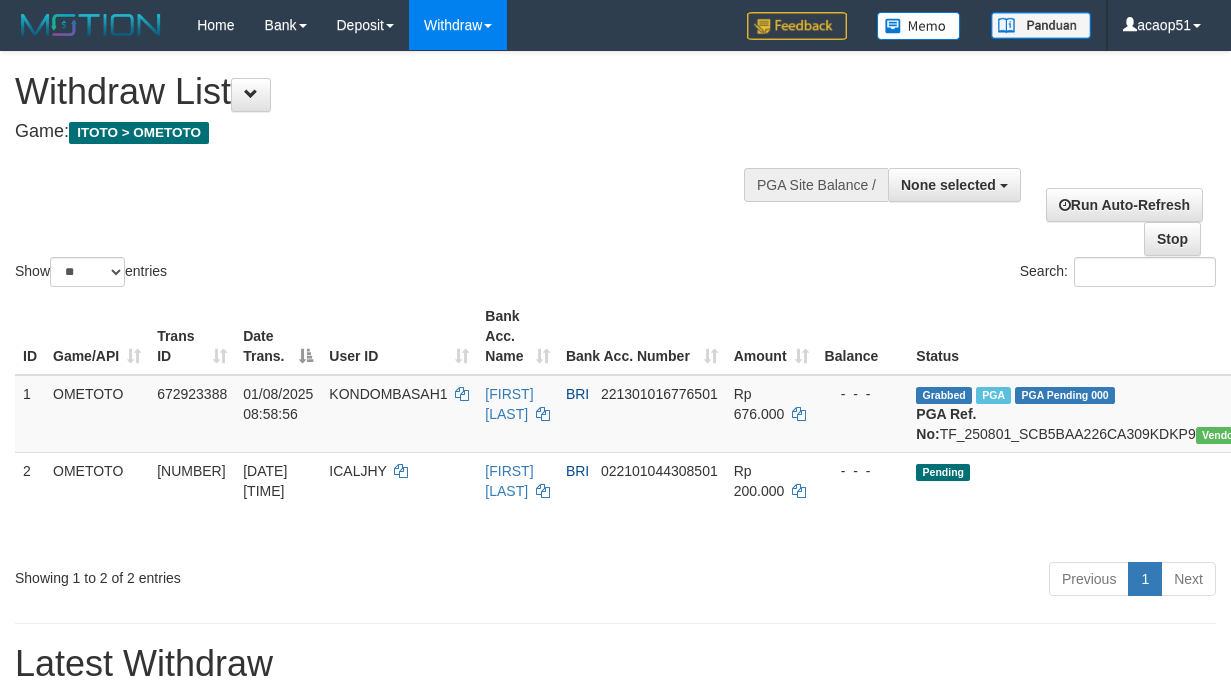 select 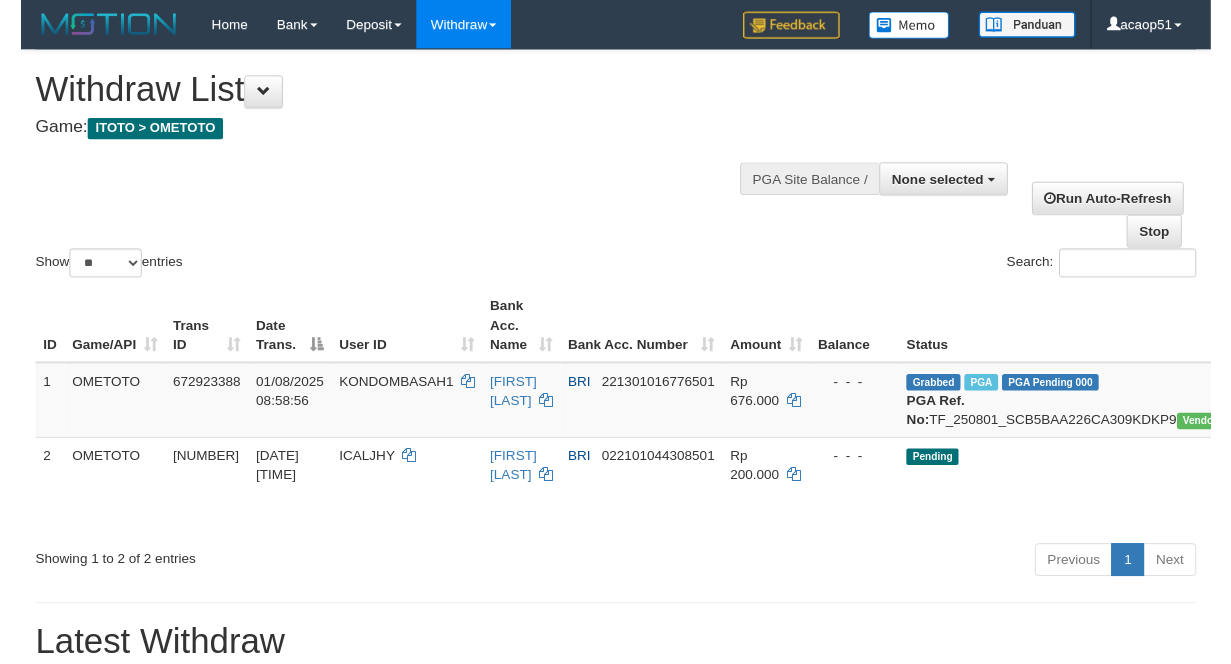 scroll, scrollTop: 0, scrollLeft: 0, axis: both 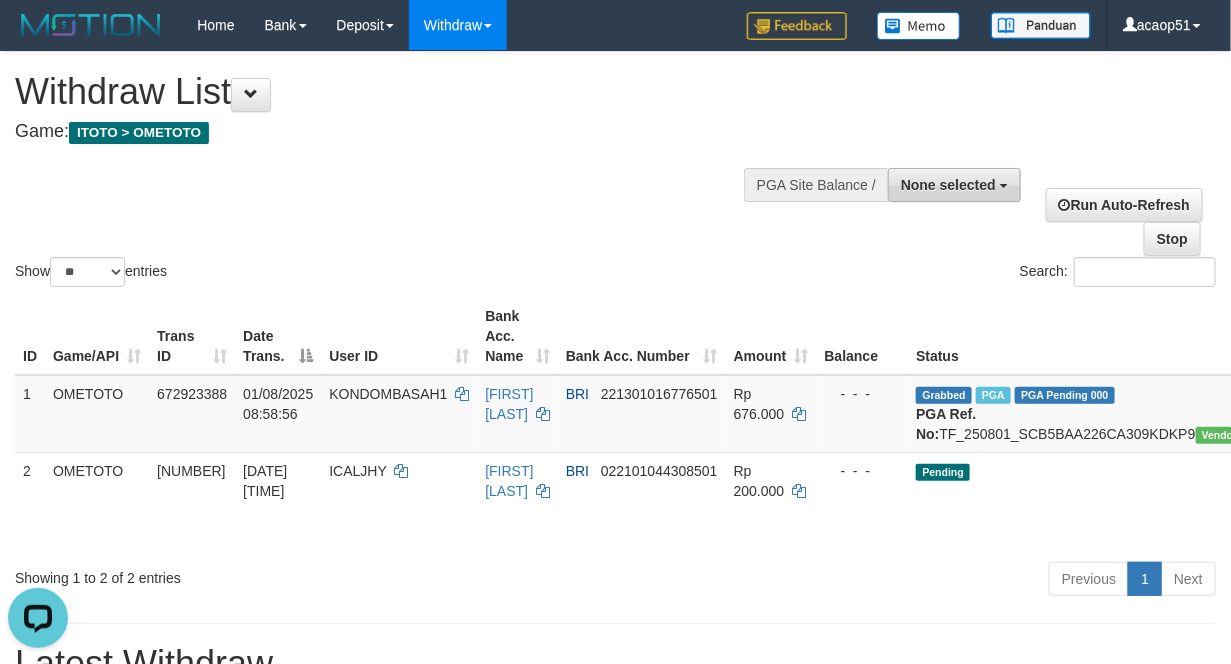 click on "None selected" at bounding box center [948, 185] 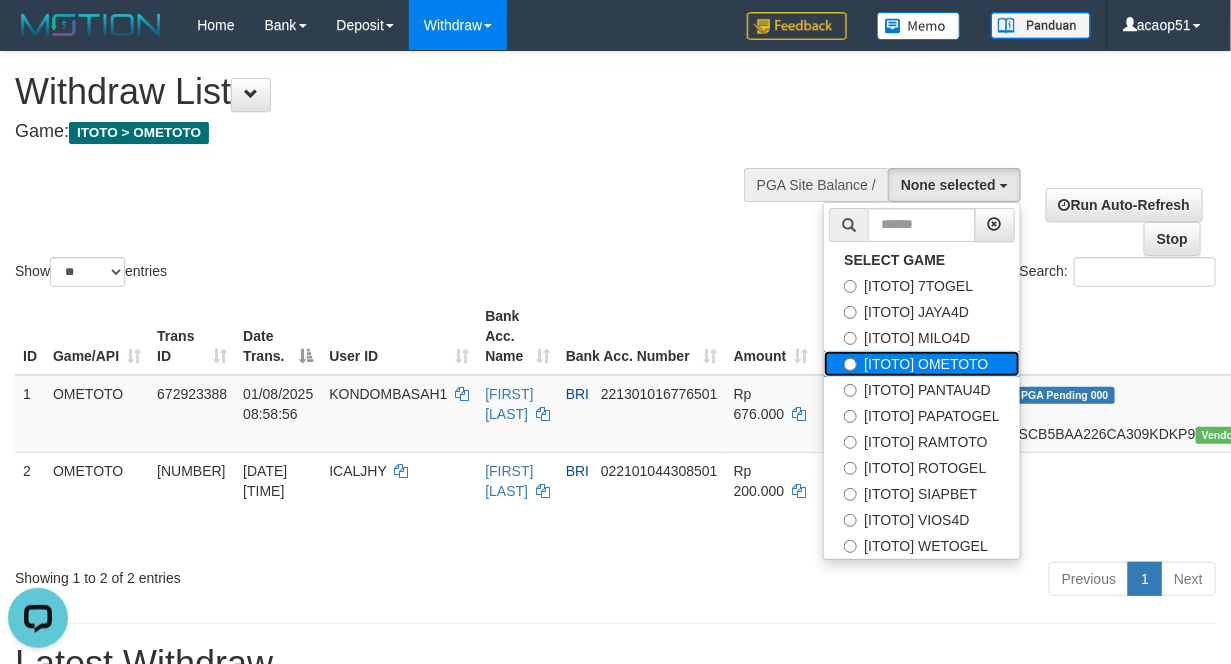 click on "[ITOTO] OMETOTO" at bounding box center (921, 364) 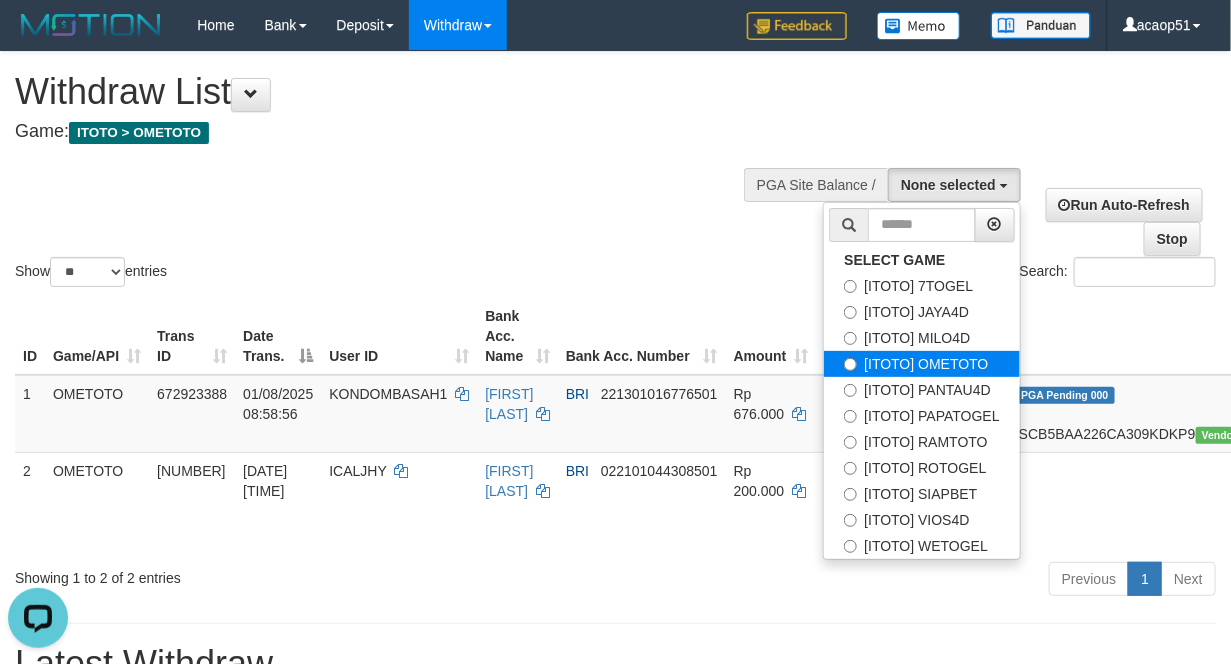 select on "***" 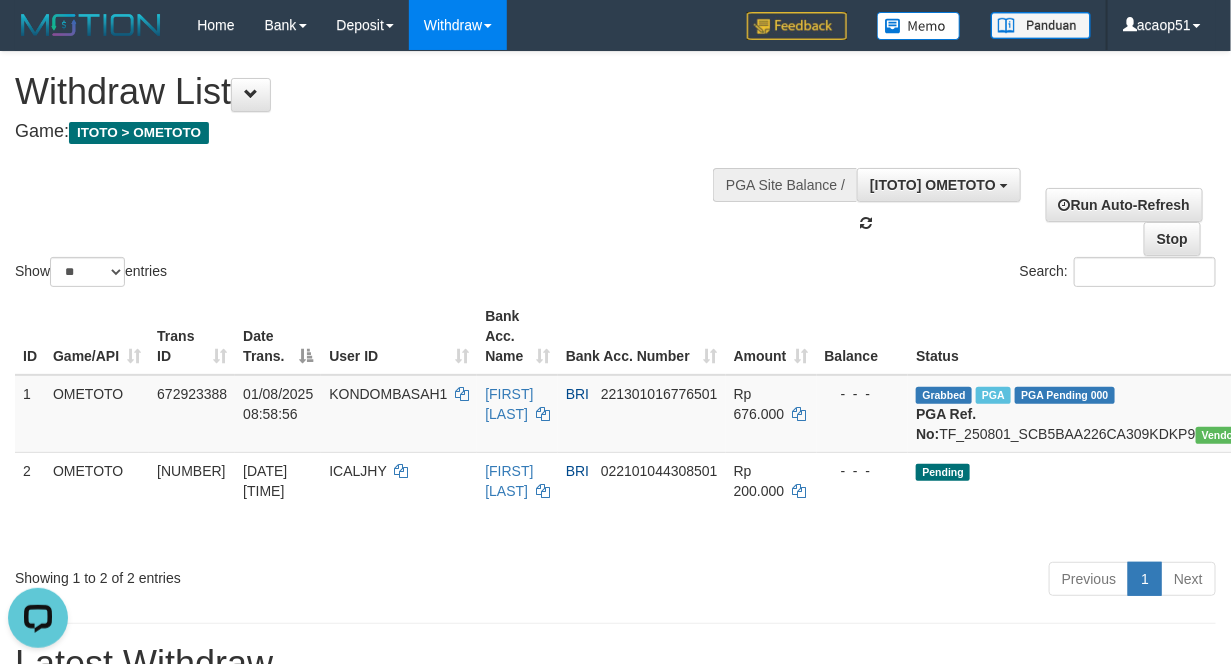 scroll, scrollTop: 67, scrollLeft: 0, axis: vertical 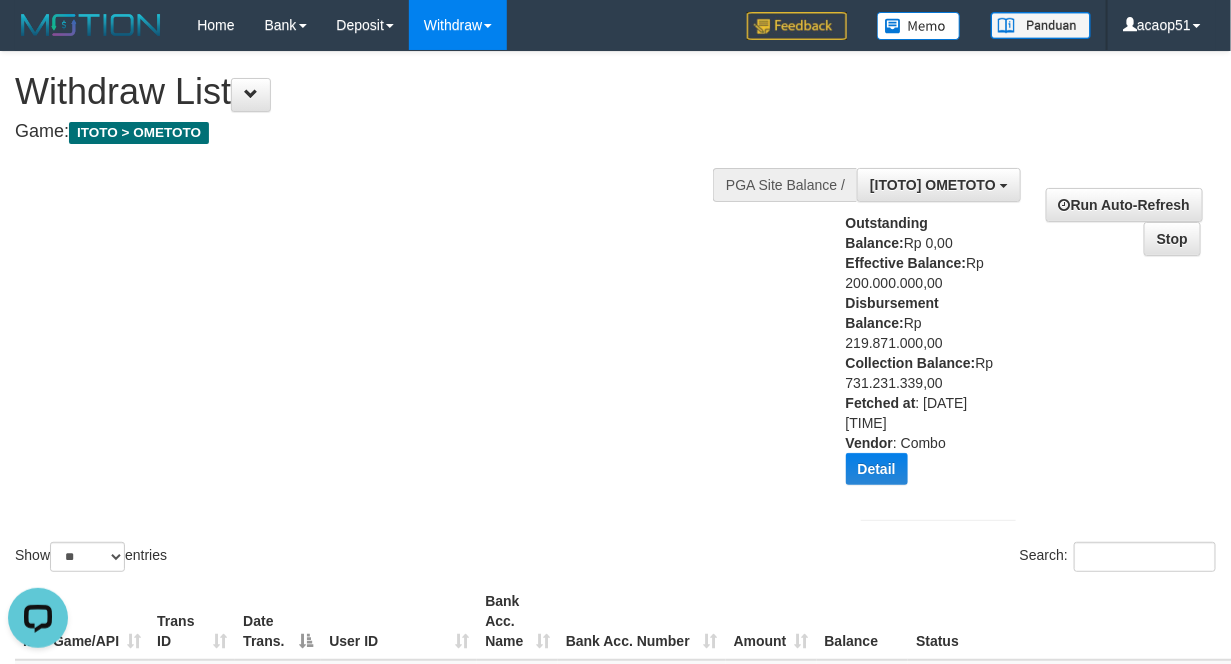 click on "Show  ** ** ** ***  entries Search:" at bounding box center [615, 314] 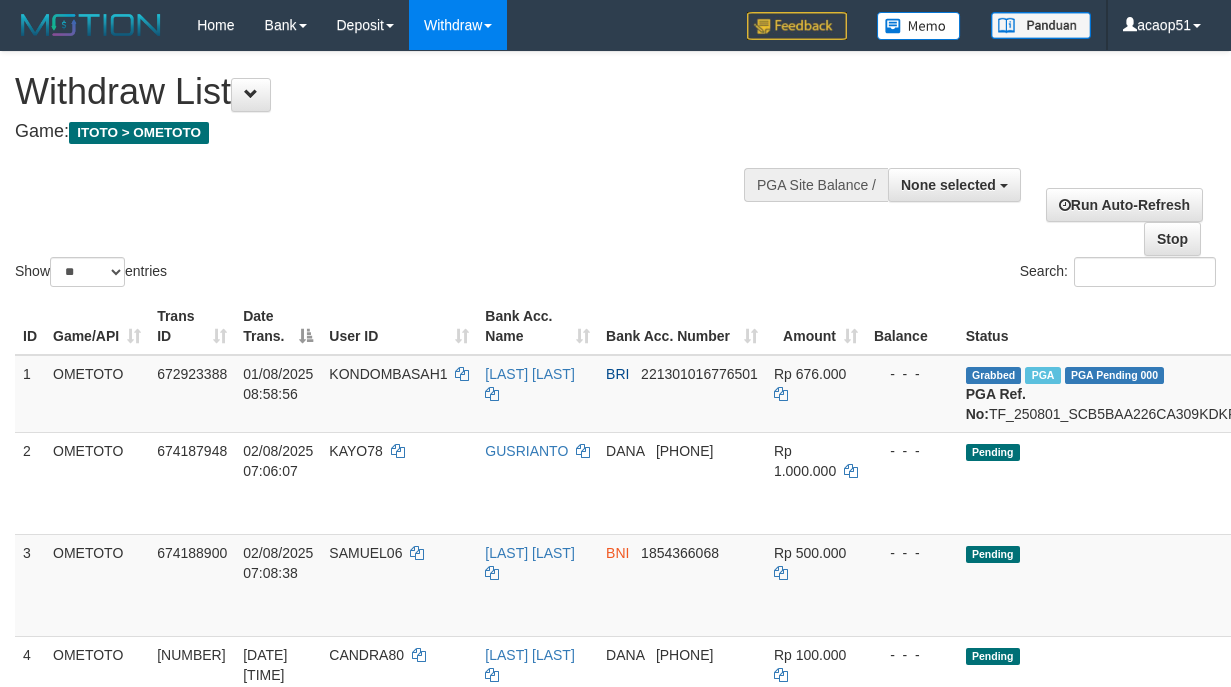 select 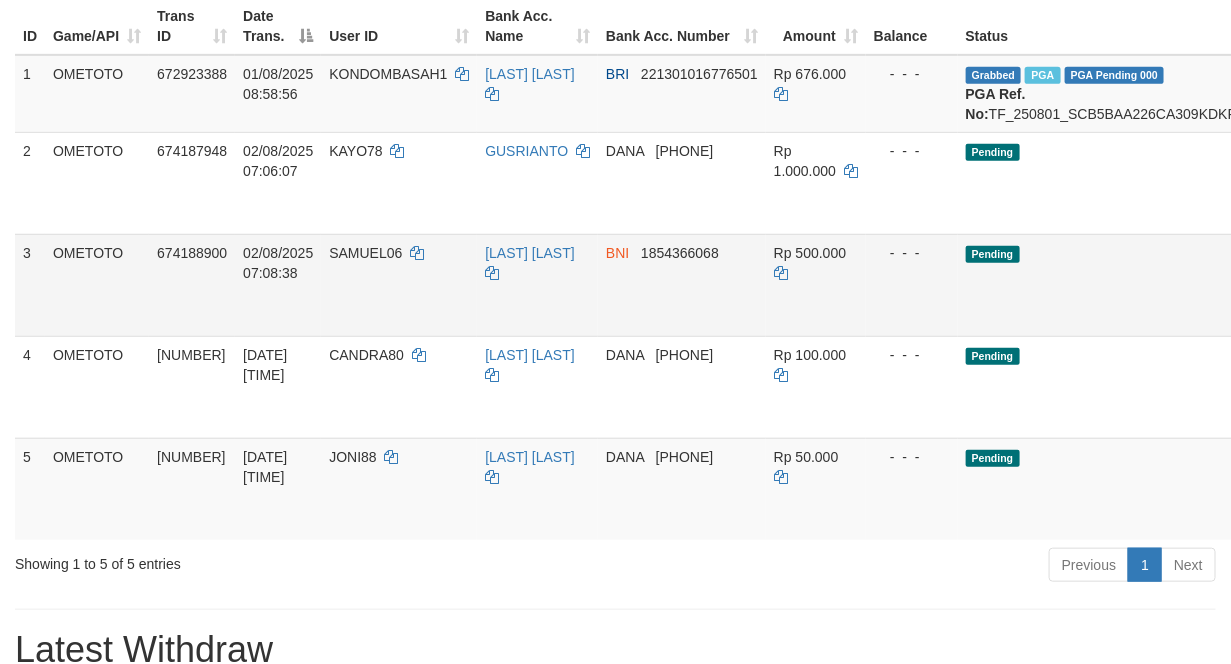 scroll, scrollTop: 300, scrollLeft: 192, axis: both 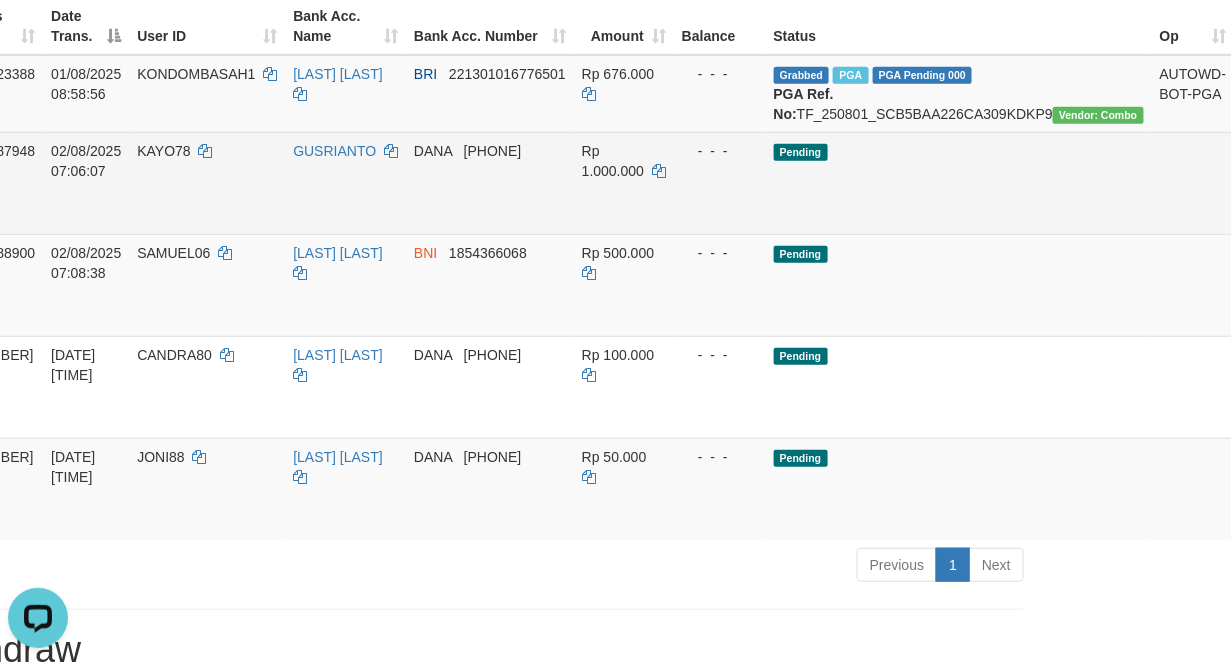 click on "Send PGA" at bounding box center (1258, 206) 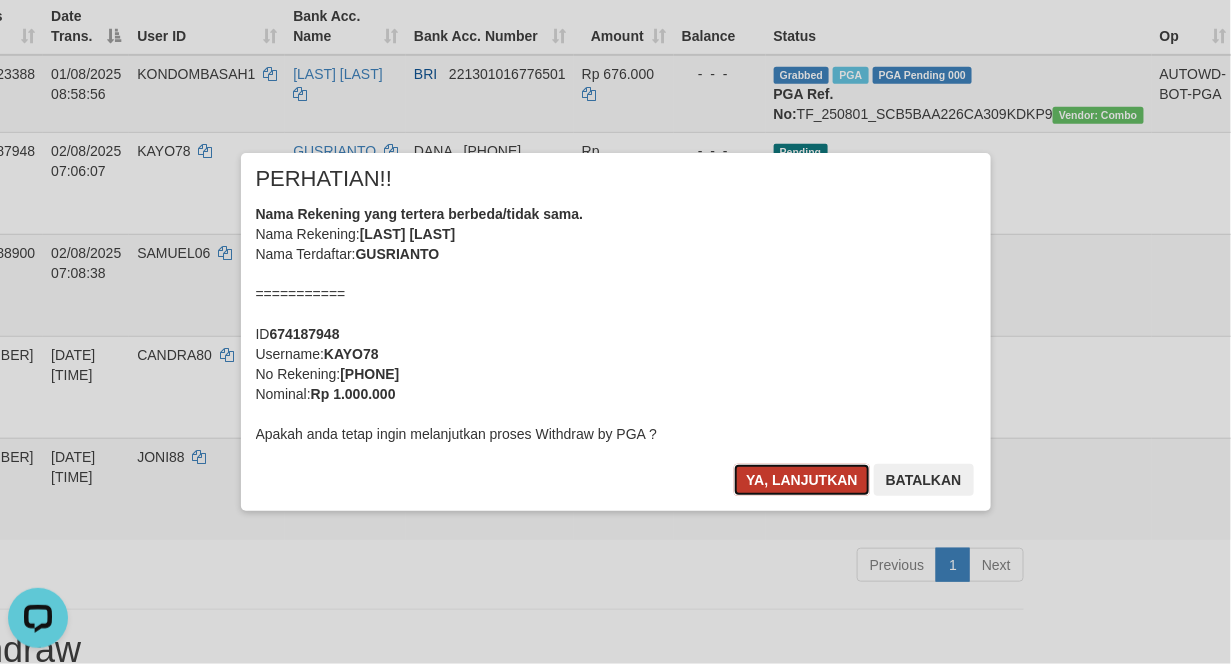 click on "Ya, lanjutkan" at bounding box center [802, 480] 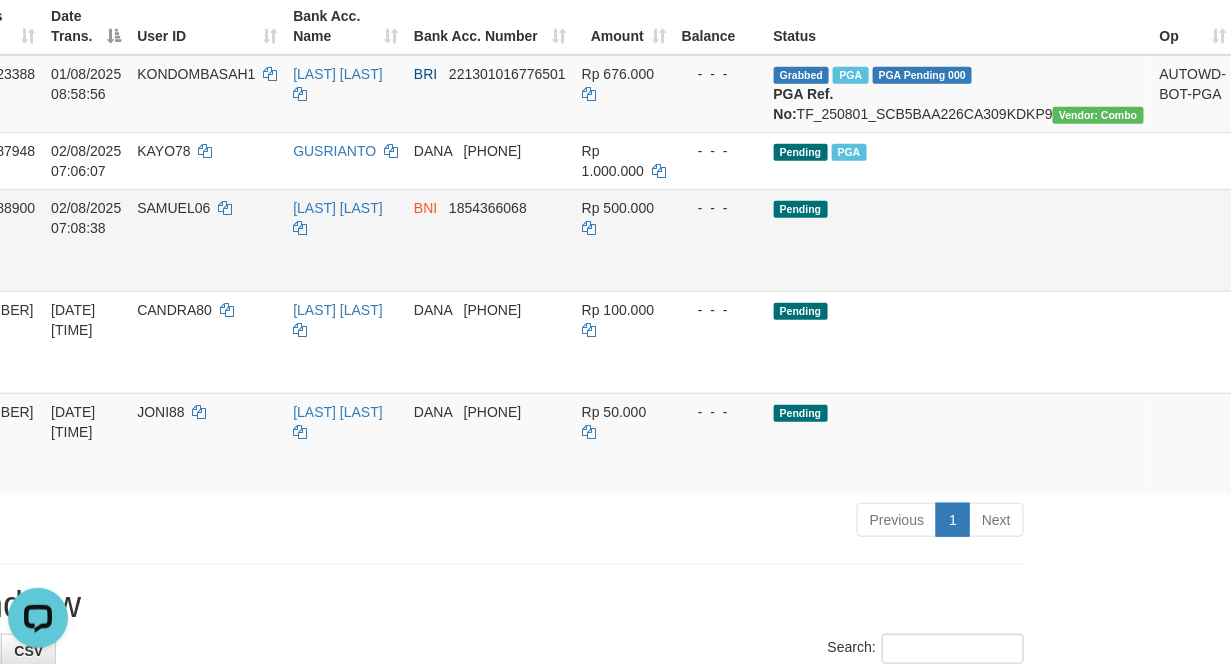 click on "Send PGA" at bounding box center [1258, 263] 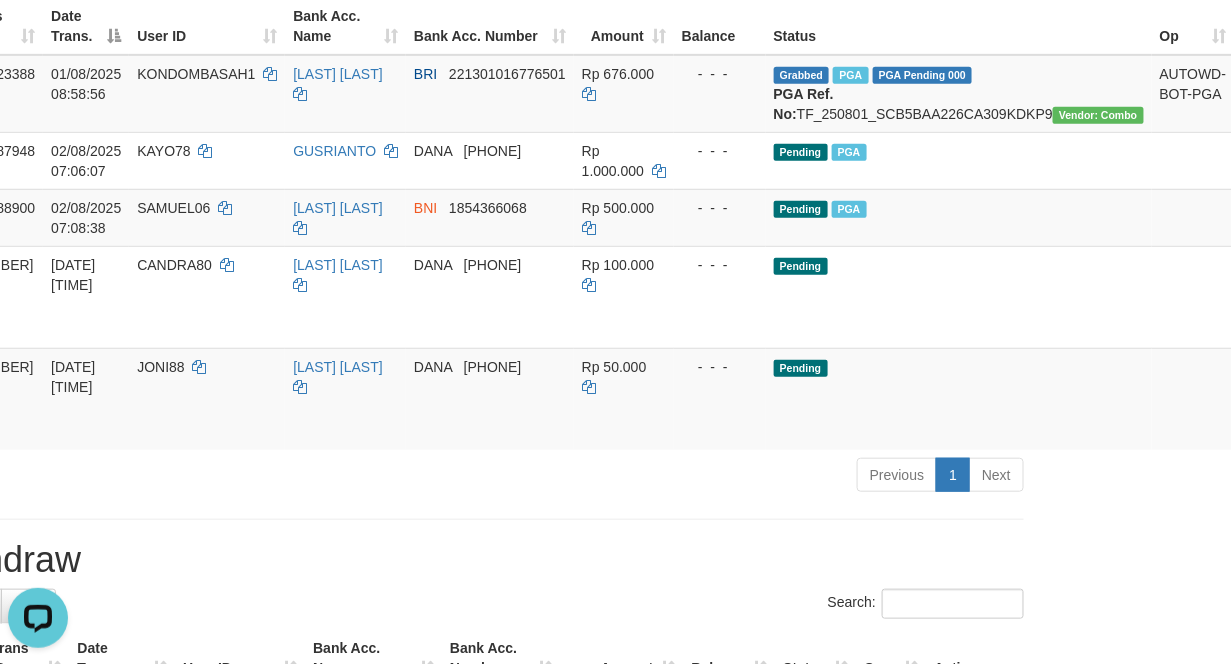 scroll, scrollTop: 150, scrollLeft: 192, axis: both 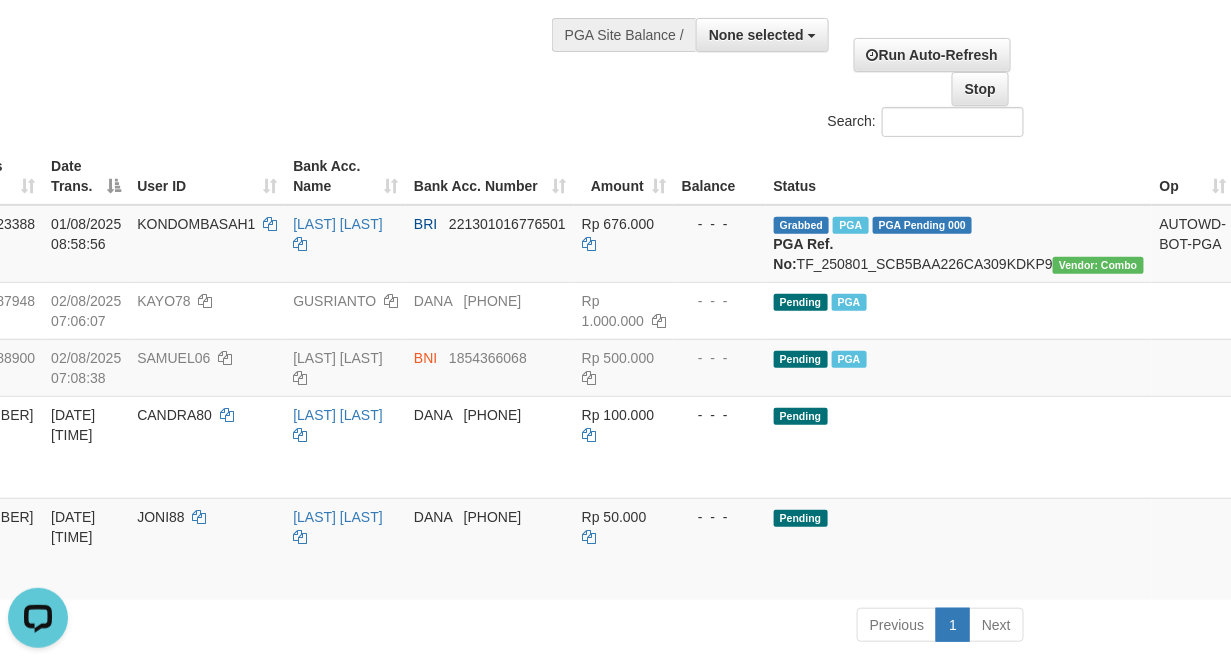 click on "Show  ** ** ** ***  entries Search:" at bounding box center (423, 21) 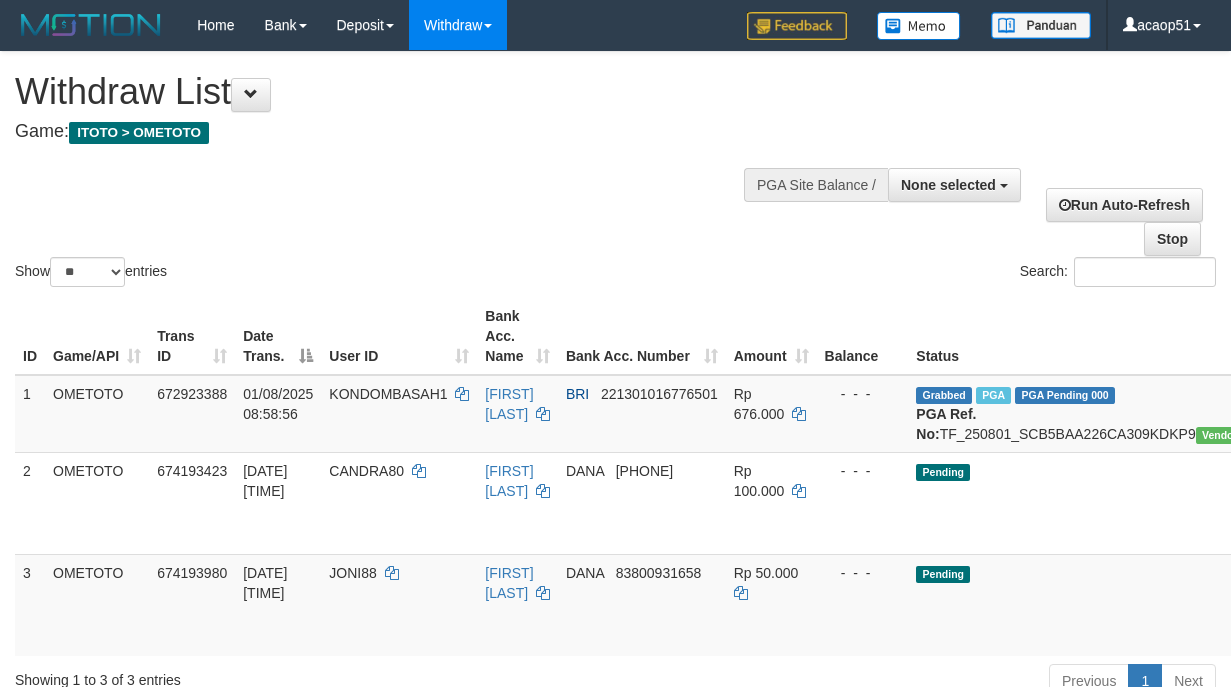 select 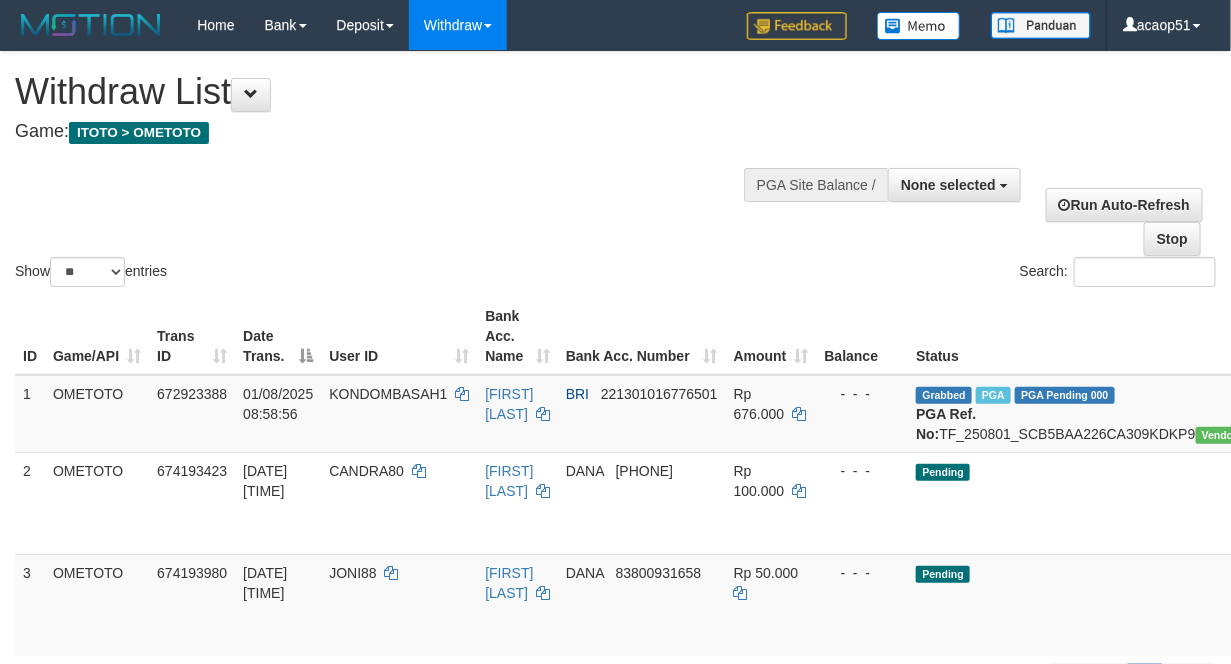 scroll, scrollTop: 150, scrollLeft: 175, axis: both 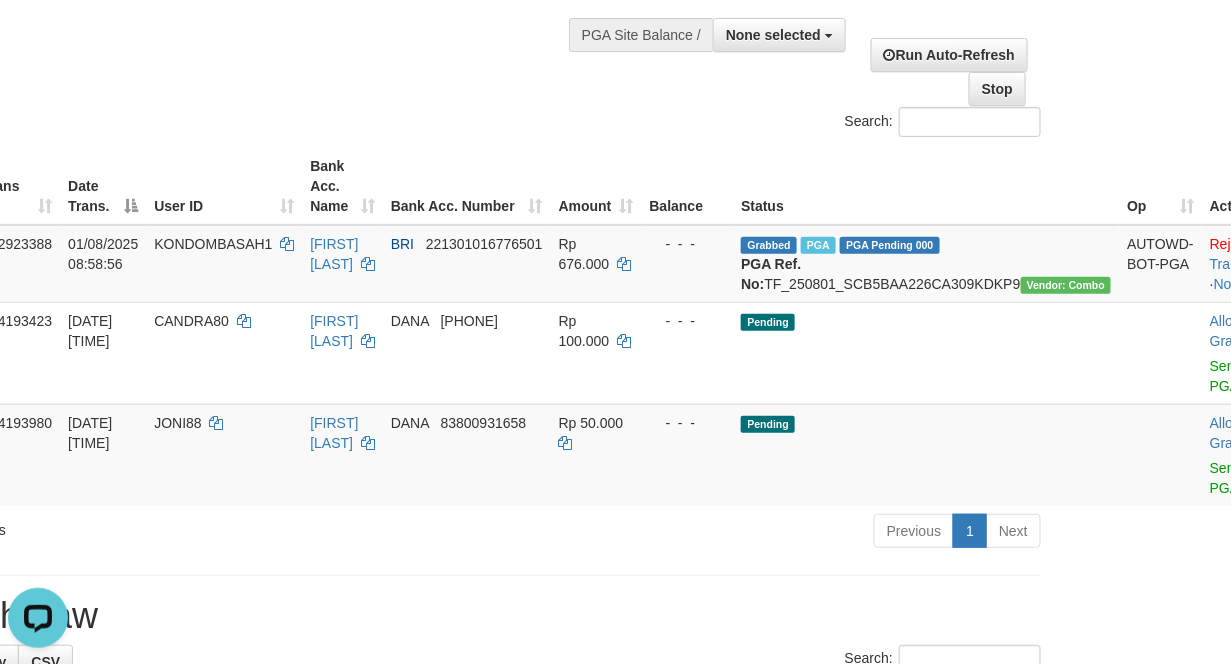 click on "Show  ** ** ** ***  entries Search:" at bounding box center [440, 21] 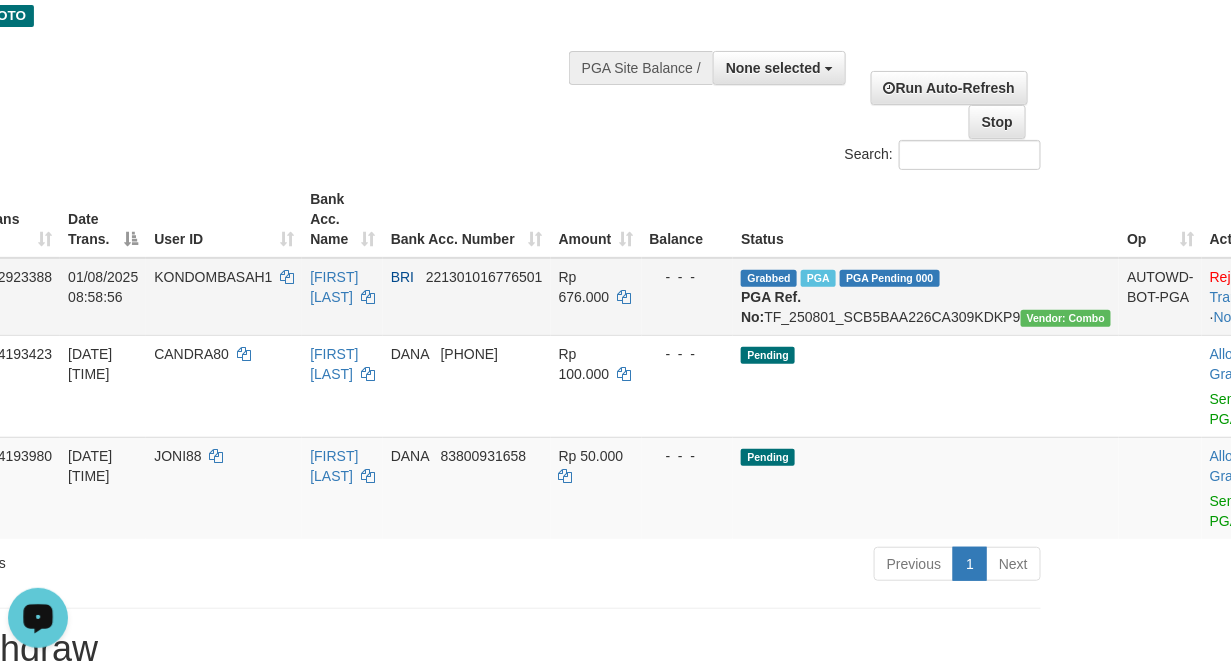 scroll, scrollTop: 0, scrollLeft: 175, axis: horizontal 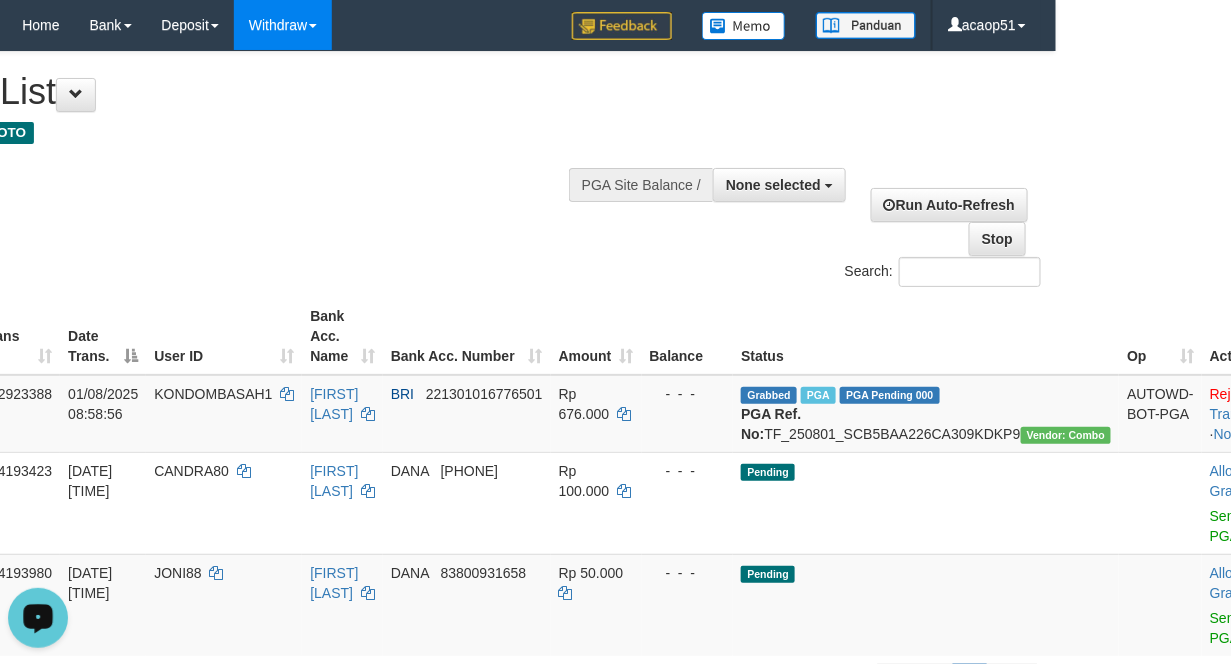 click on "Show  ** ** ** ***  entries Search:" at bounding box center (440, 171) 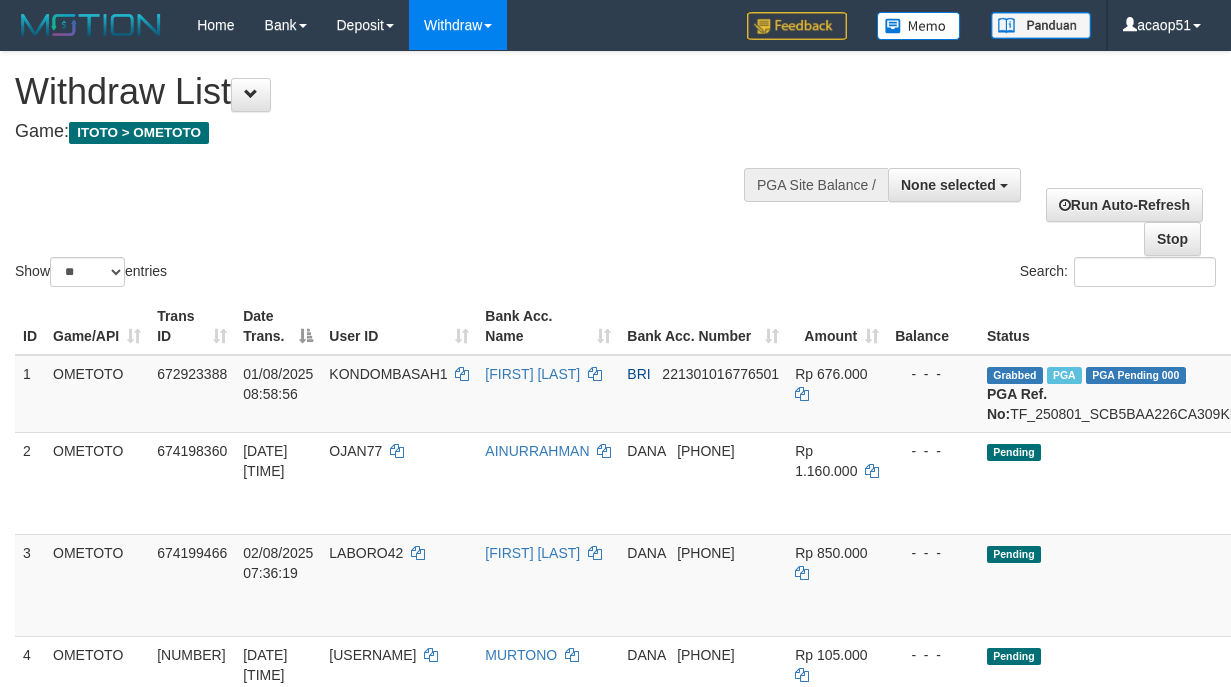 select 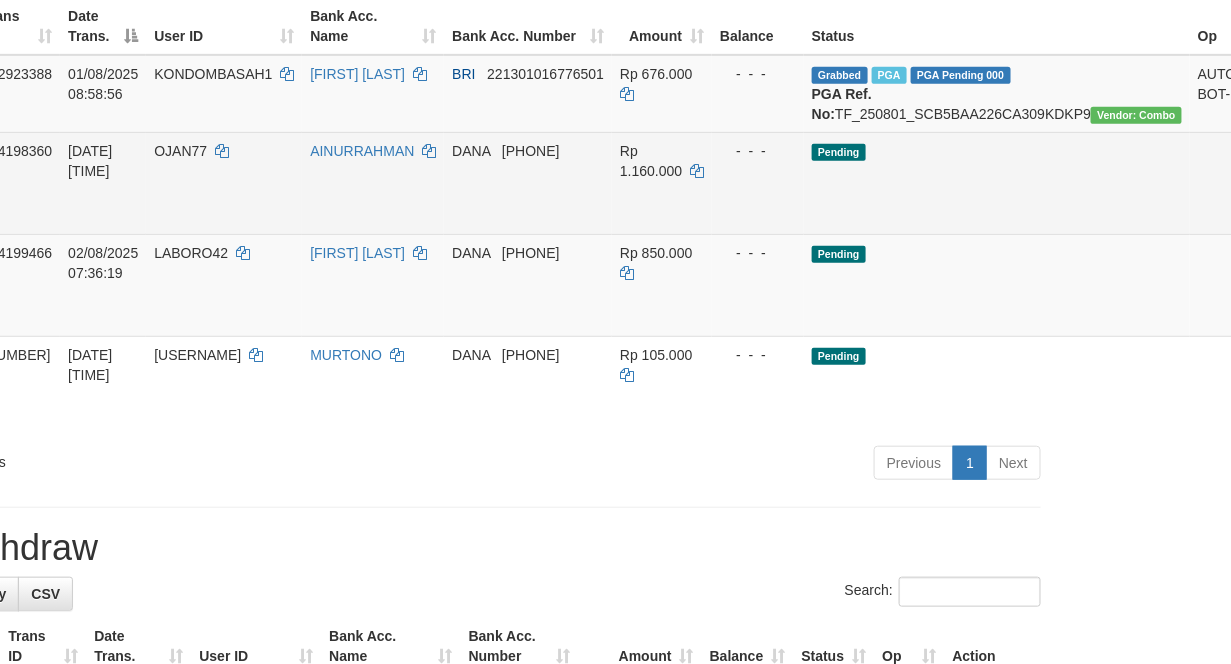 scroll, scrollTop: 300, scrollLeft: 213, axis: both 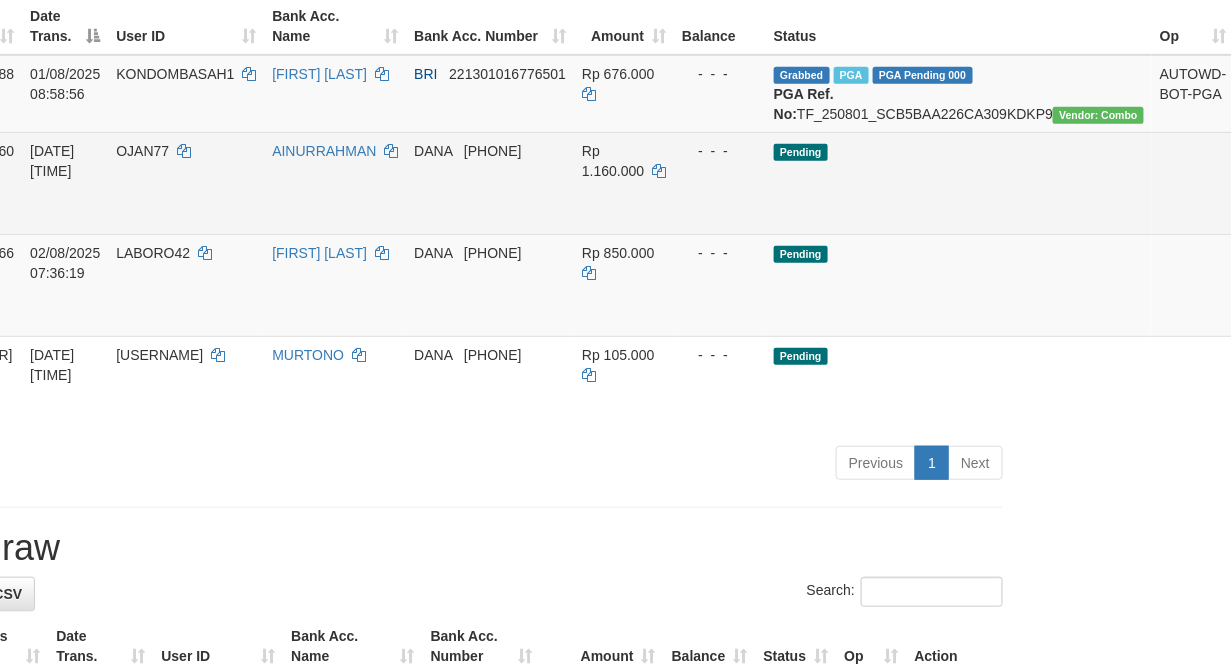 click on "Send PGA" at bounding box center [1259, 206] 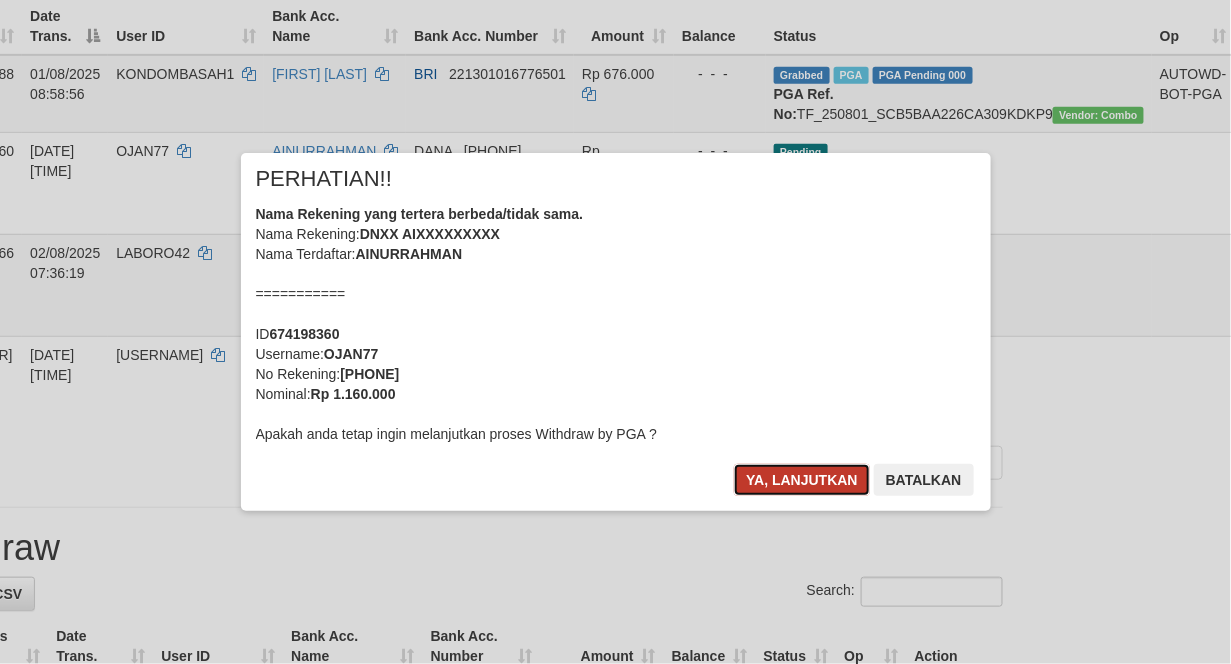 click on "Ya, lanjutkan" at bounding box center (802, 480) 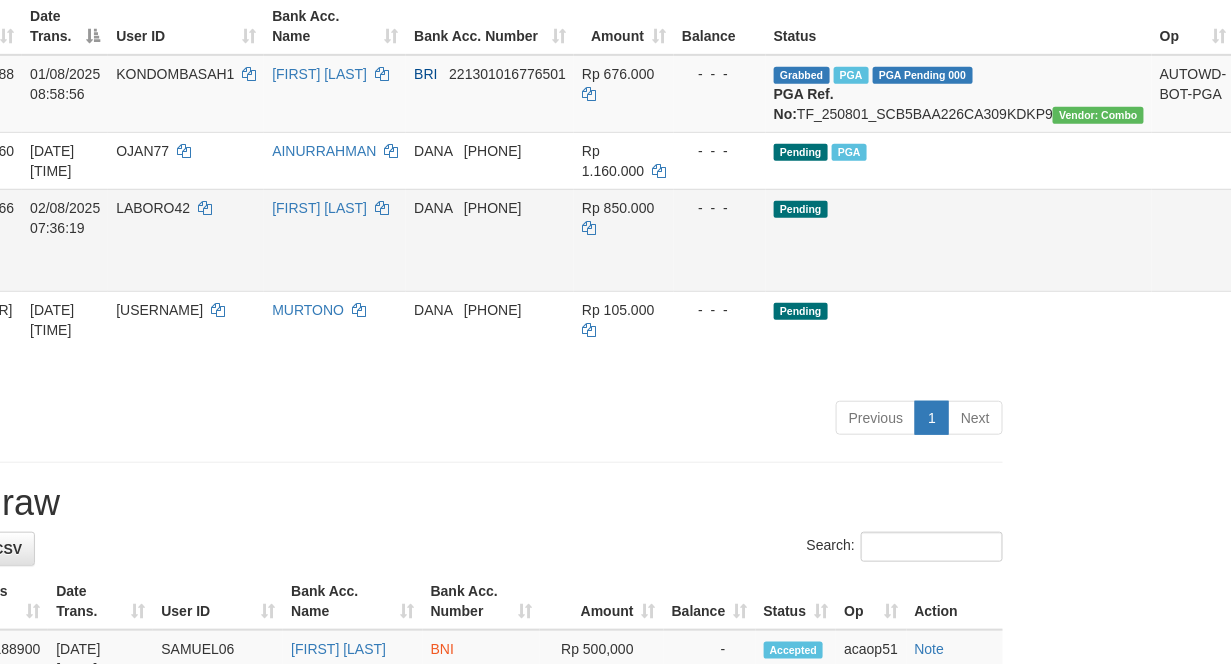 click on "Send PGA" at bounding box center (1259, 263) 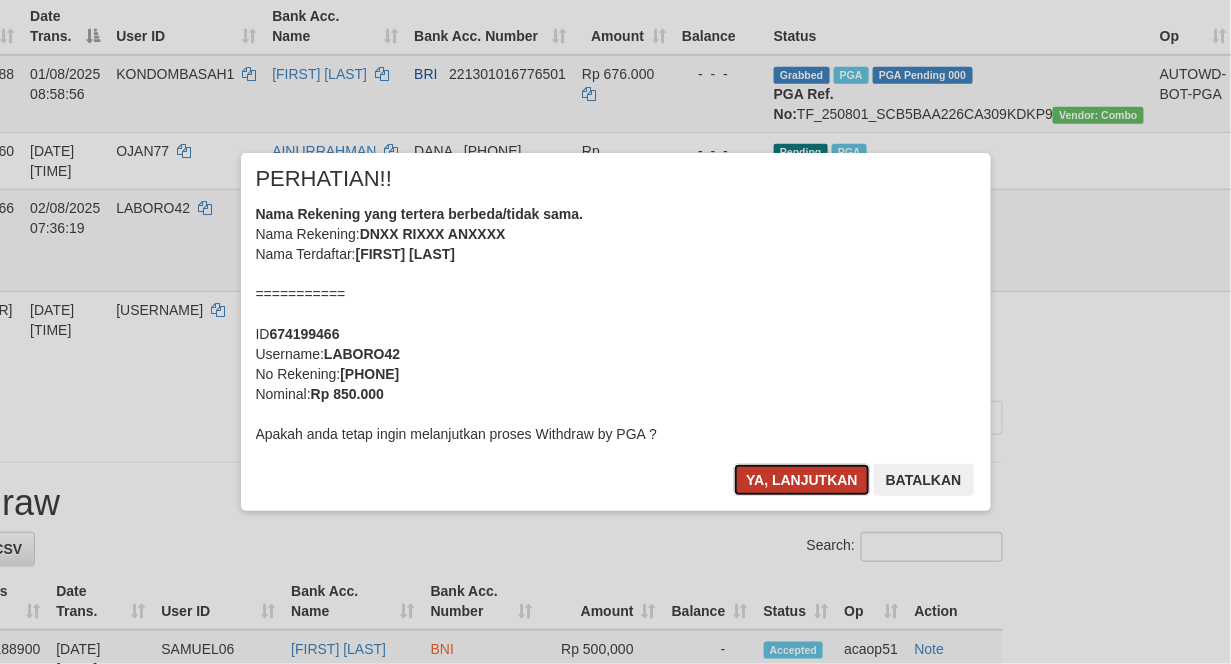 click on "Ya, lanjutkan" at bounding box center [802, 480] 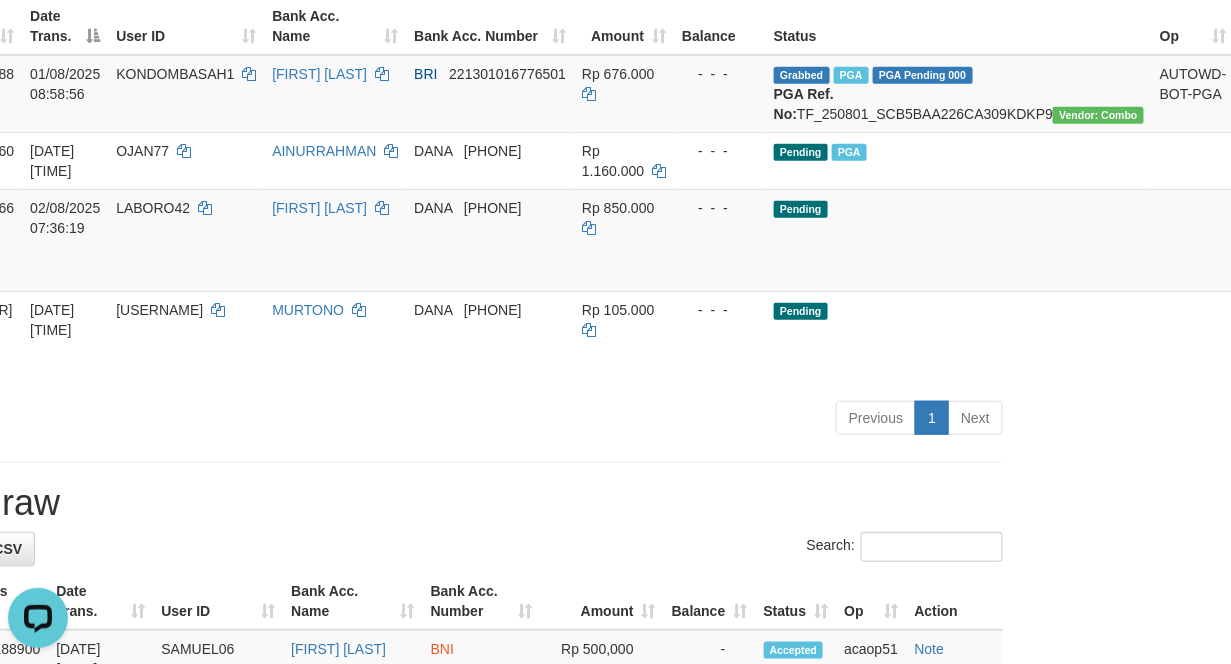 scroll, scrollTop: 0, scrollLeft: 0, axis: both 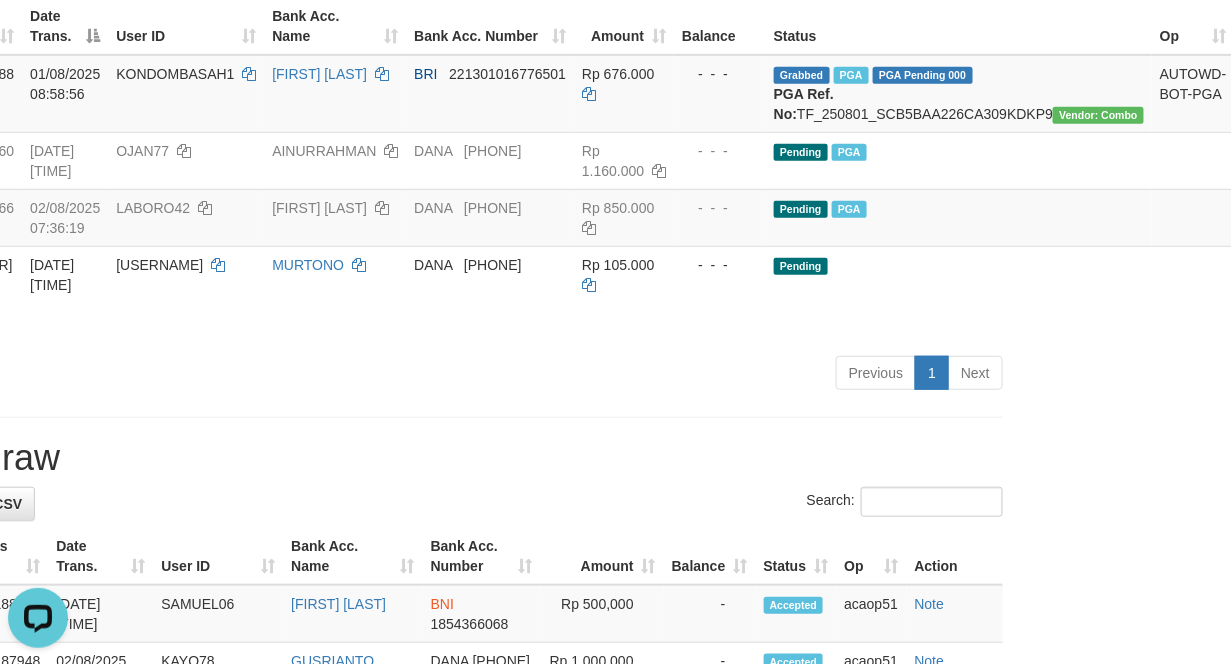 click on "Previous 1 Next" at bounding box center [659, 375] 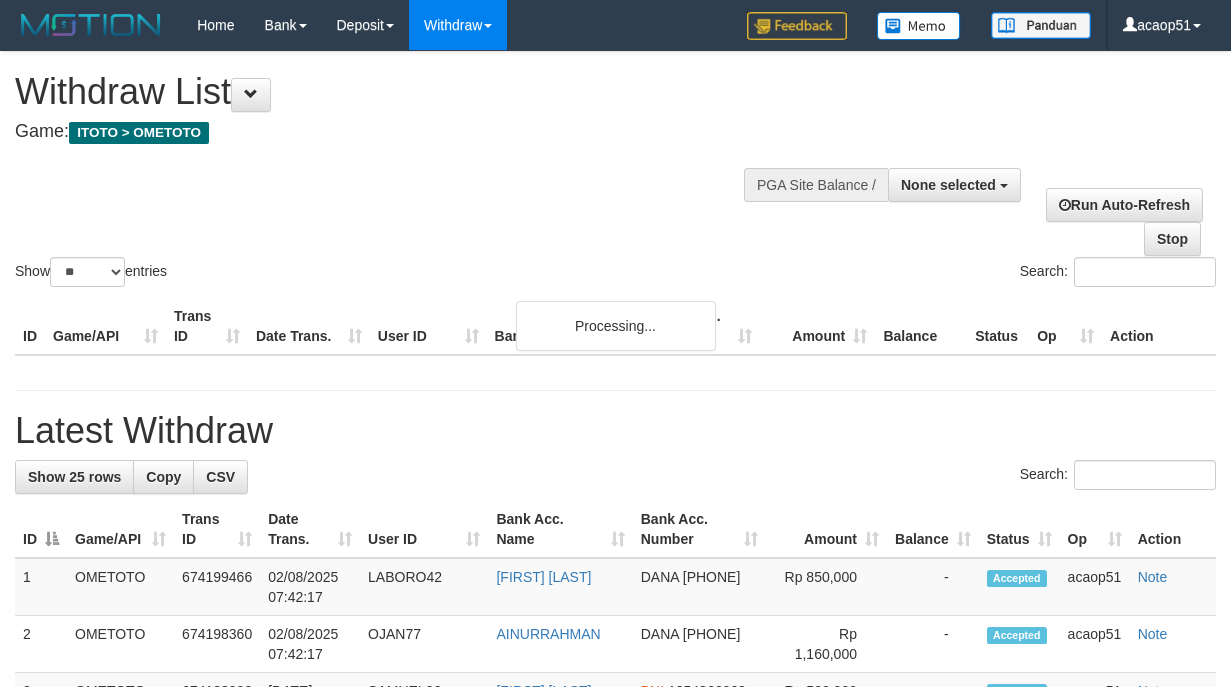 select 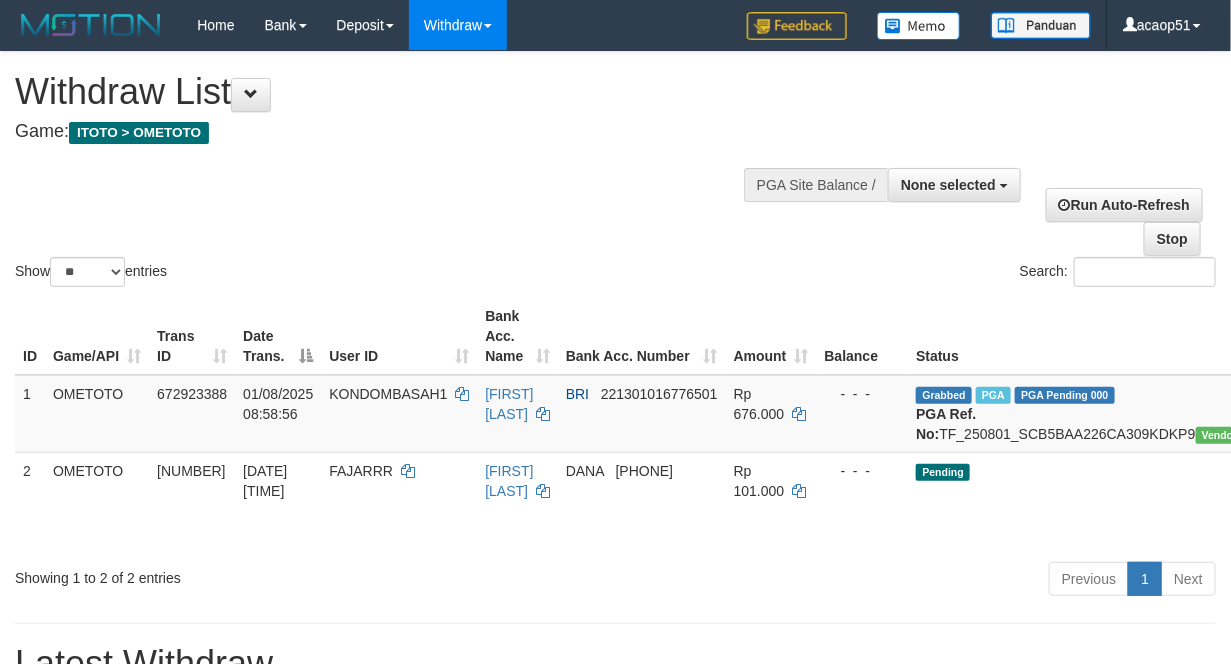 scroll, scrollTop: 300, scrollLeft: 160, axis: both 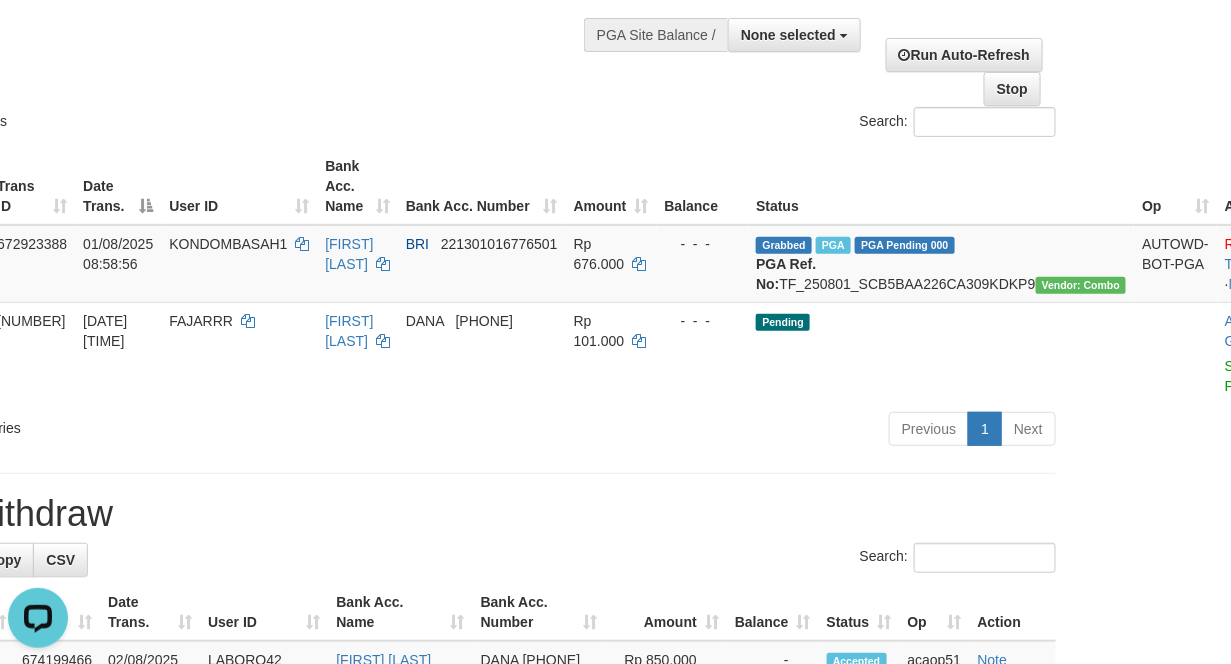 click on "Search:" at bounding box center [764, 124] 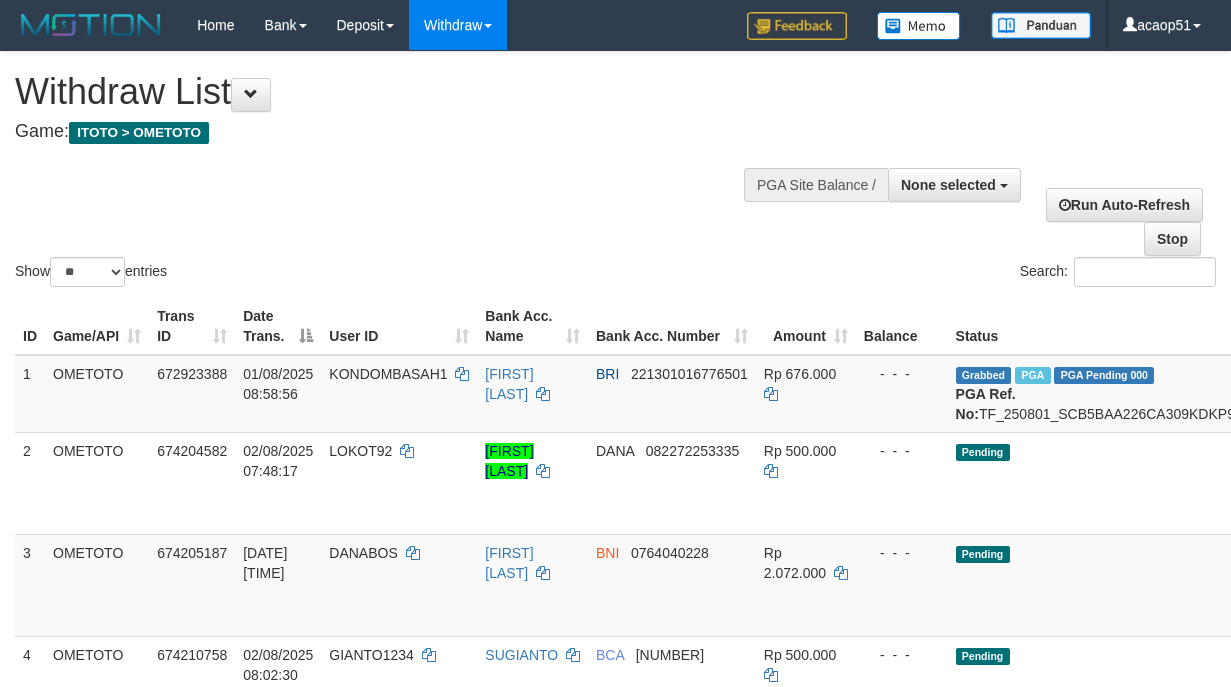 select 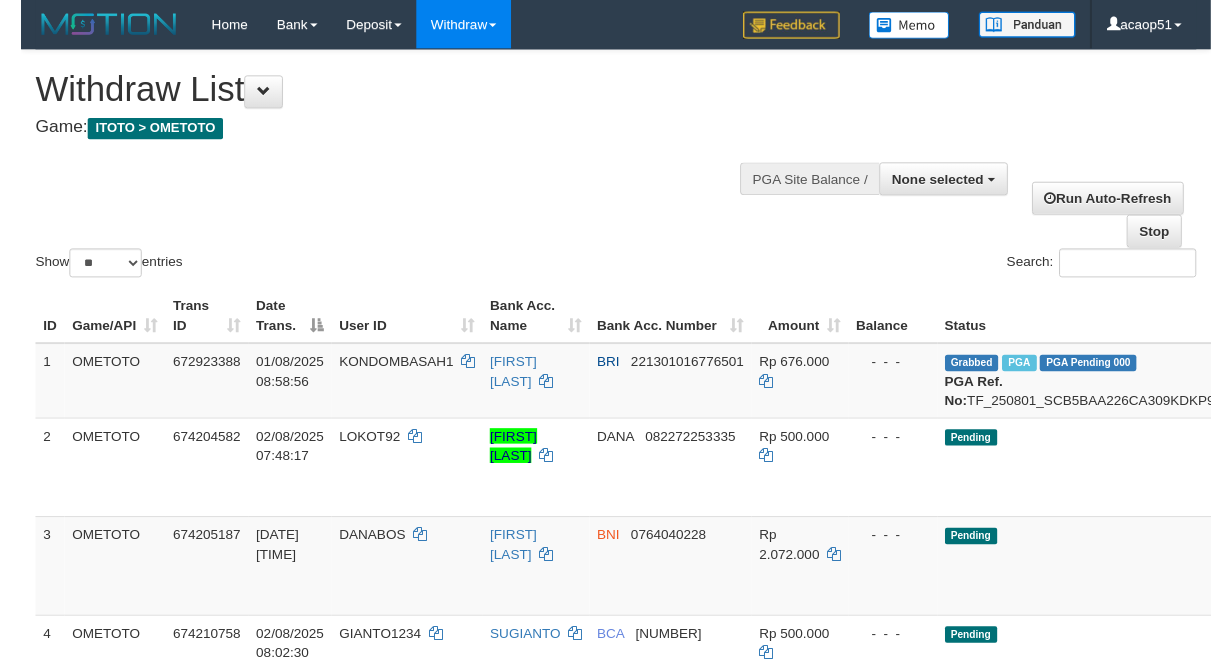 scroll, scrollTop: 150, scrollLeft: 160, axis: both 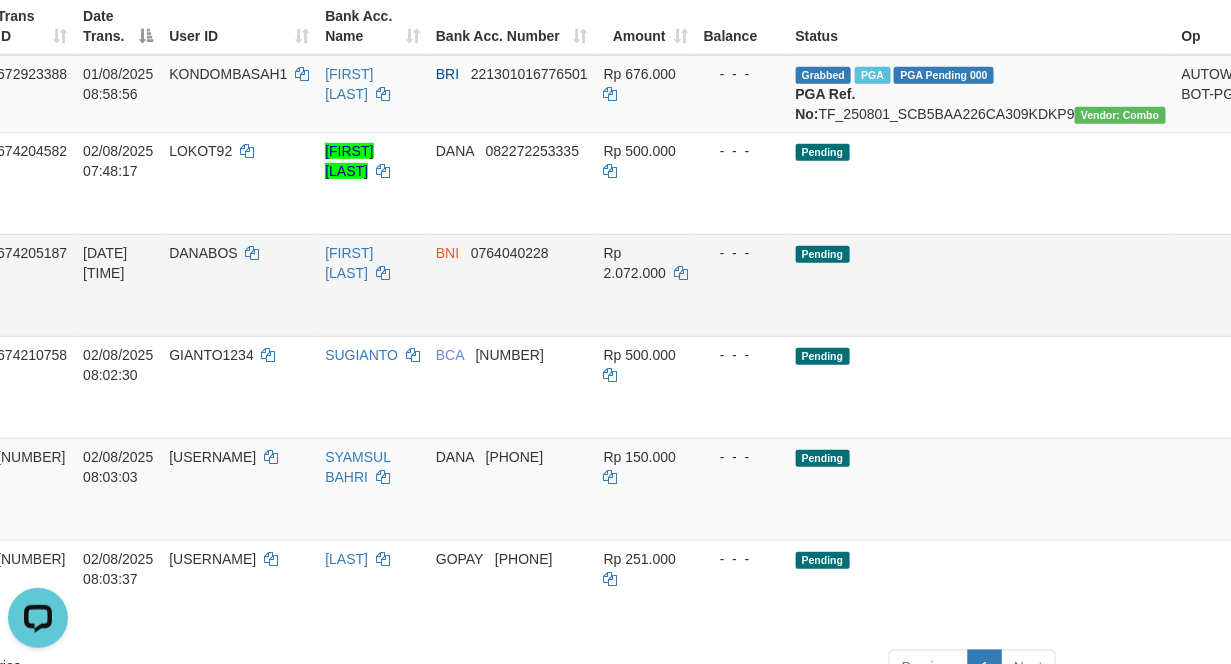 click on "Pending" at bounding box center (981, 285) 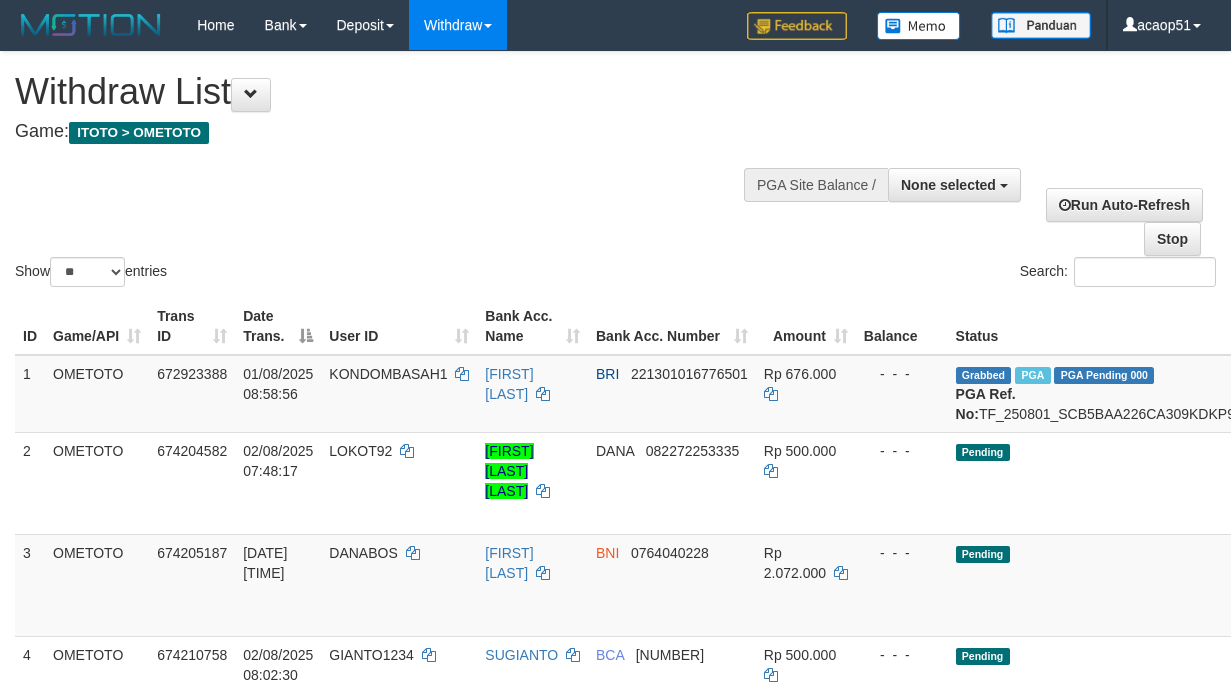 select 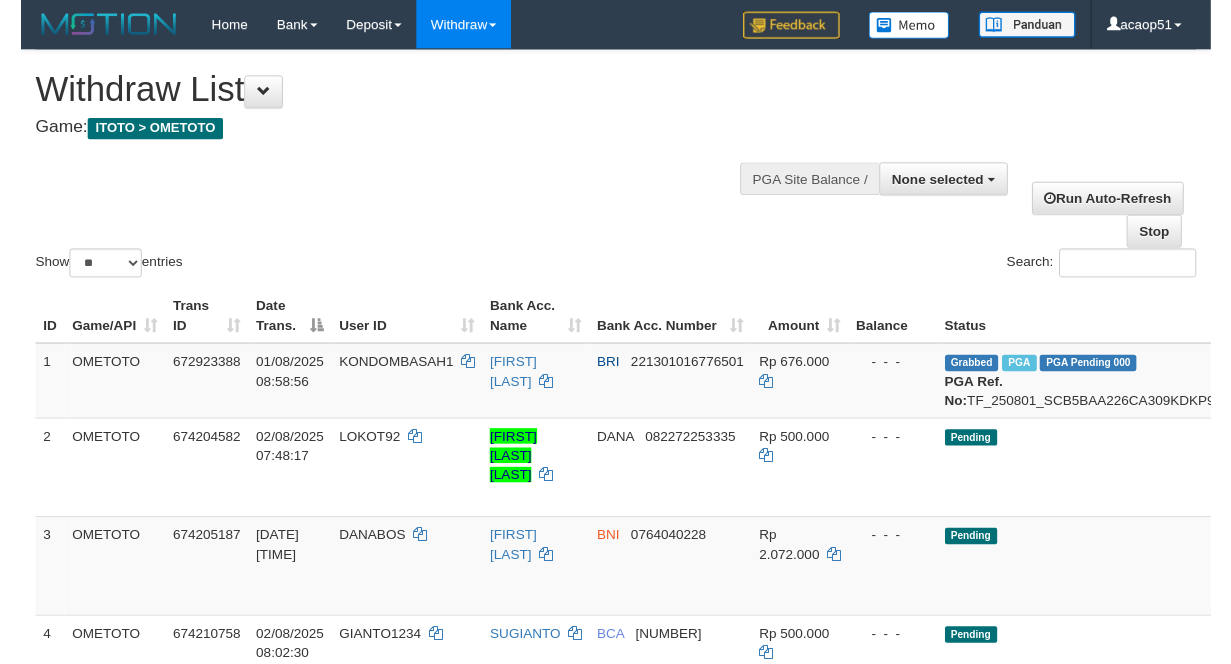 scroll, scrollTop: 291, scrollLeft: 151, axis: both 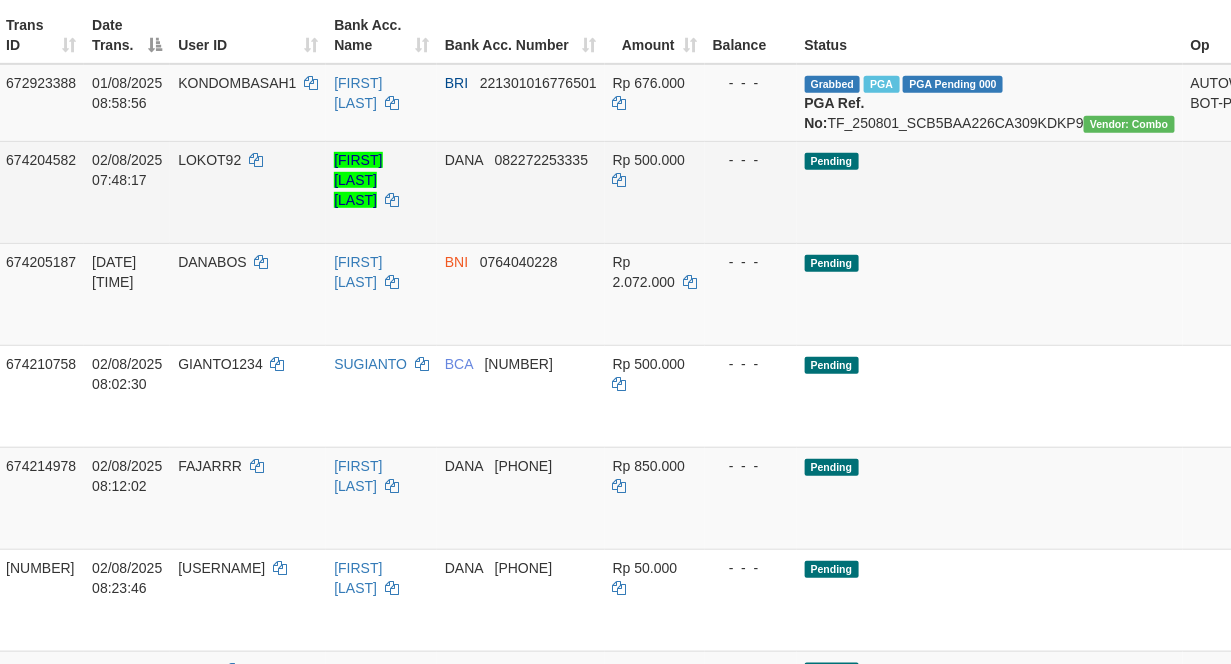 click on "Send PGA" at bounding box center [1289, 215] 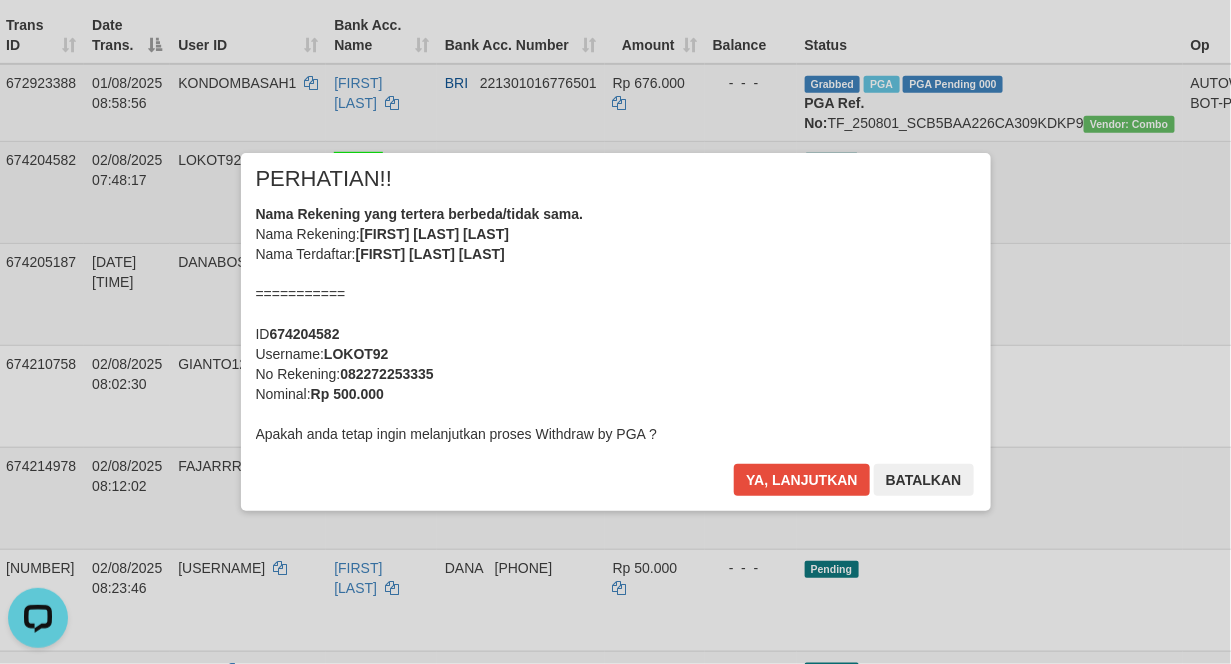 scroll, scrollTop: 0, scrollLeft: 0, axis: both 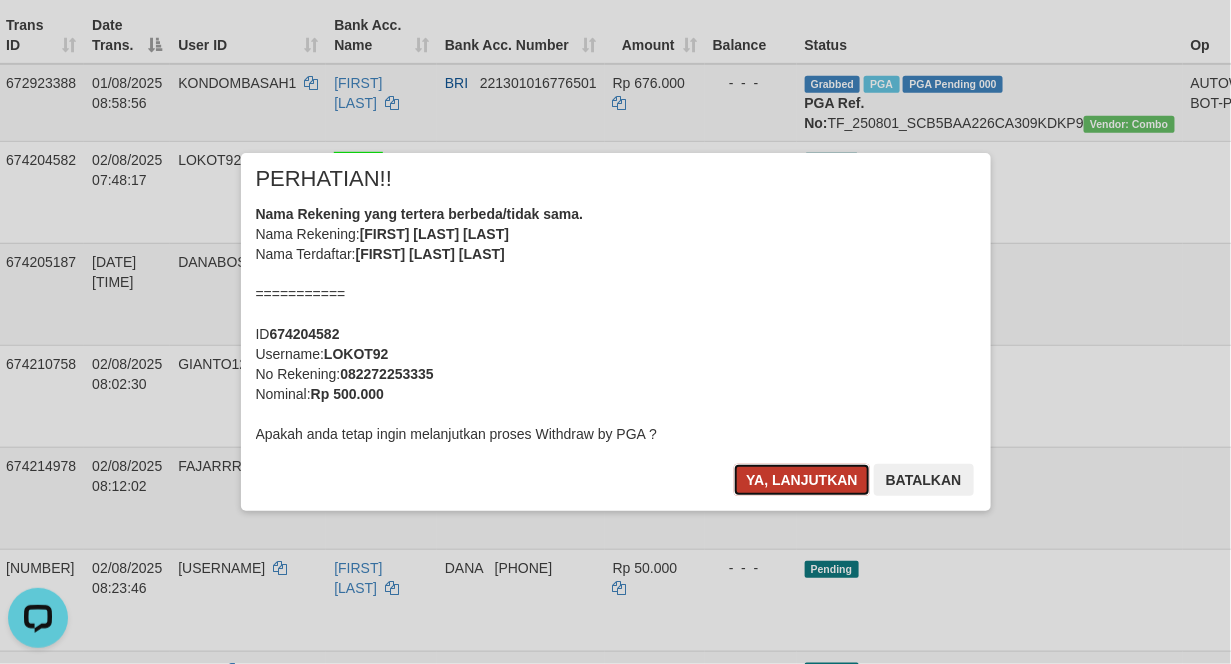 click on "Ya, lanjutkan" at bounding box center (802, 480) 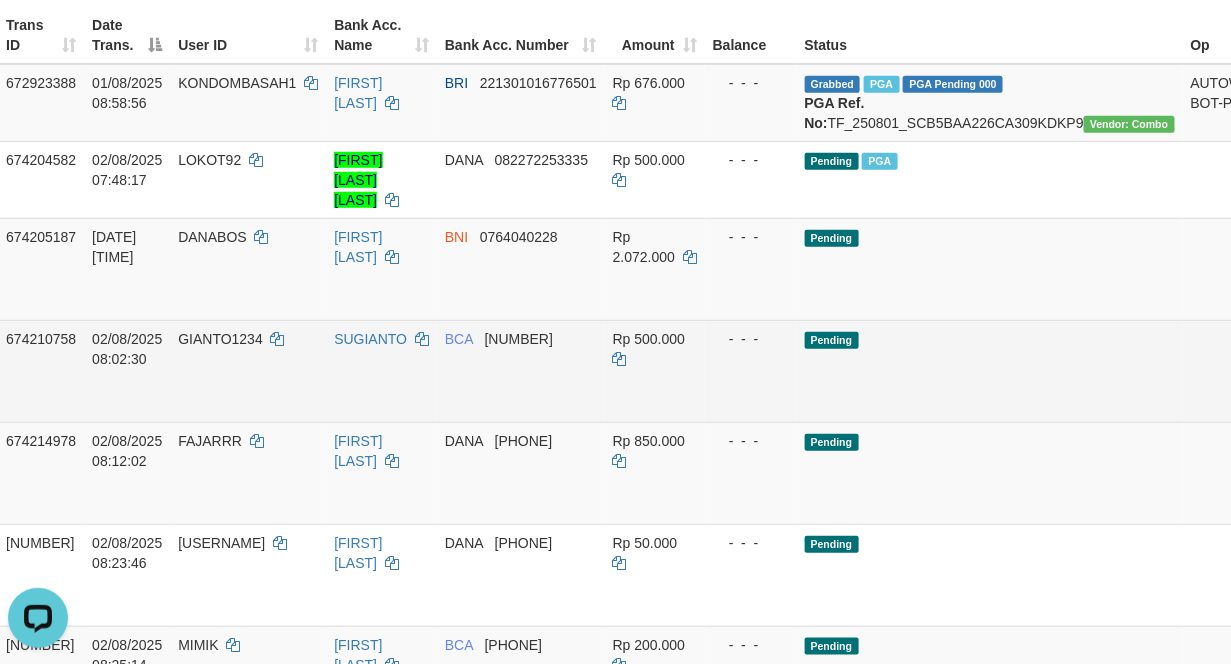 click on "Send PGA" at bounding box center [1289, 394] 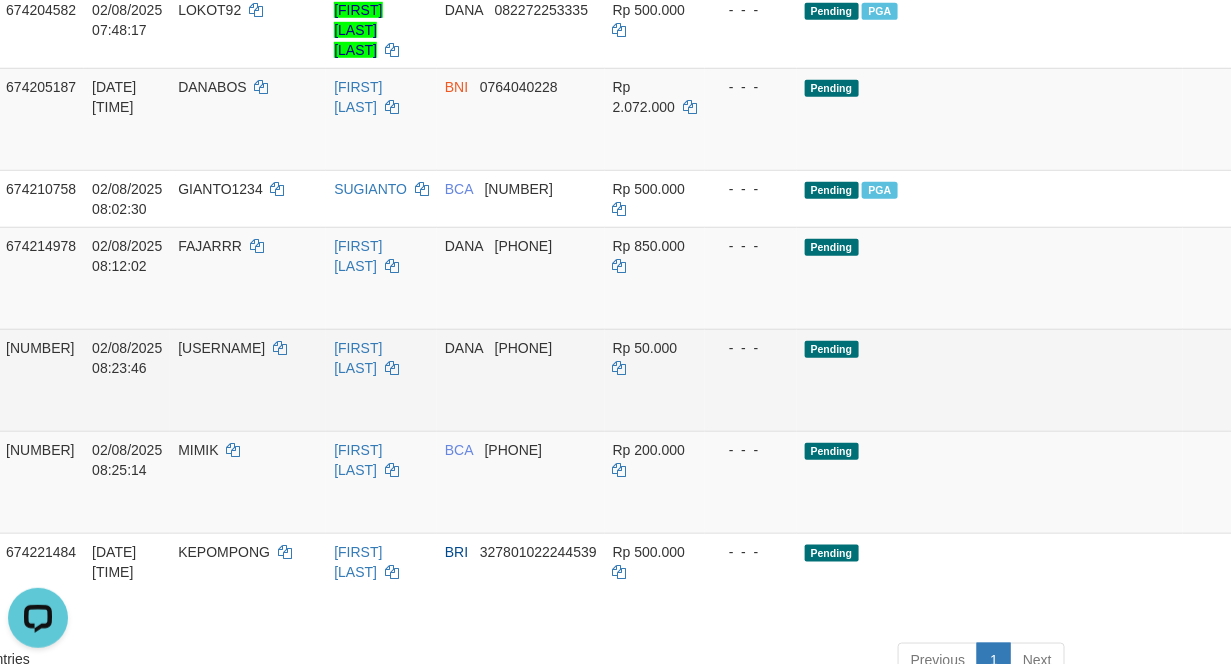 scroll, scrollTop: 291, scrollLeft: 151, axis: both 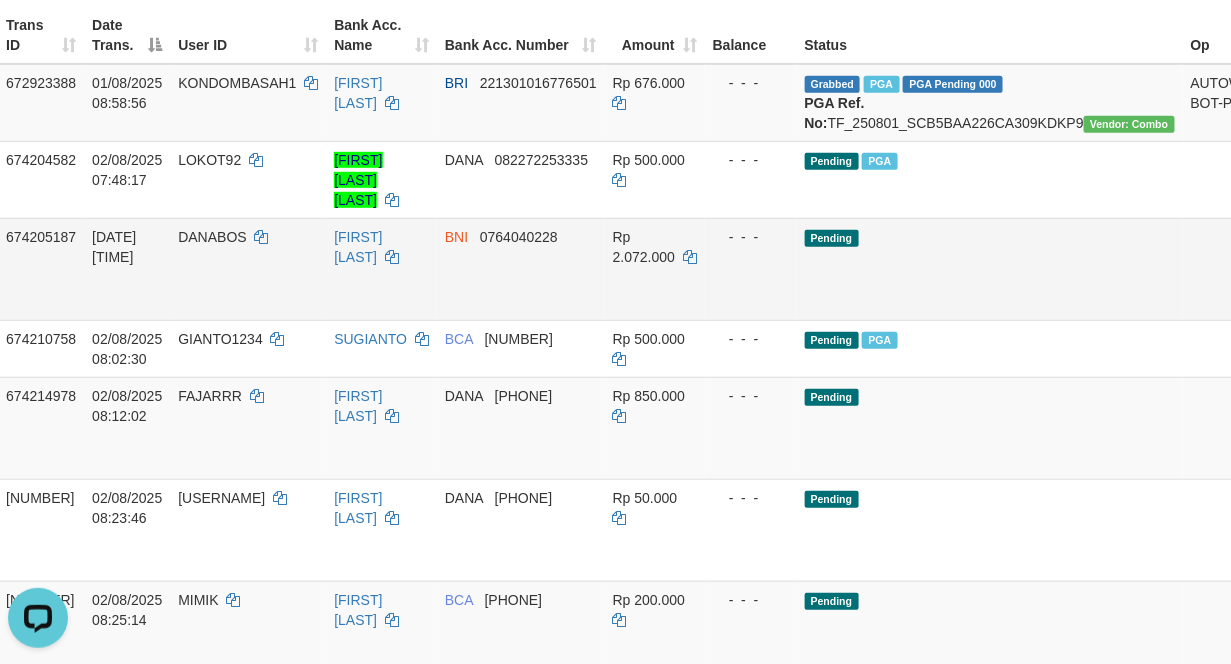click on "Send PGA" at bounding box center (1289, 292) 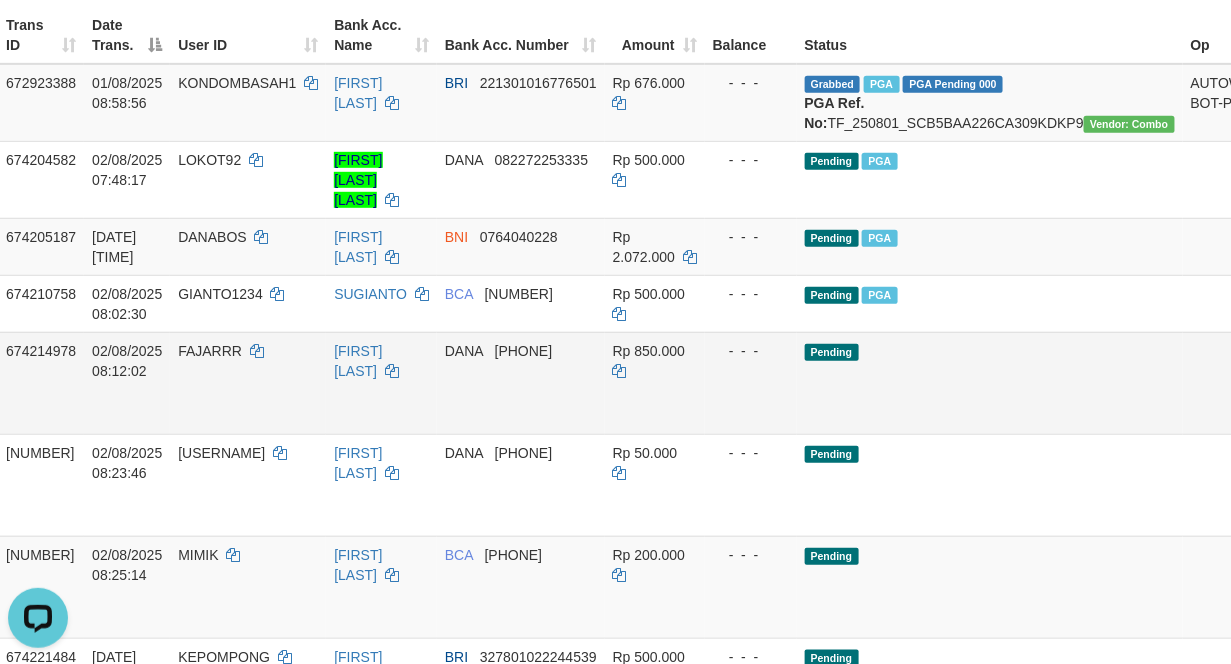click on "Send PGA" at bounding box center (1289, 406) 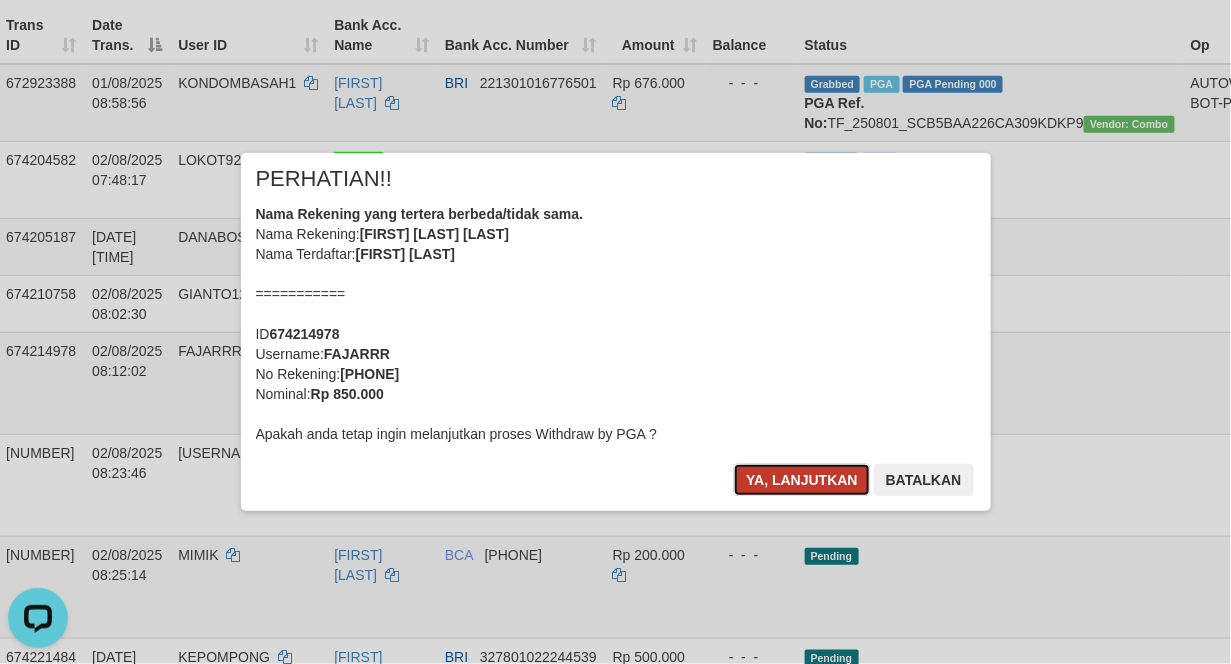 click on "Ya, lanjutkan" at bounding box center [802, 480] 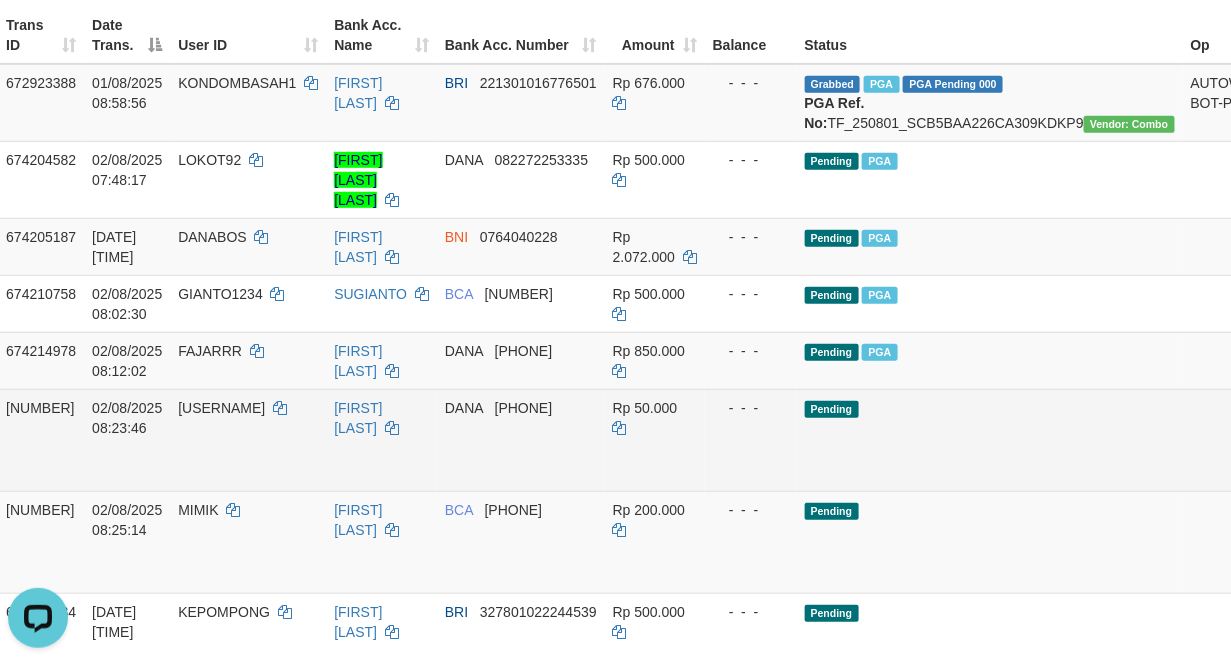scroll, scrollTop: 591, scrollLeft: 151, axis: both 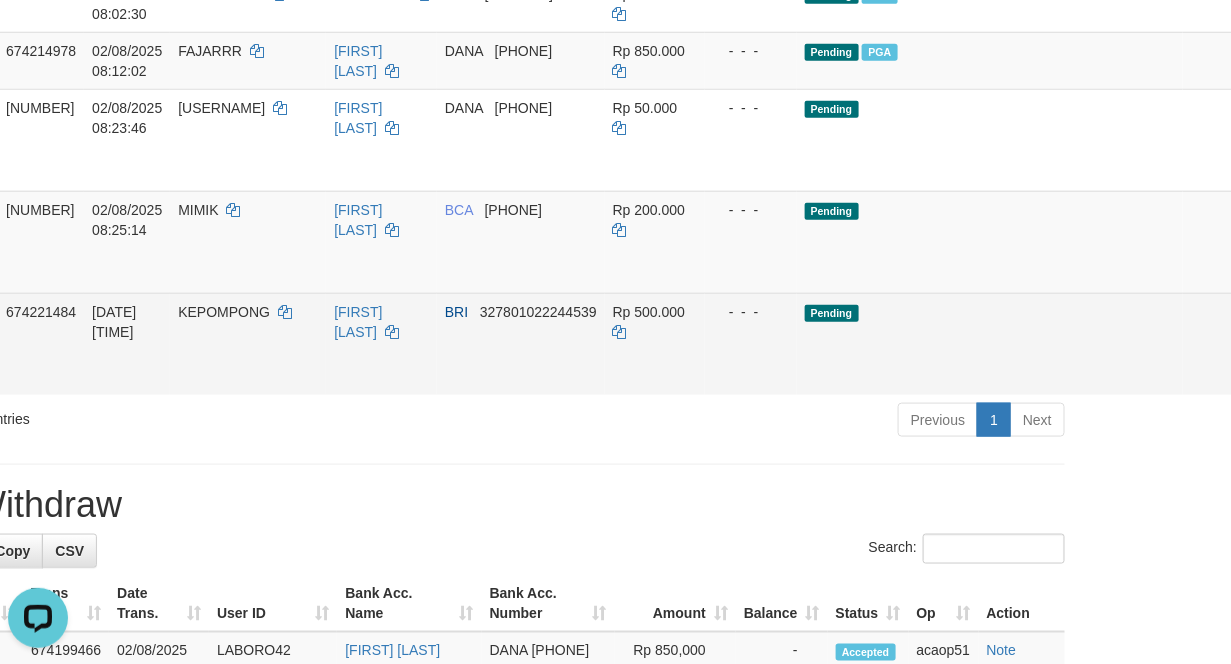 click on "Send PGA" at bounding box center [1289, 367] 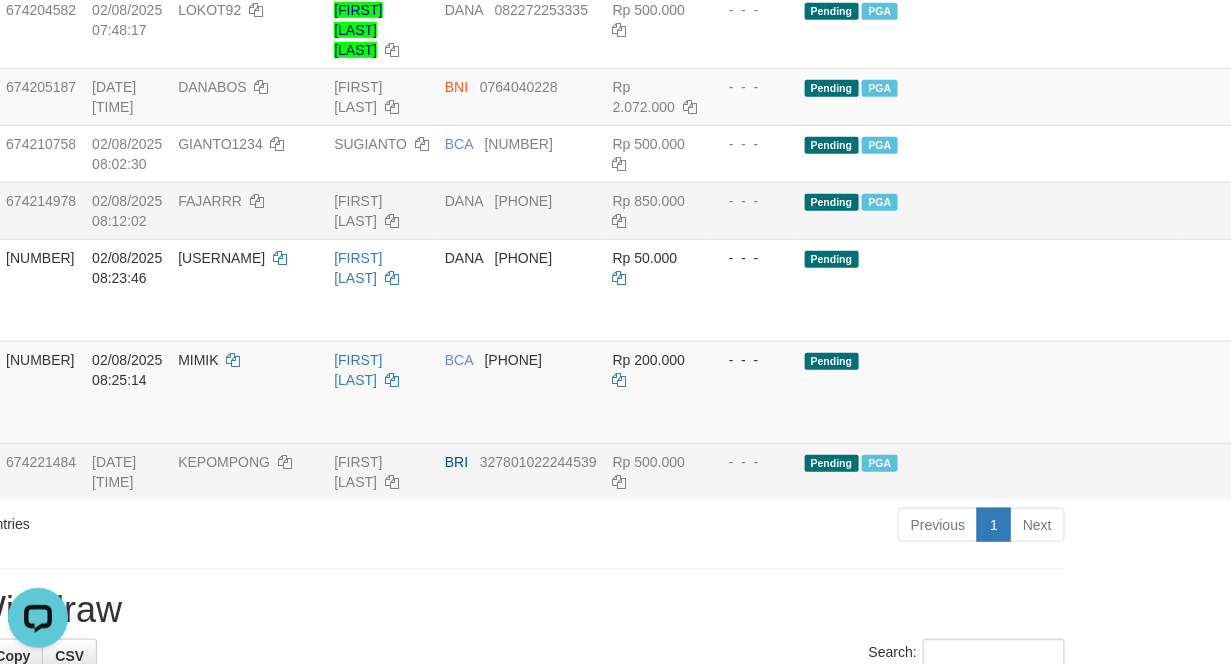 scroll, scrollTop: 291, scrollLeft: 151, axis: both 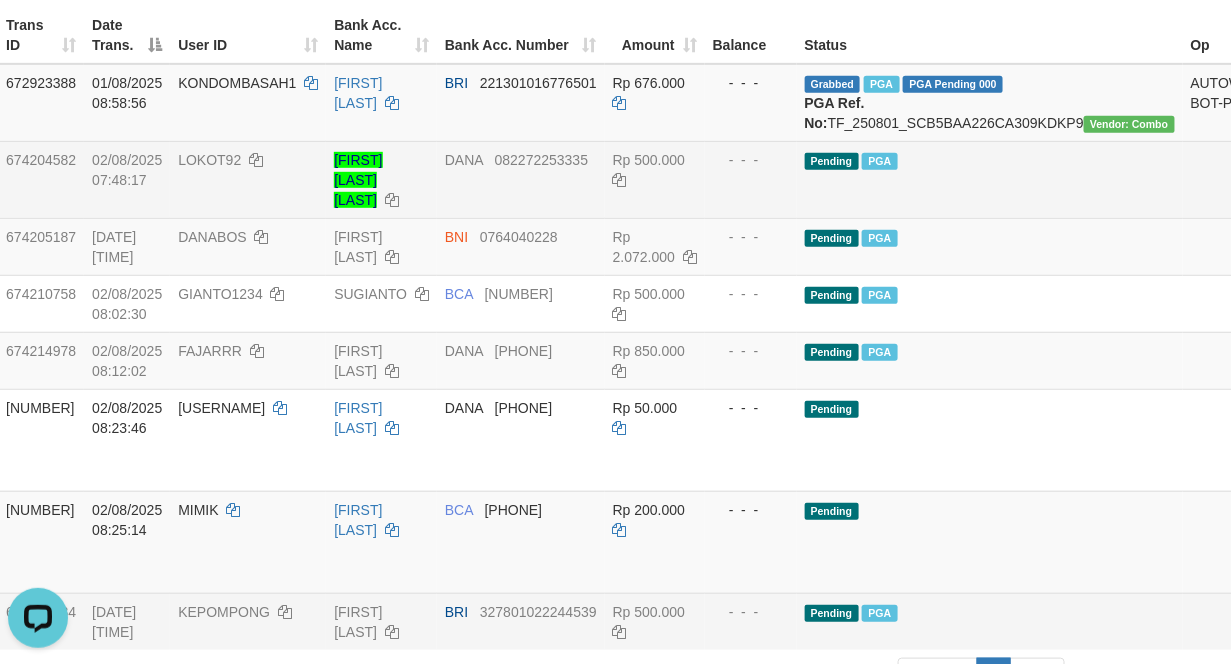 click on "Pending   PGA" at bounding box center (990, 179) 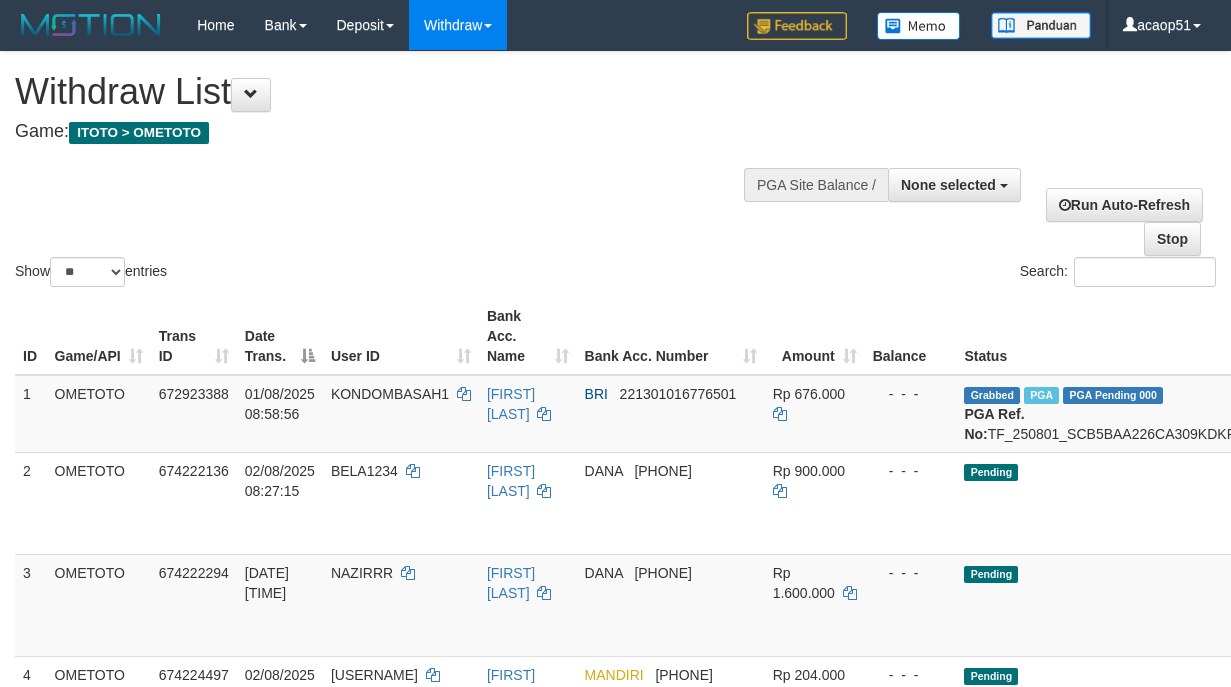 select 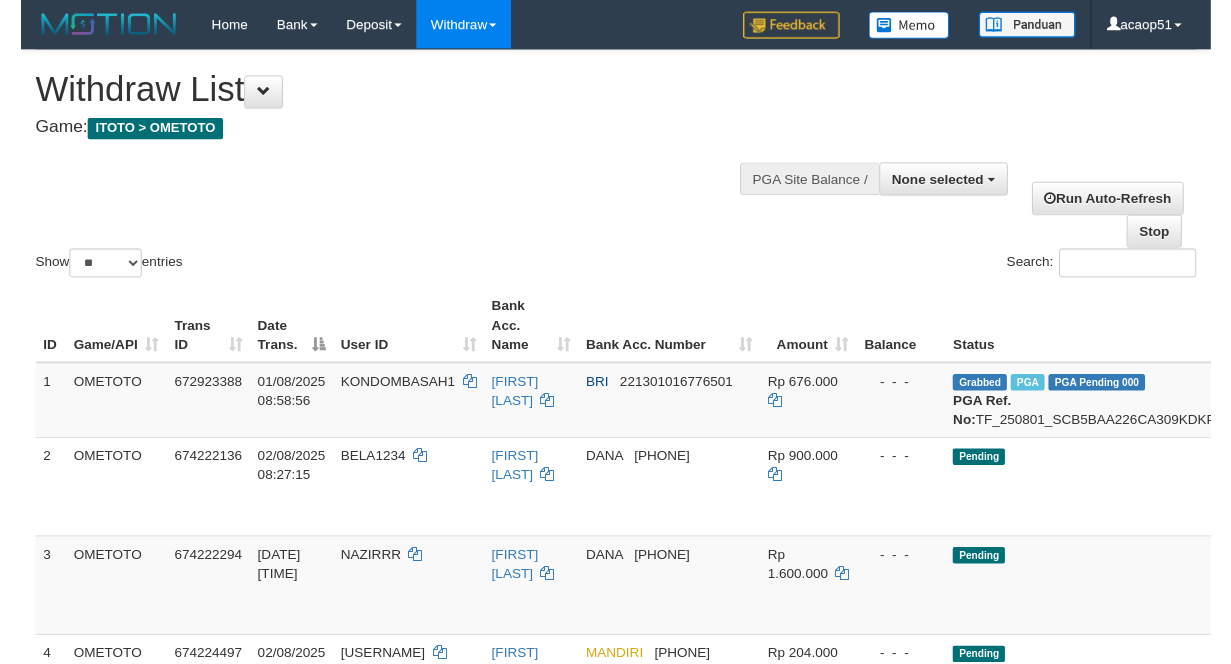 scroll, scrollTop: 291, scrollLeft: 151, axis: both 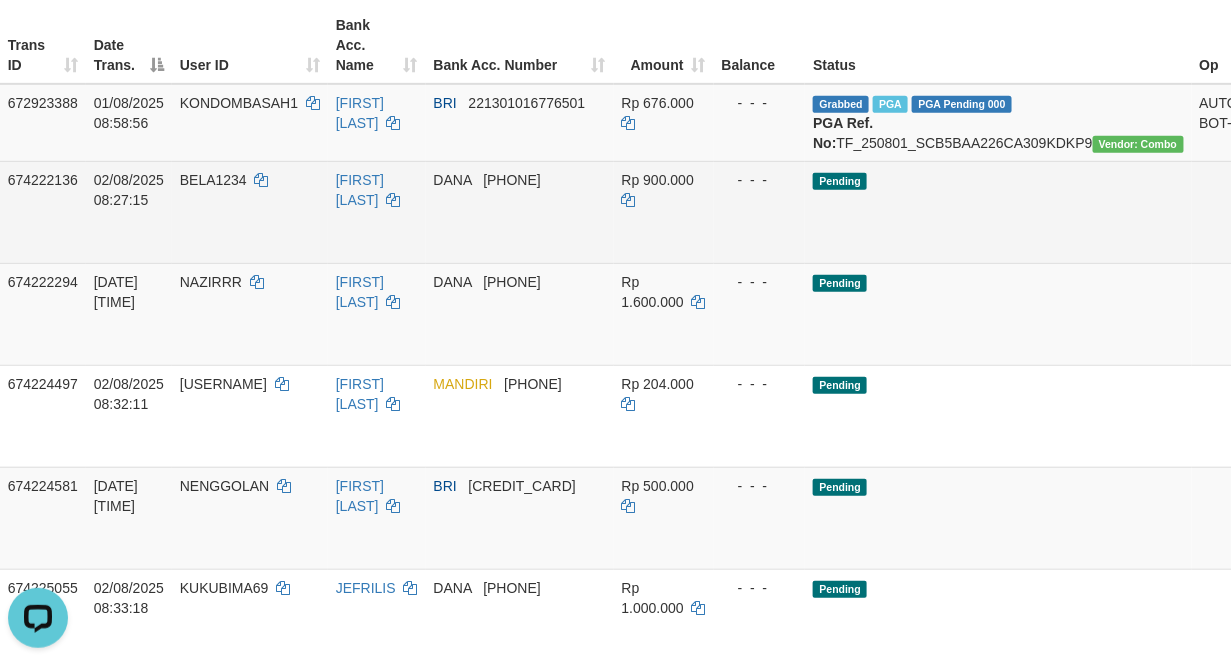 click on "[FIRST]  [PHONE]" at bounding box center (520, 212) 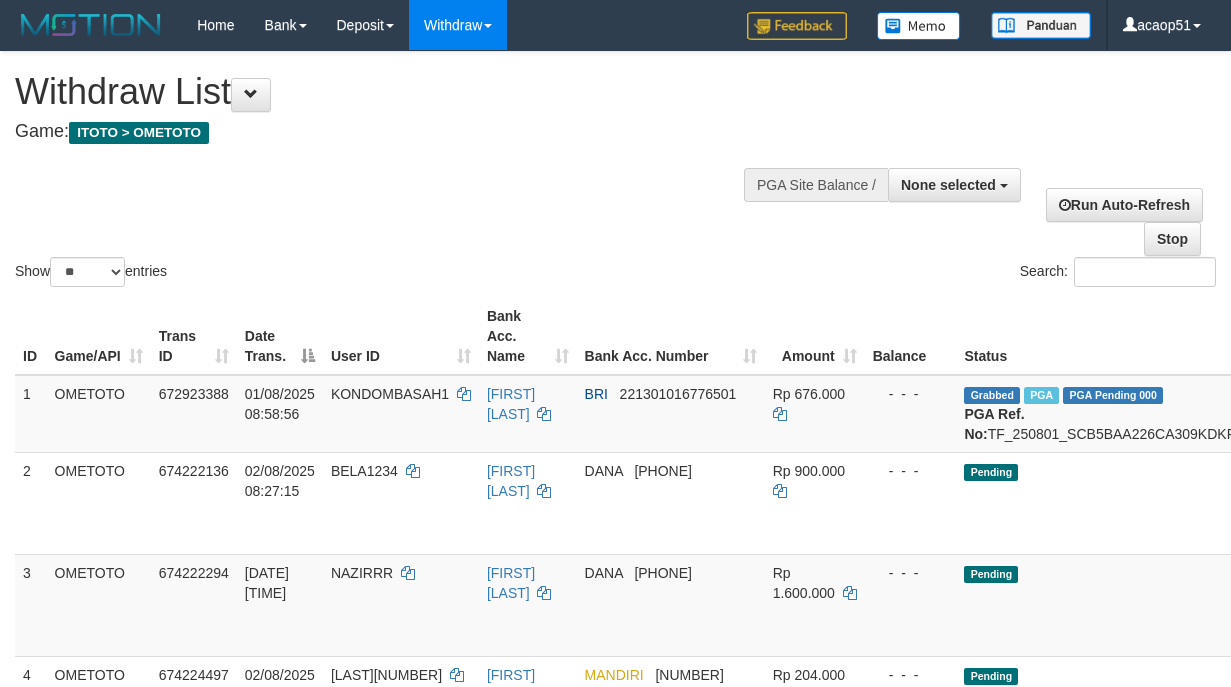 select 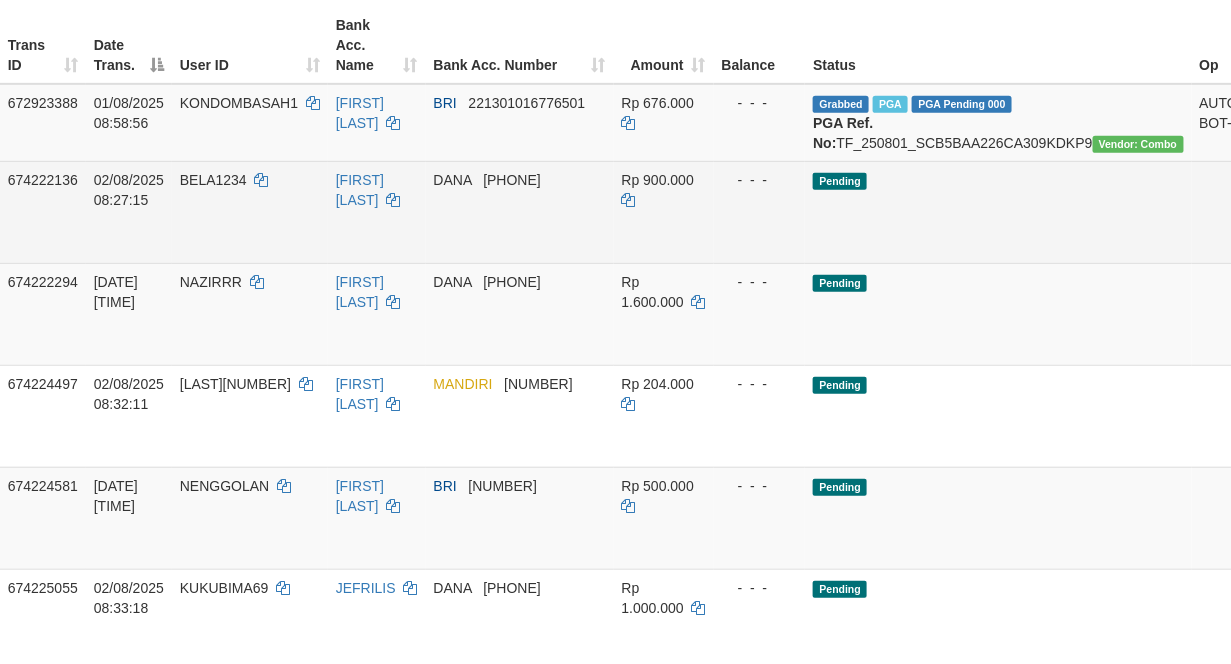 scroll, scrollTop: 291, scrollLeft: 234, axis: both 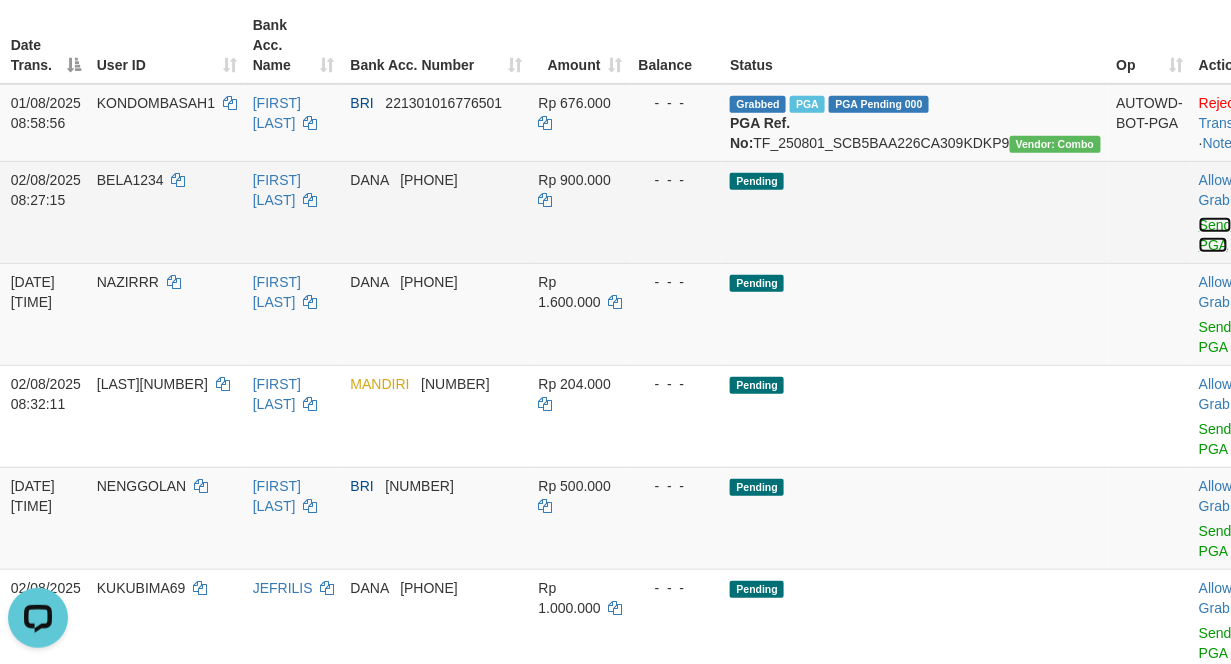 click on "Send PGA" at bounding box center (1215, 235) 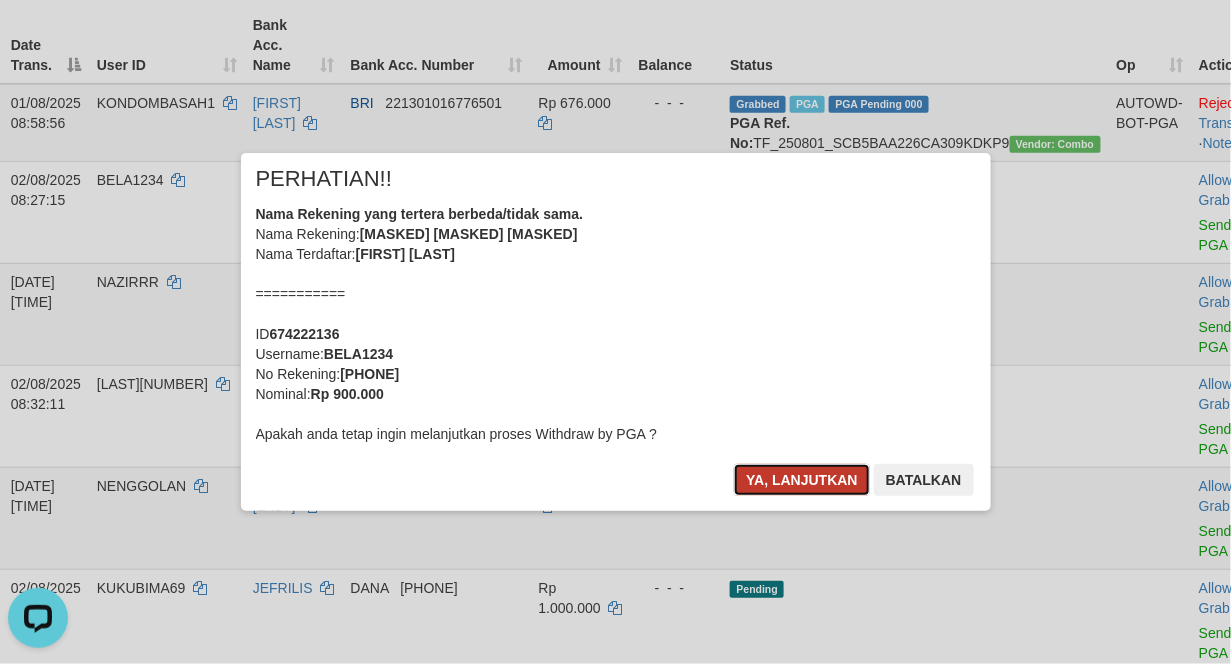 click on "Ya, lanjutkan" at bounding box center [802, 480] 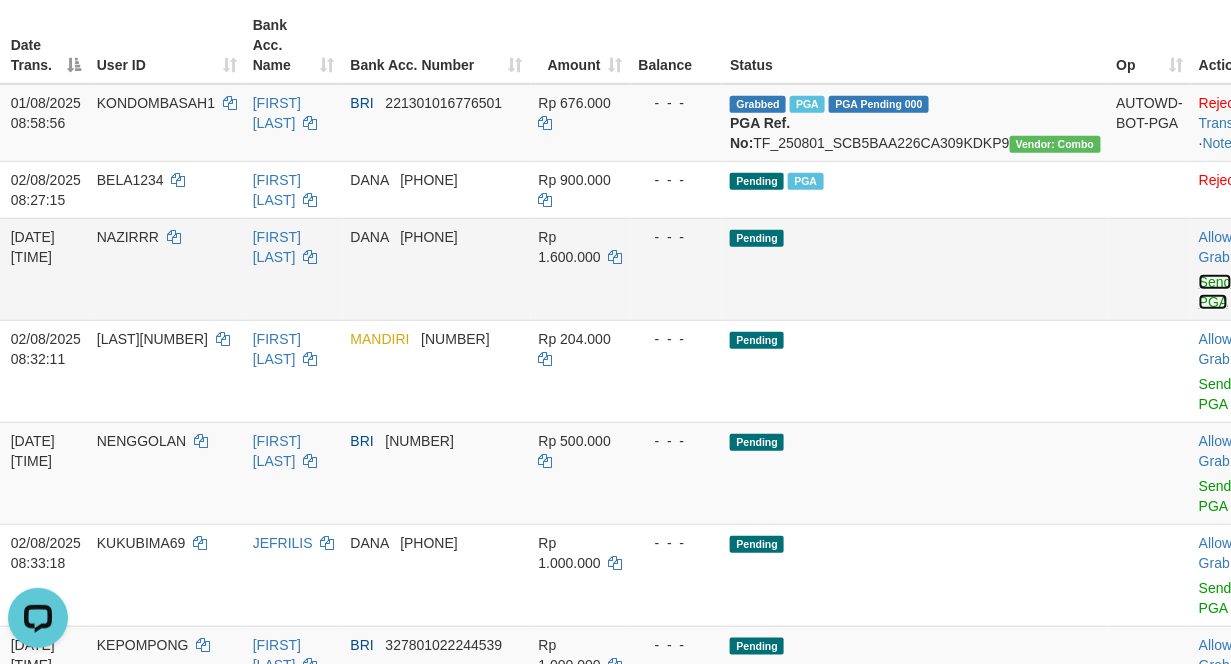 click on "Send PGA" at bounding box center [1215, 292] 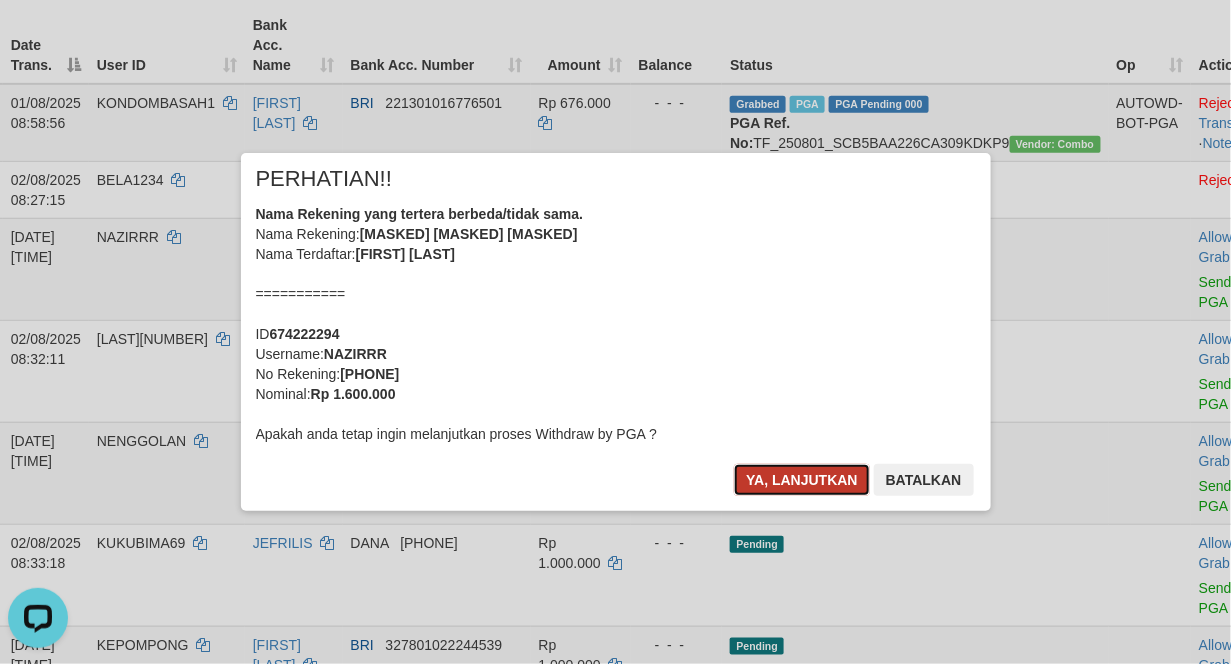 click on "Ya, lanjutkan" at bounding box center [802, 480] 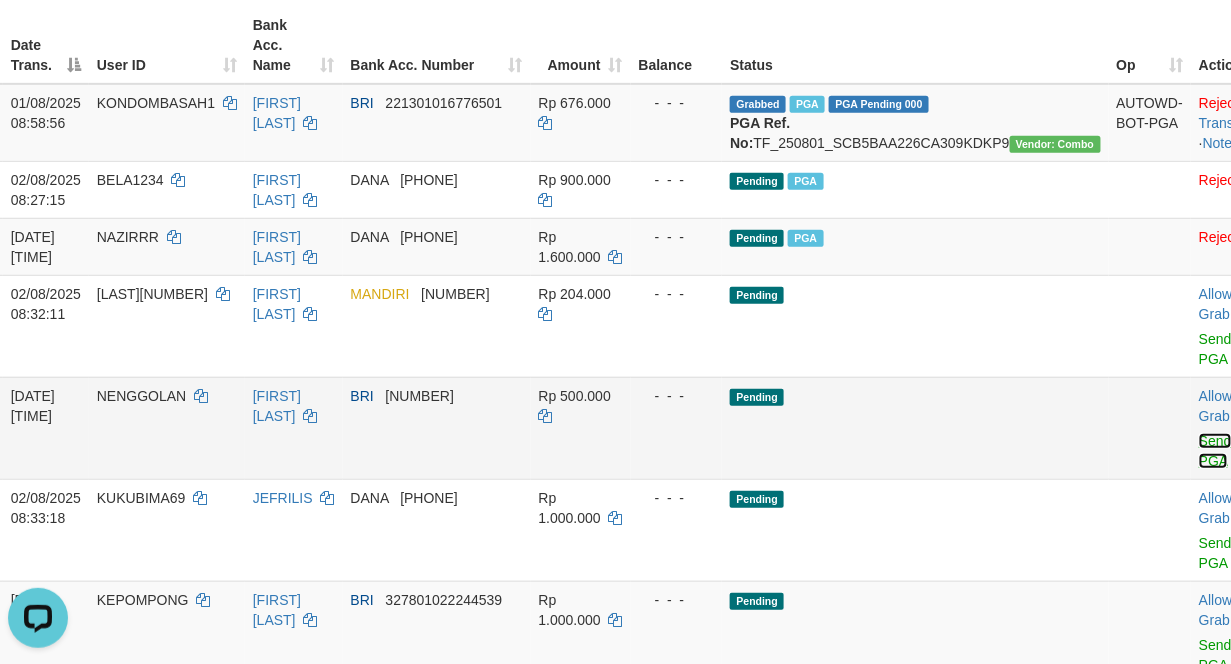 click on "Send PGA" at bounding box center [1215, 451] 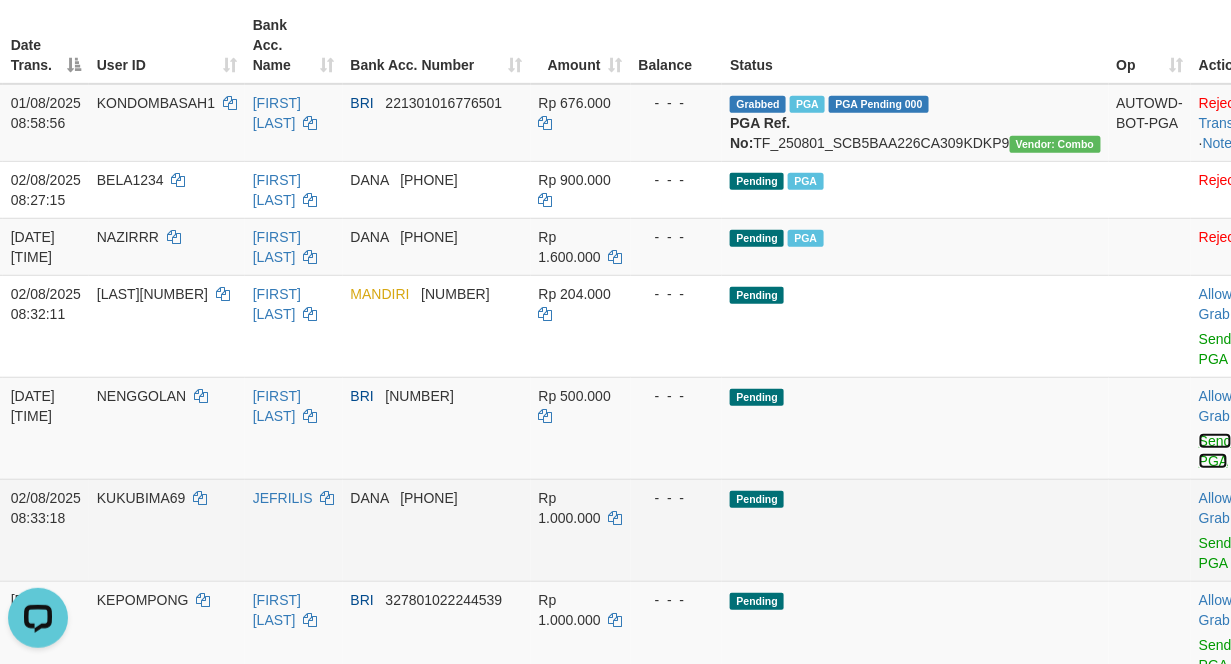 scroll, scrollTop: 441, scrollLeft: 234, axis: both 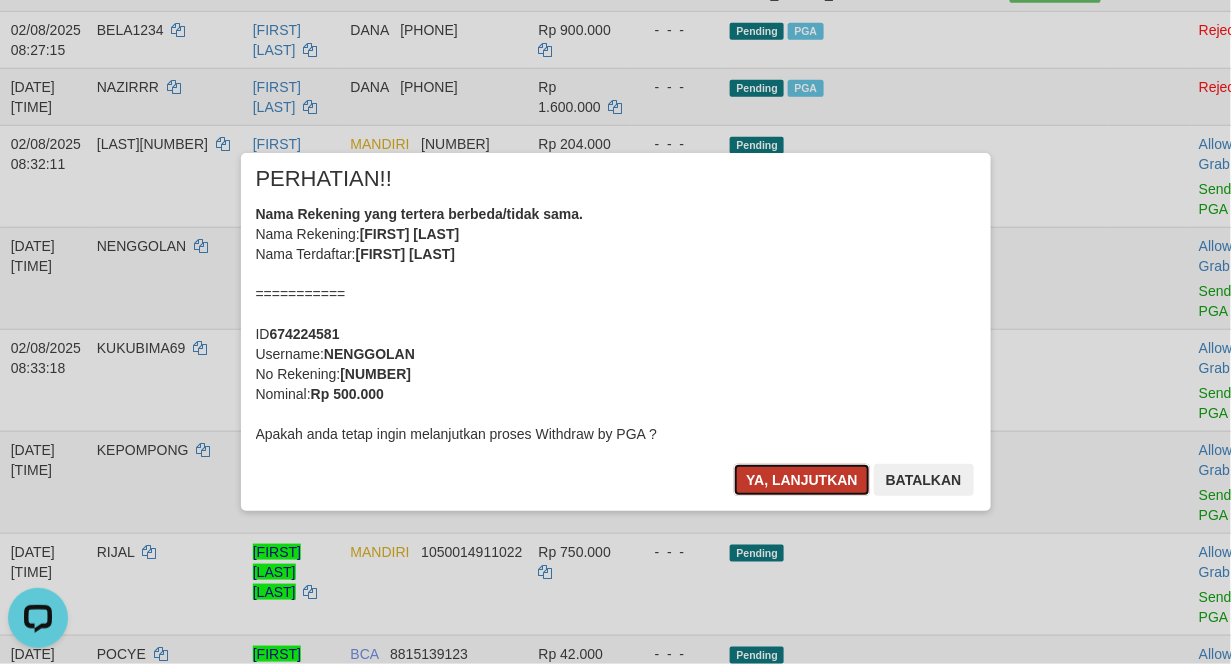 click on "Ya, lanjutkan" at bounding box center (802, 480) 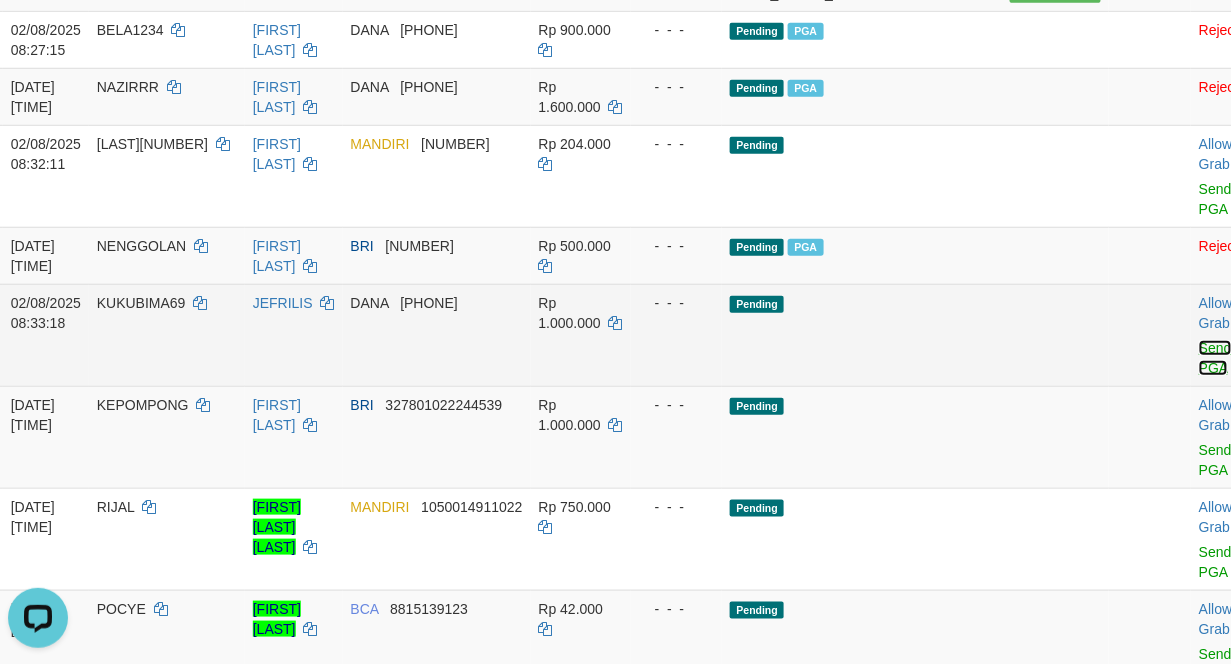 click on "Send PGA" at bounding box center [1215, 358] 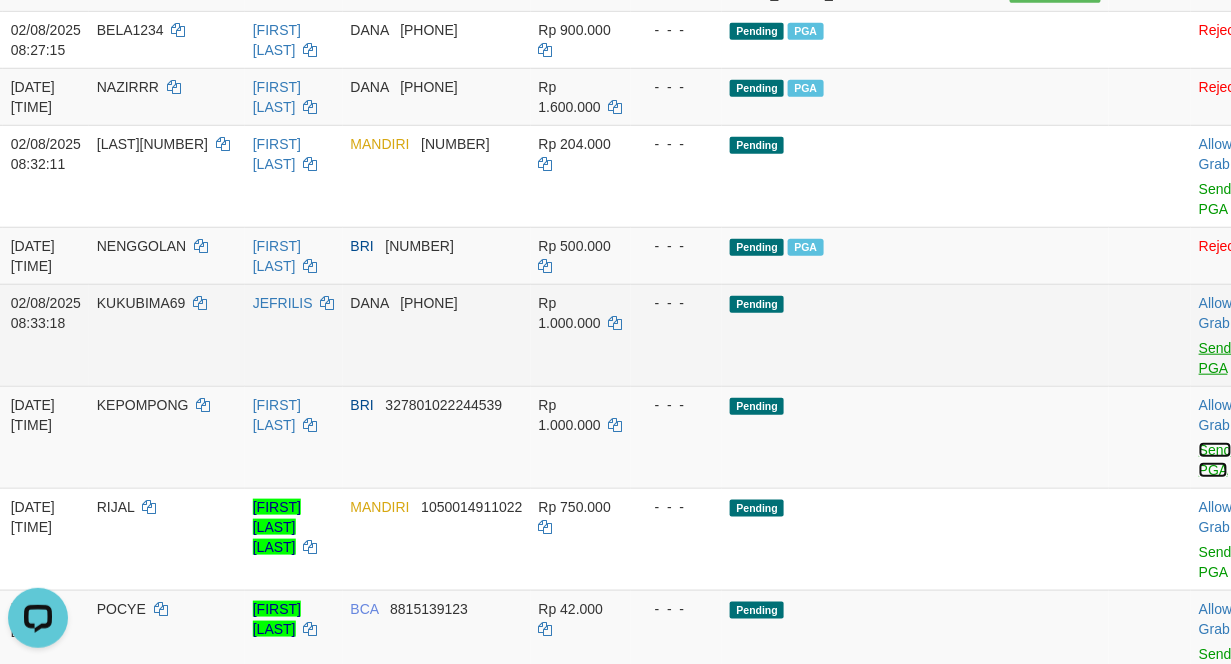 click on "Send PGA" at bounding box center [1215, 460] 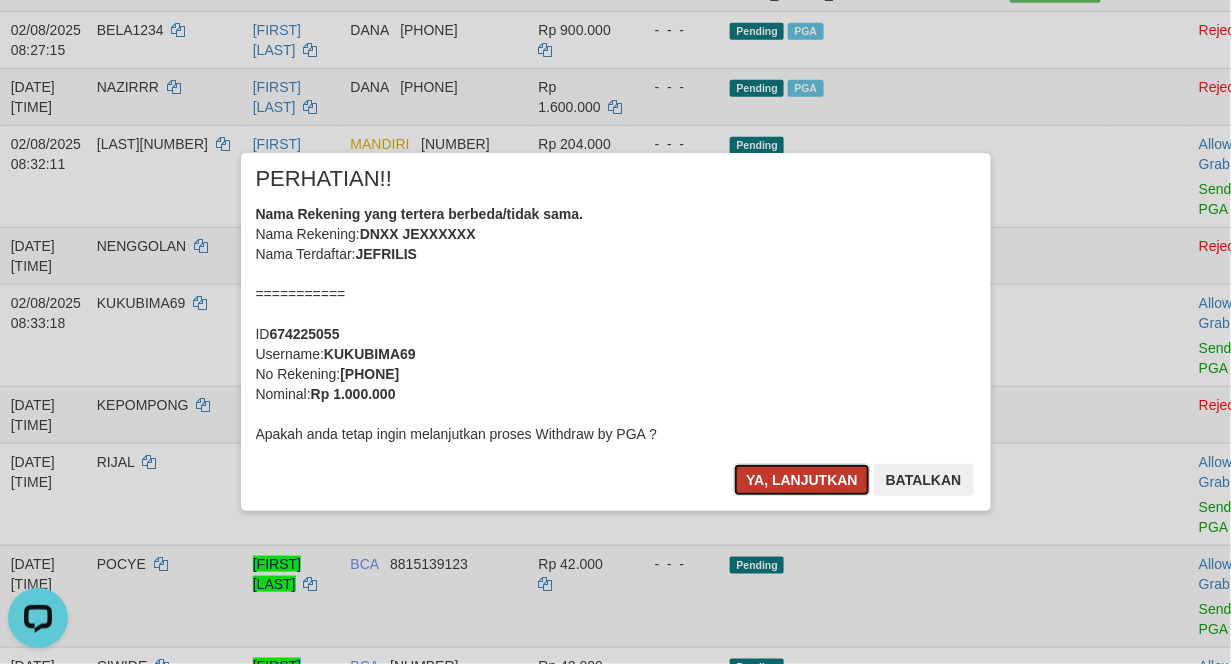 click on "Ya, lanjutkan" at bounding box center (802, 480) 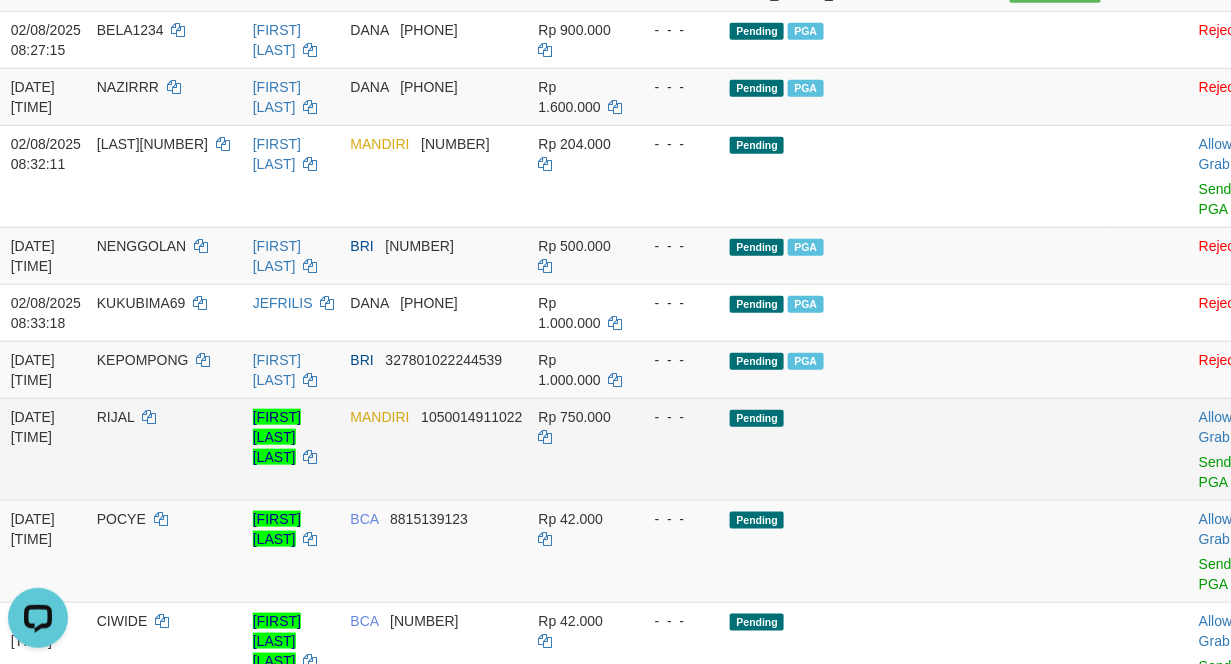 scroll, scrollTop: 591, scrollLeft: 234, axis: both 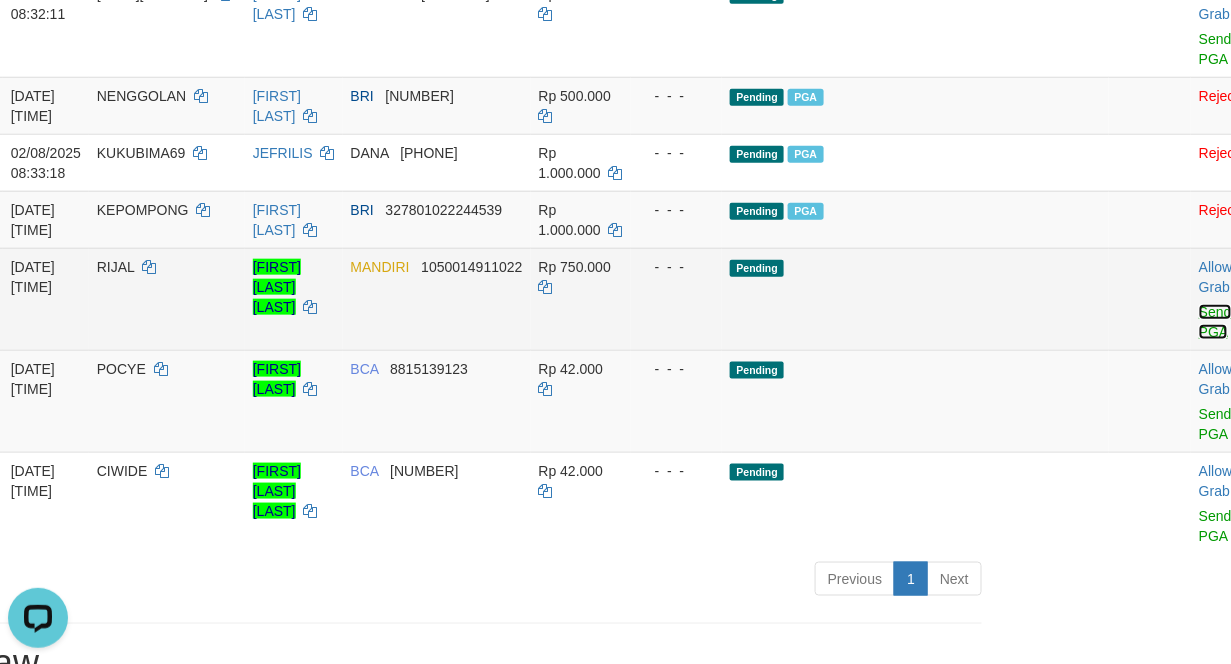 click on "Send PGA" at bounding box center [1215, 322] 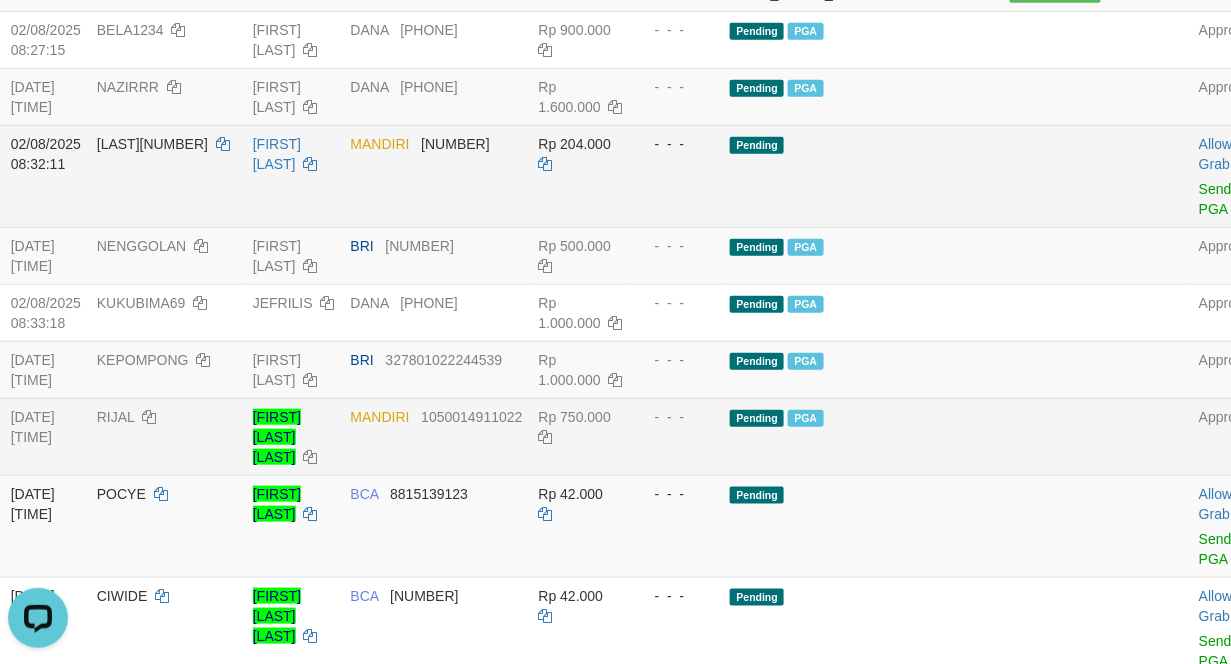 scroll, scrollTop: 141, scrollLeft: 234, axis: both 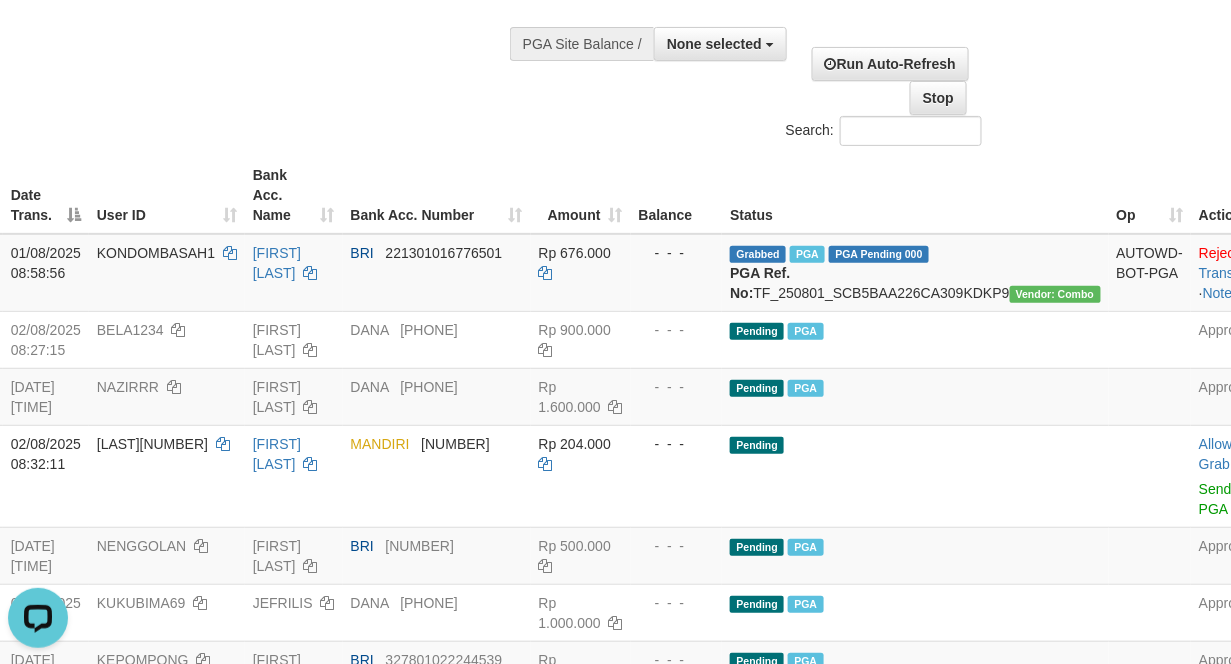 click on "**********" at bounding box center [797, 63] 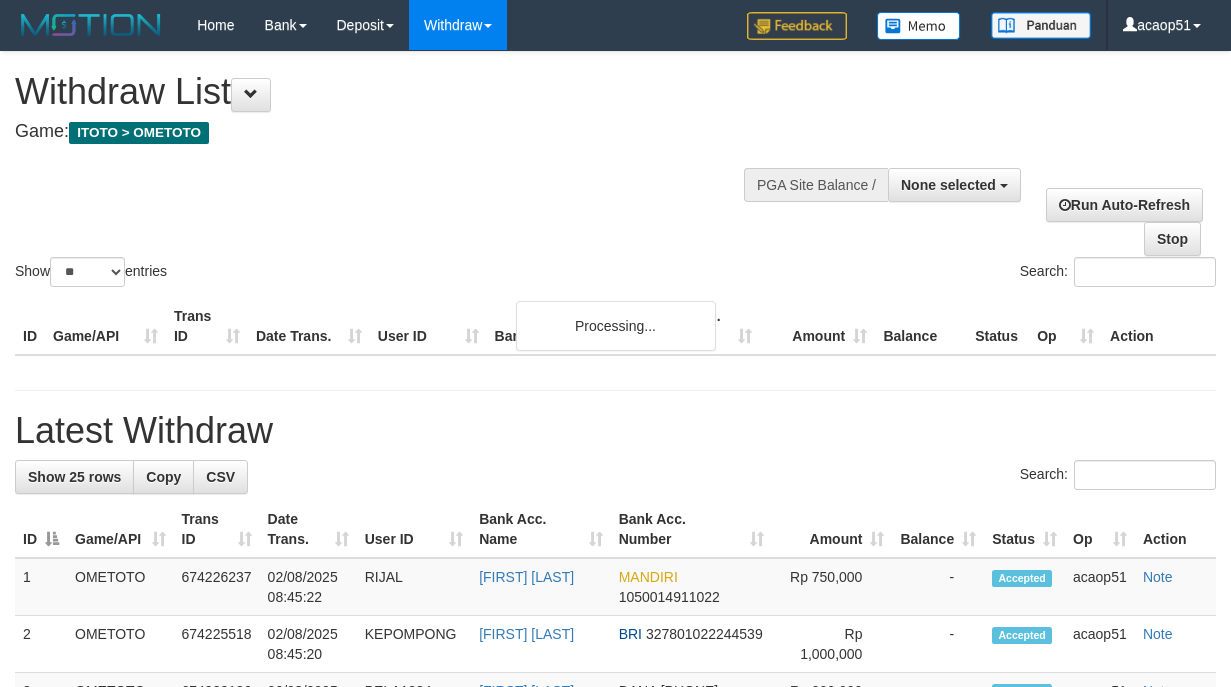 select 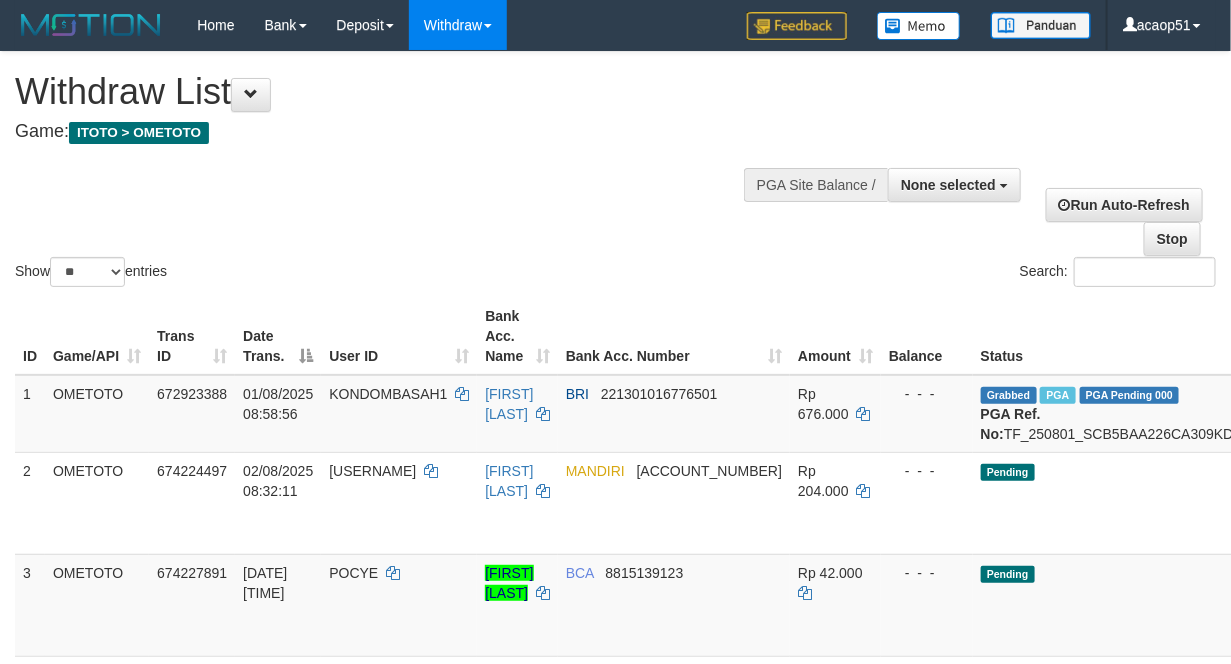 scroll, scrollTop: 141, scrollLeft: 223, axis: both 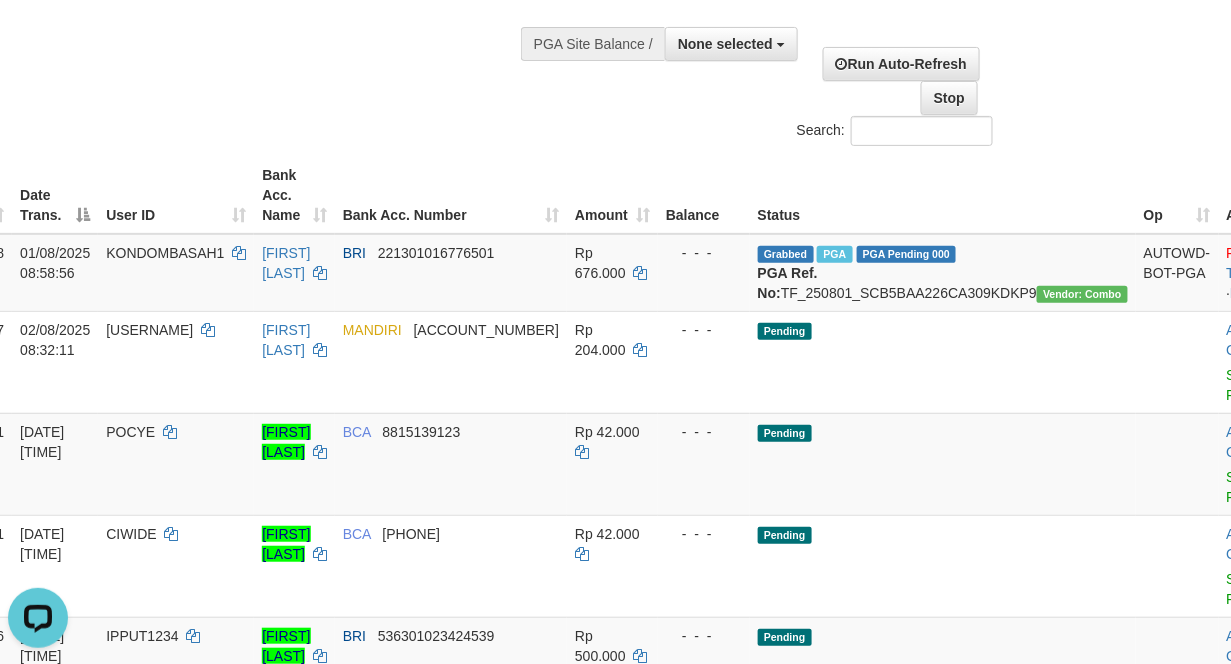 click on "Show  ** ** ** ***  entries Search:" at bounding box center (392, 30) 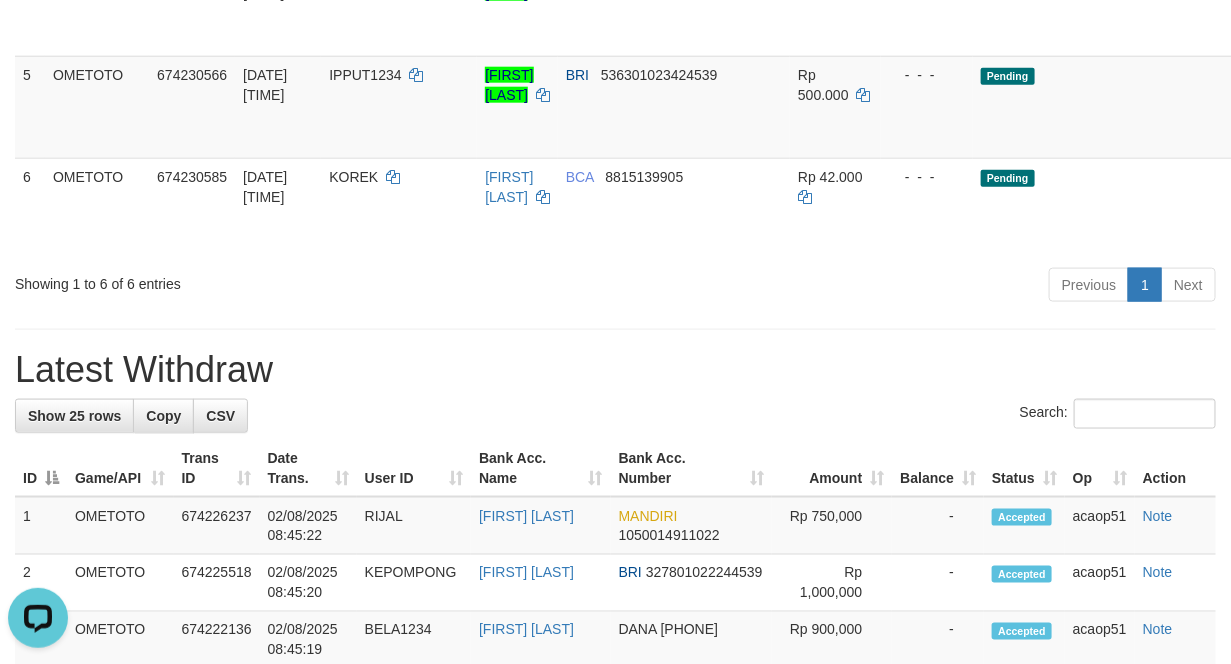 scroll, scrollTop: 1152, scrollLeft: 0, axis: vertical 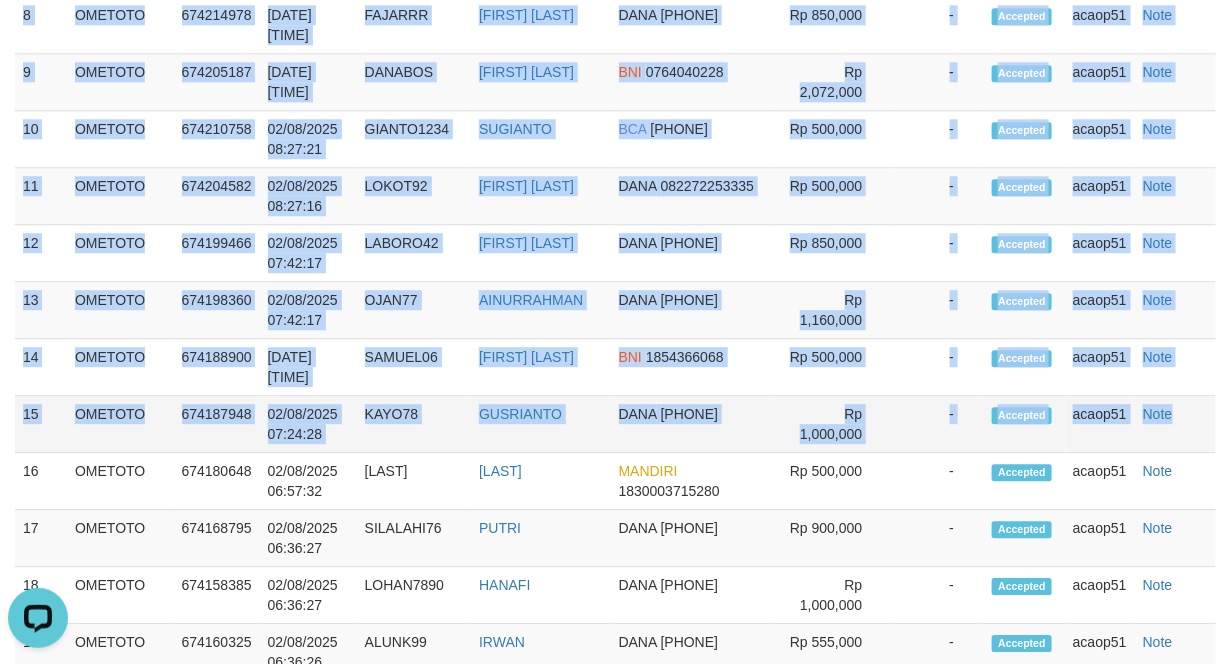 drag, startPoint x: 22, startPoint y: 61, endPoint x: 1162, endPoint y: 444, distance: 1202.6176 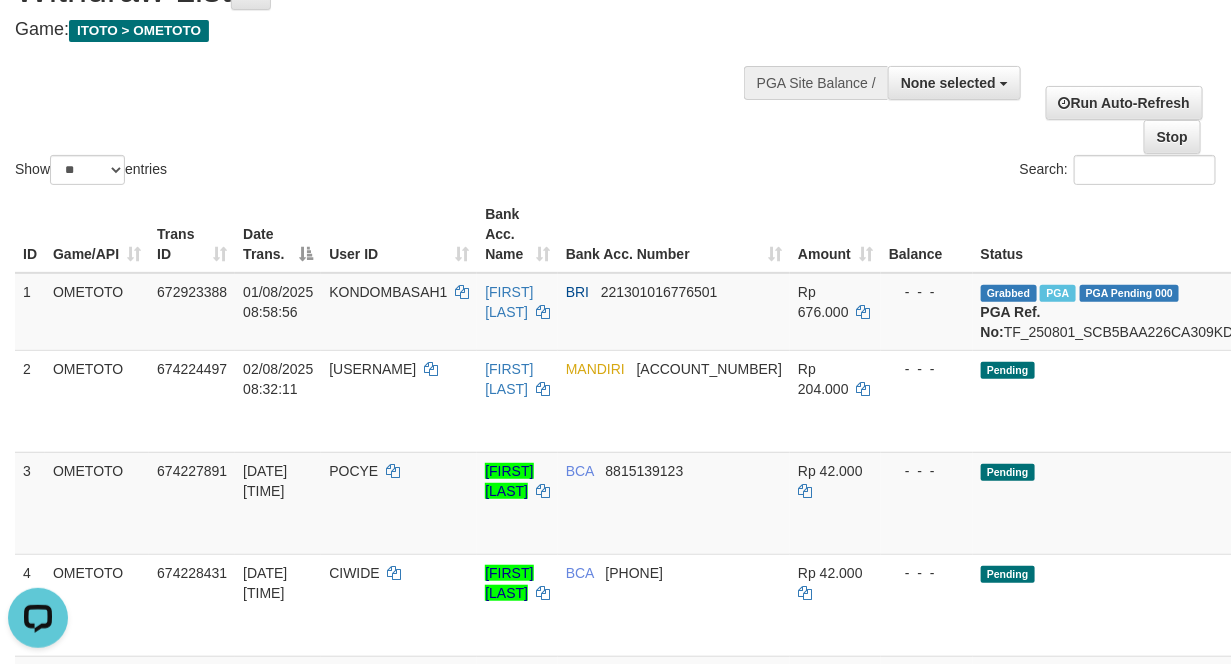 scroll, scrollTop: 0, scrollLeft: 0, axis: both 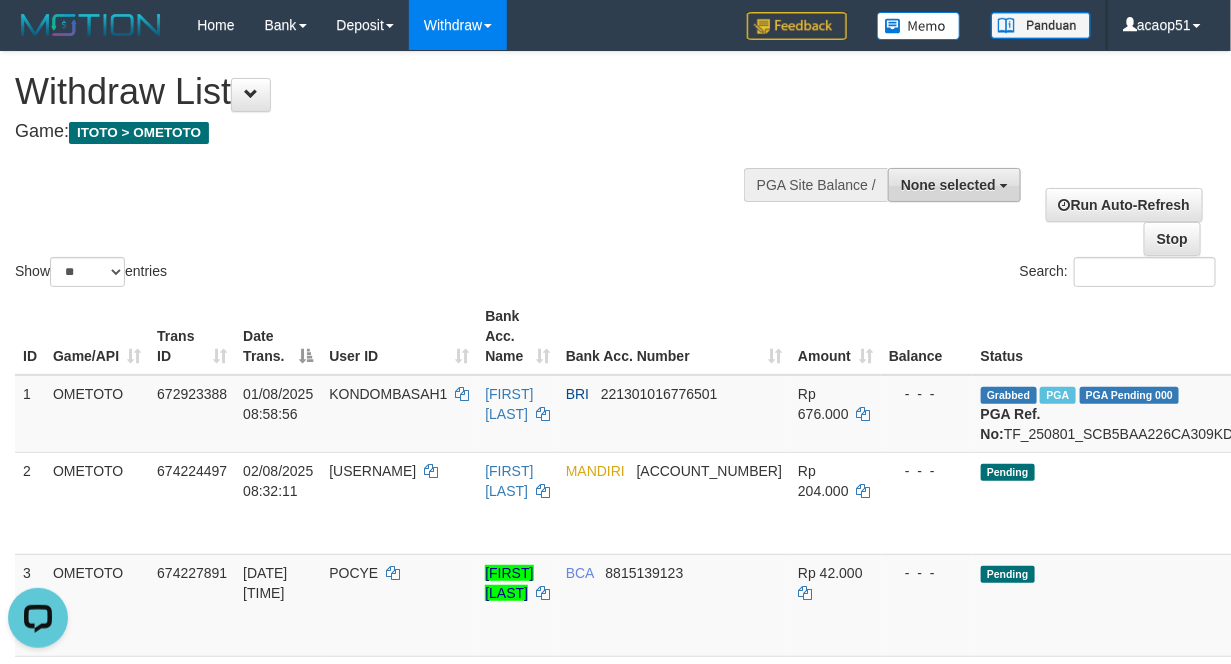 click on "None selected" at bounding box center [954, 185] 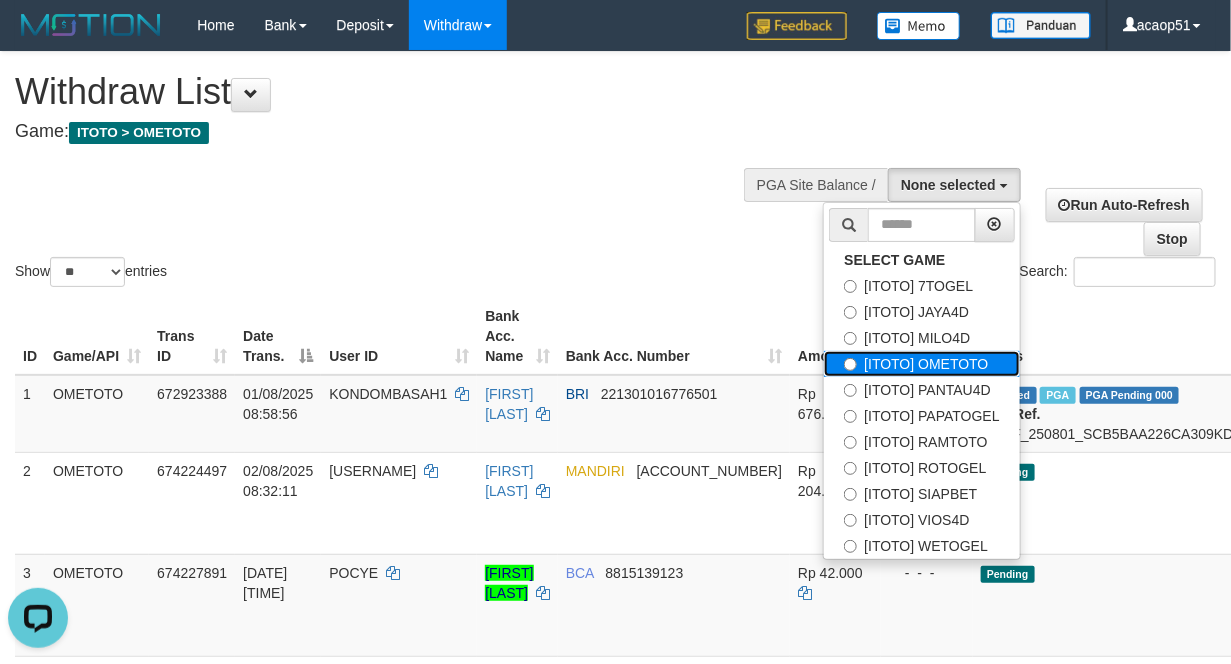 click on "[ITOTO] OMETOTO" at bounding box center (921, 364) 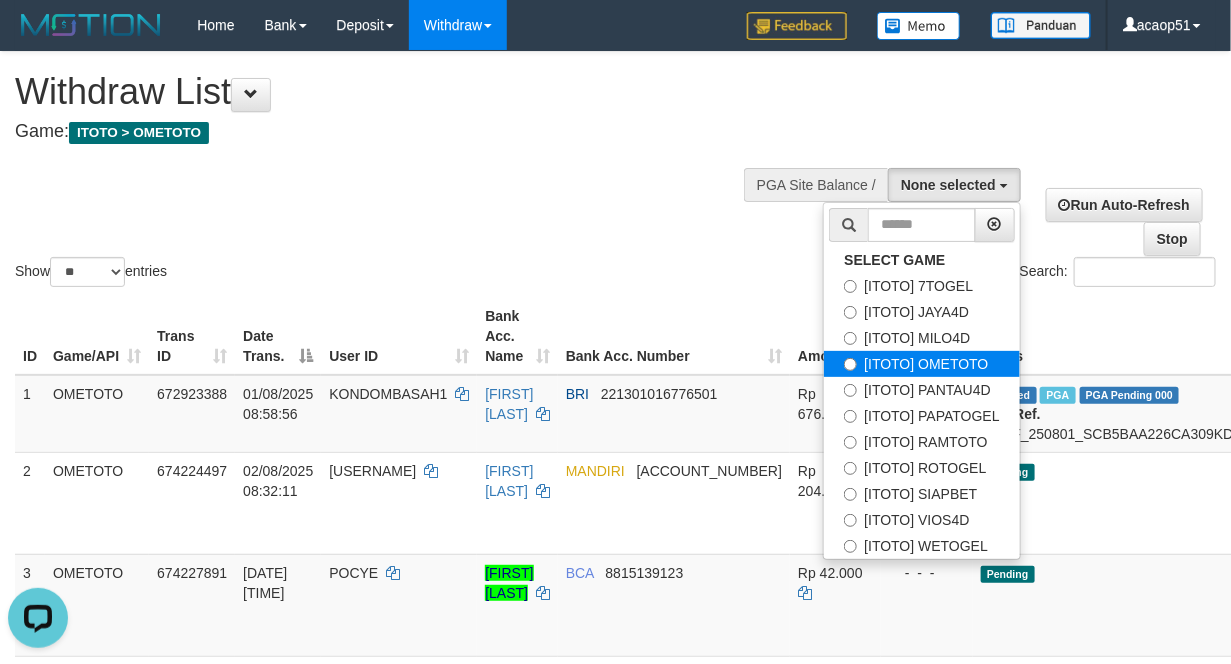 select on "***" 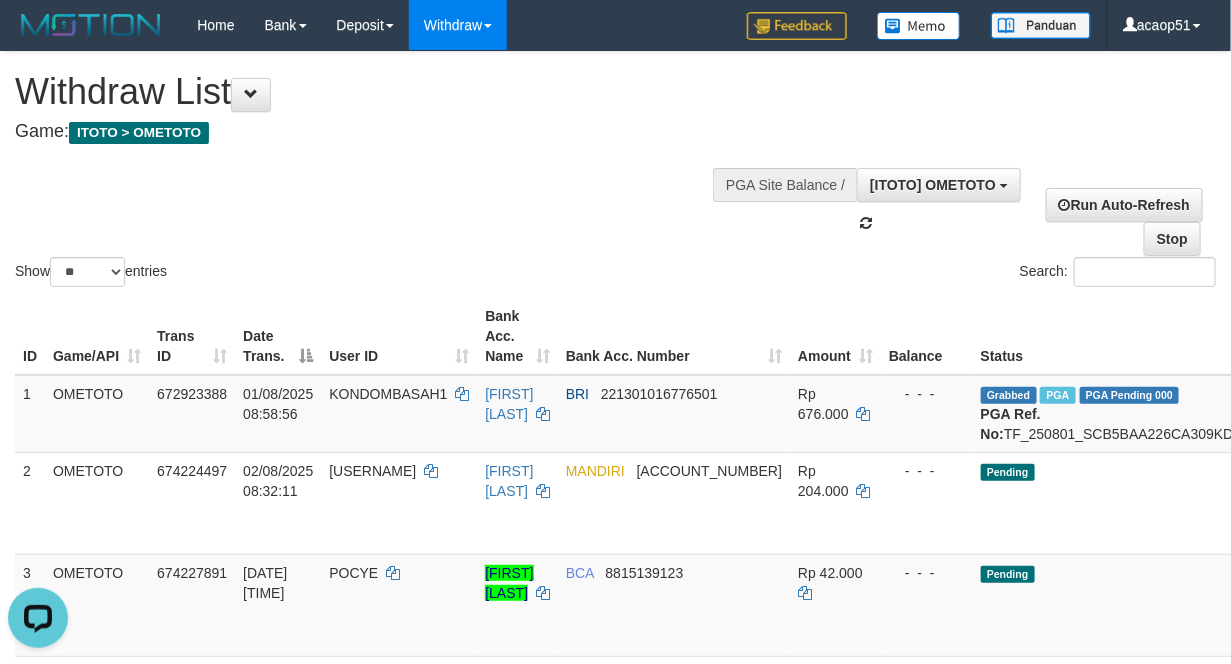 scroll, scrollTop: 67, scrollLeft: 0, axis: vertical 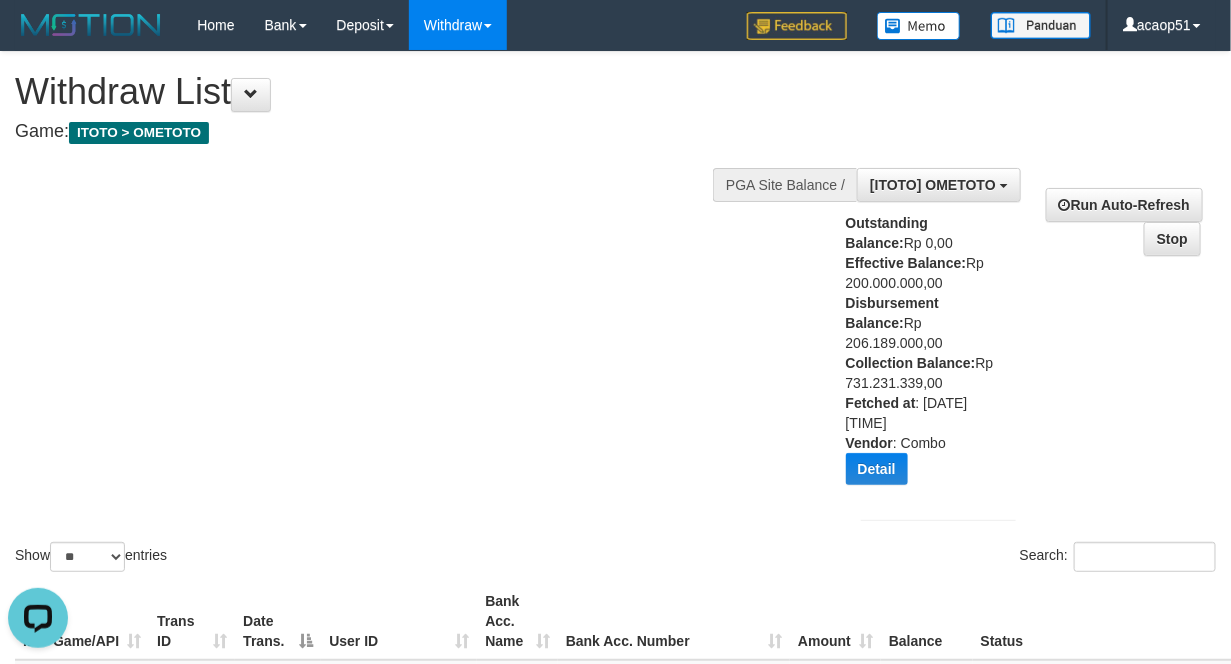 click on "Outstanding Balance:  Rp 0,00
Effective Balance:  Rp 200.000.000,00
Disbursement Balance:  Rp 206.189.000,00
Collection Balance:  Rp 731.231.339,00
Fetched at : 2025-08-02 08:46:45
Vendor : Combo
Detail
Vendor Name
Outstanding Balance
Effective Balance
Disbursment Balance
Collection Balance
No data found
Fetched at:   2025-08-02 08:46:45
Vendor:   Combo" at bounding box center [923, 356] 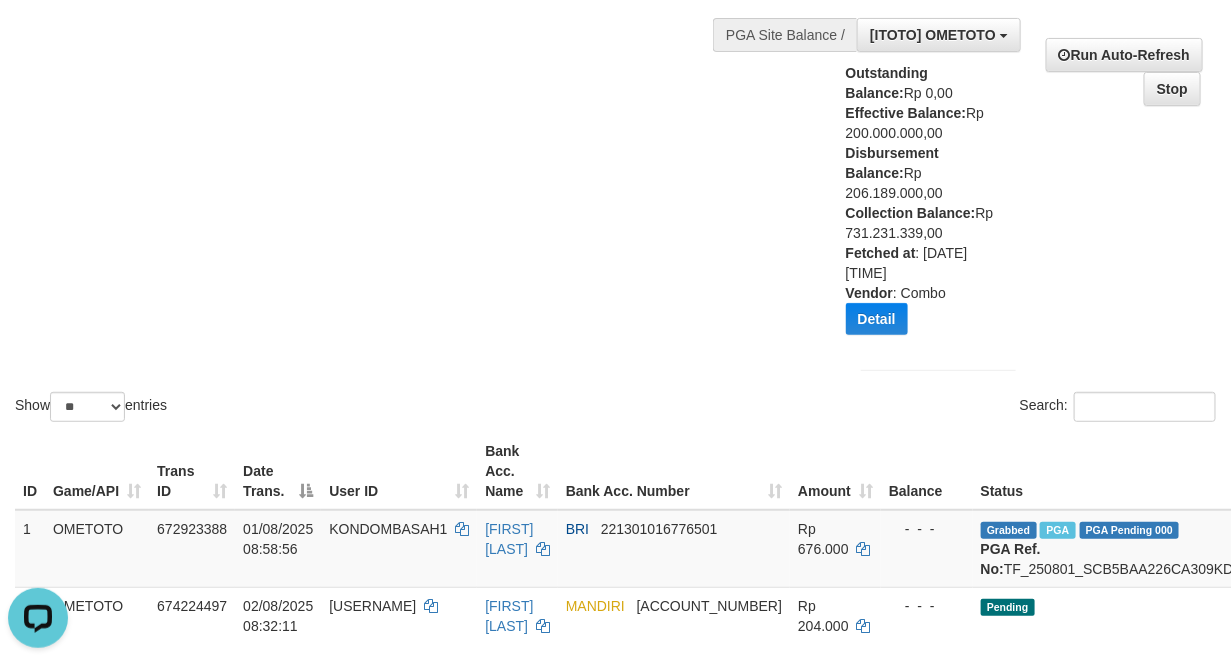 scroll, scrollTop: 0, scrollLeft: 0, axis: both 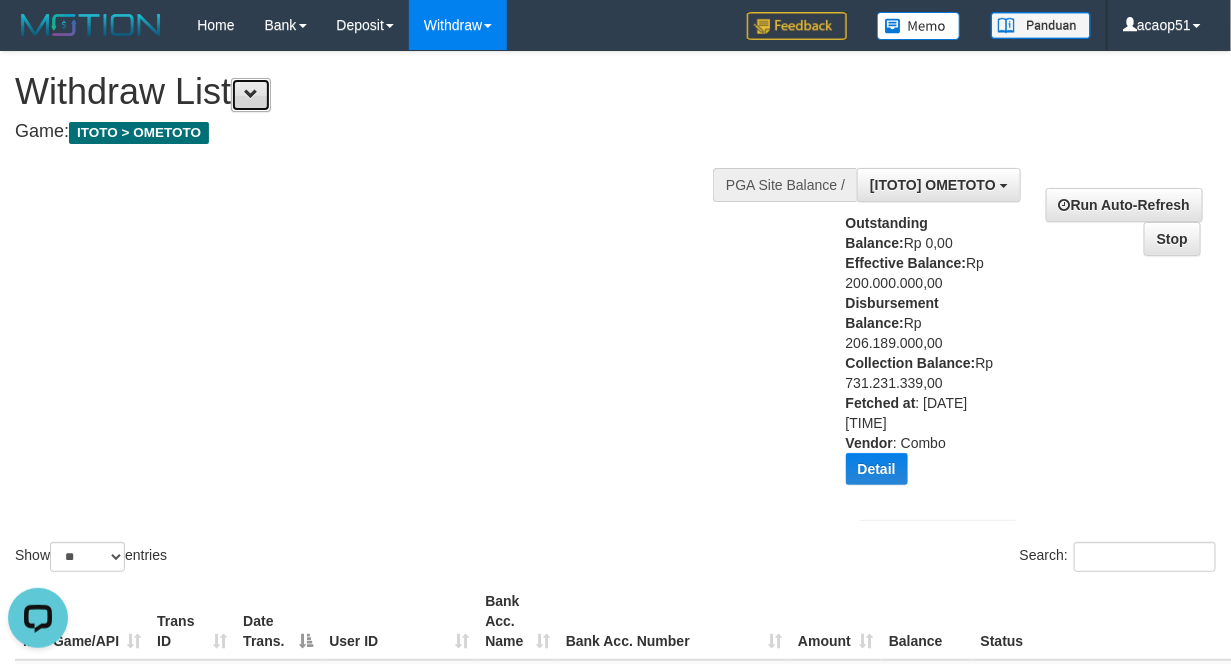 click at bounding box center [251, 95] 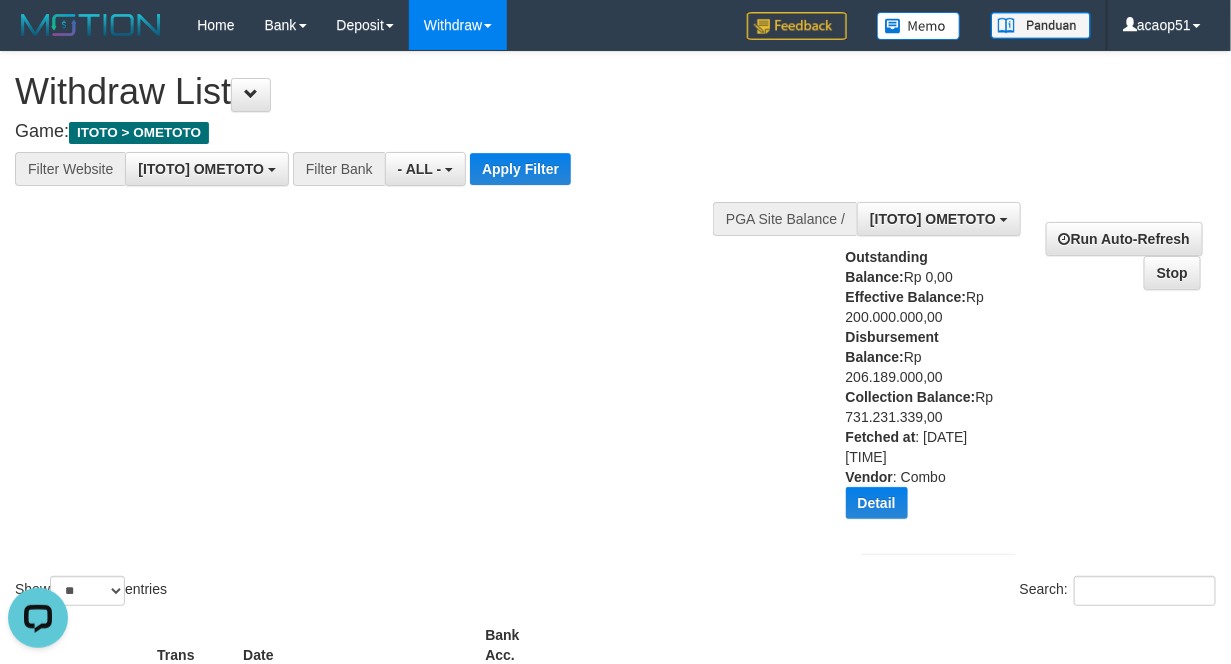 click on "Filter Bank" at bounding box center (339, 169) 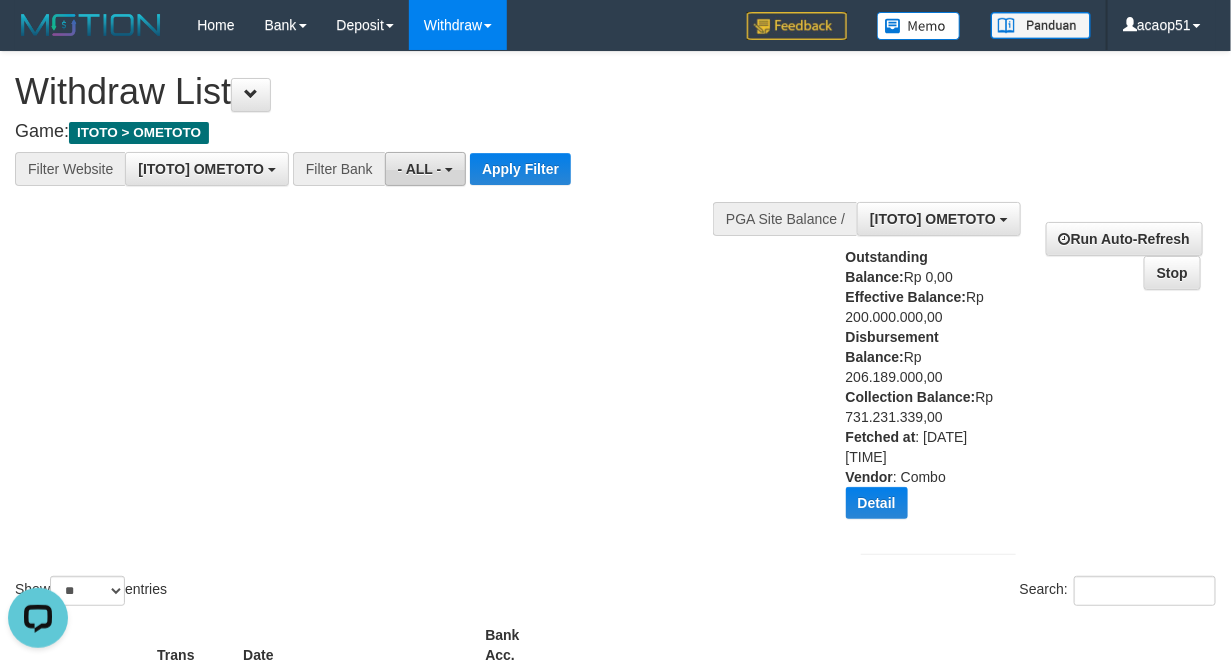 click on "- ALL -" at bounding box center (425, 169) 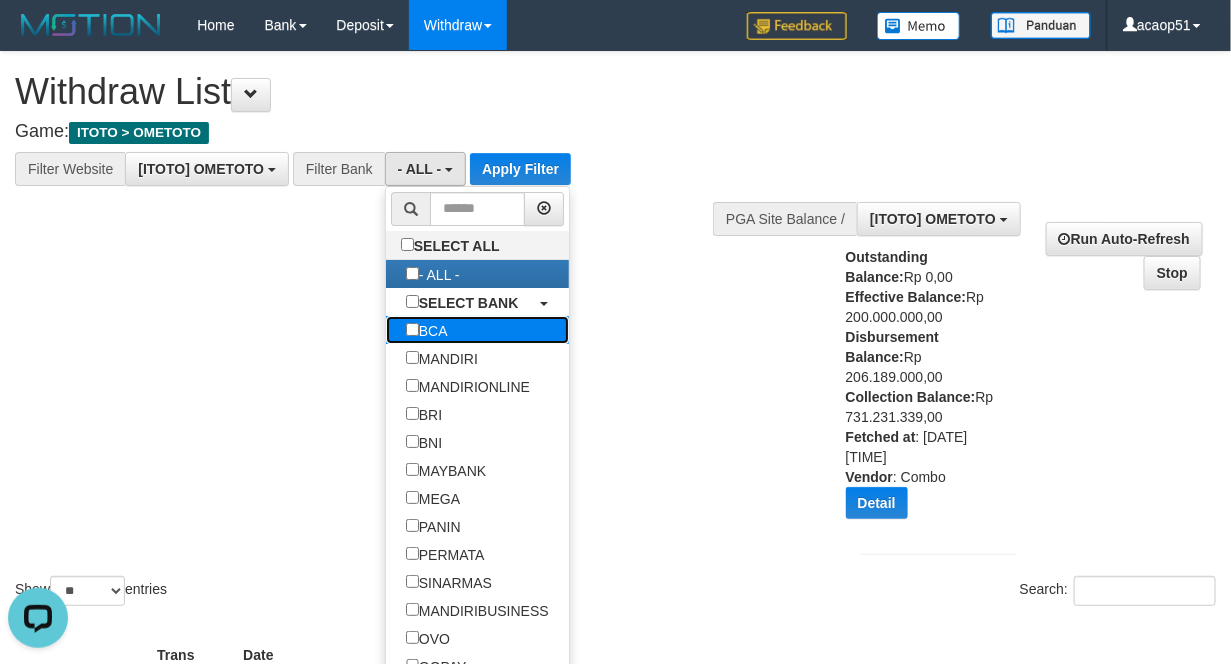 click on "BCA" at bounding box center [427, 330] 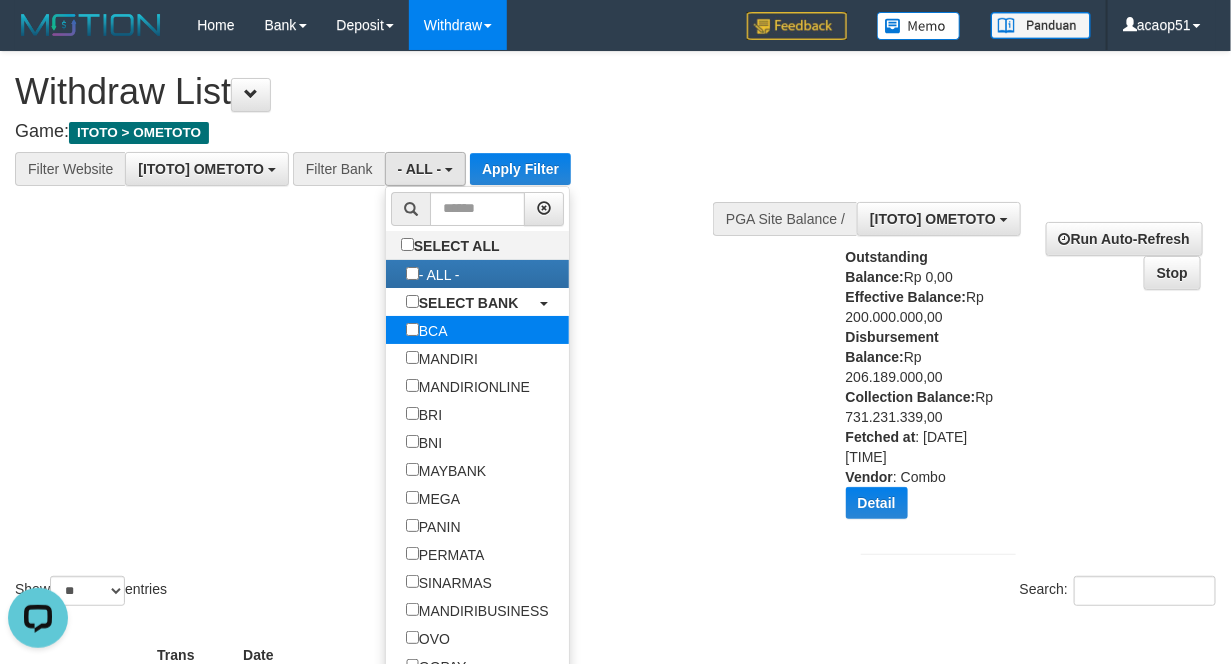 select on "***" 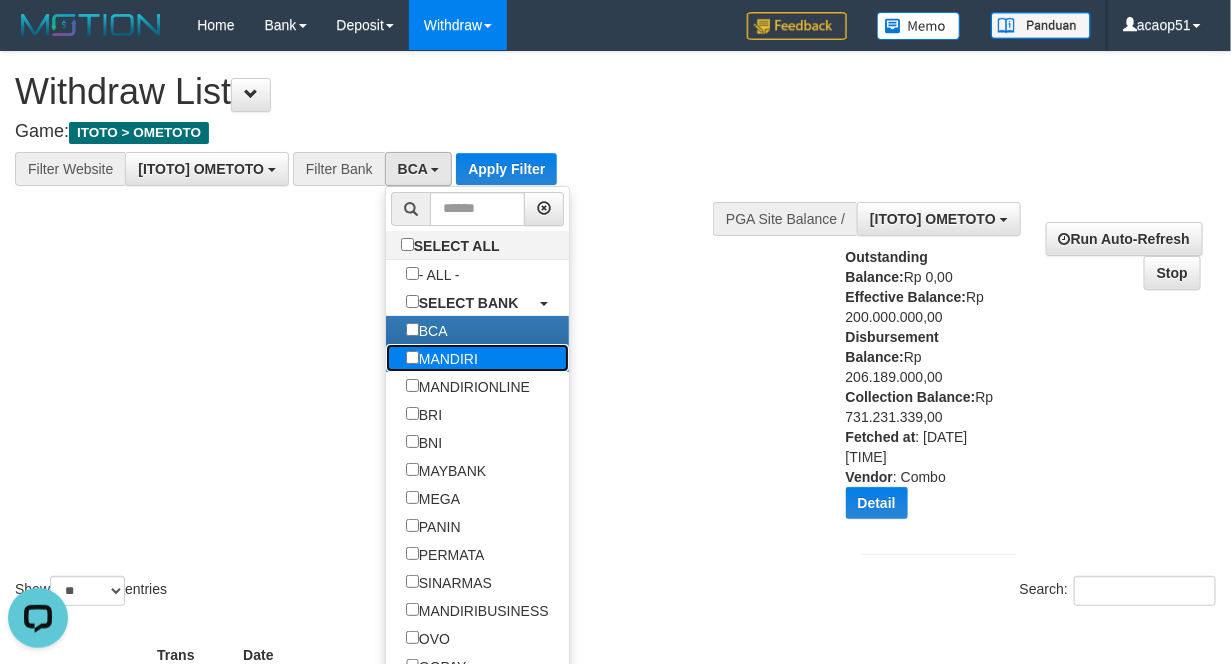 click on "MANDIRI" at bounding box center (442, 358) 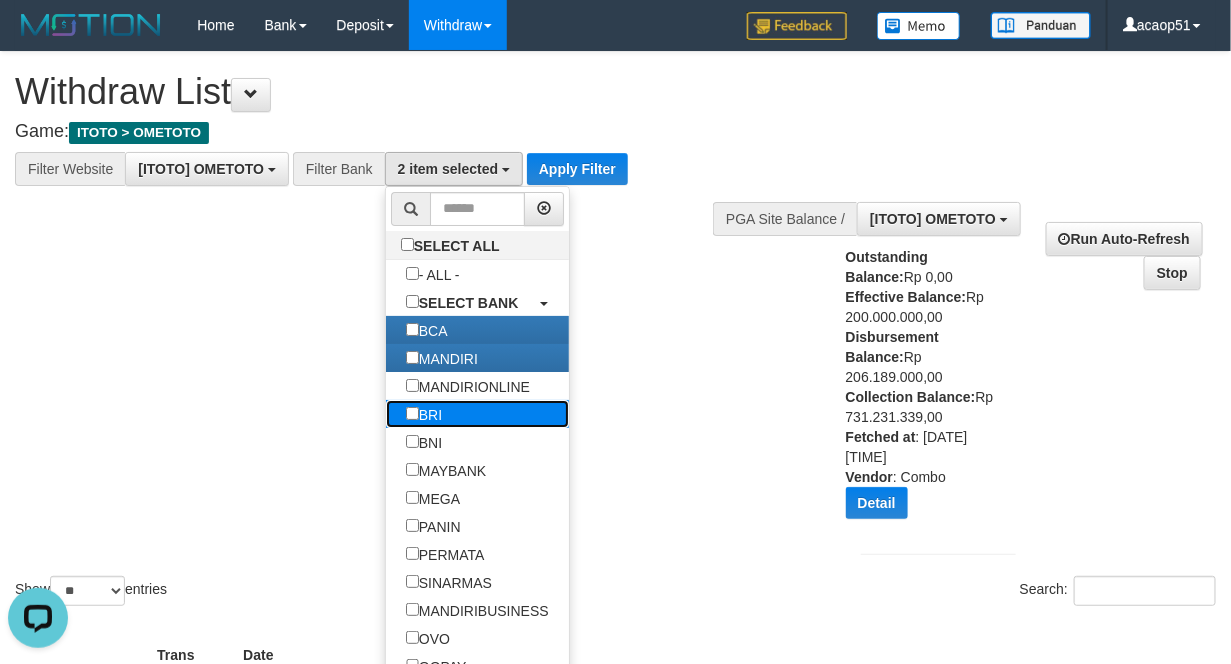 click on "BRI" at bounding box center [424, 414] 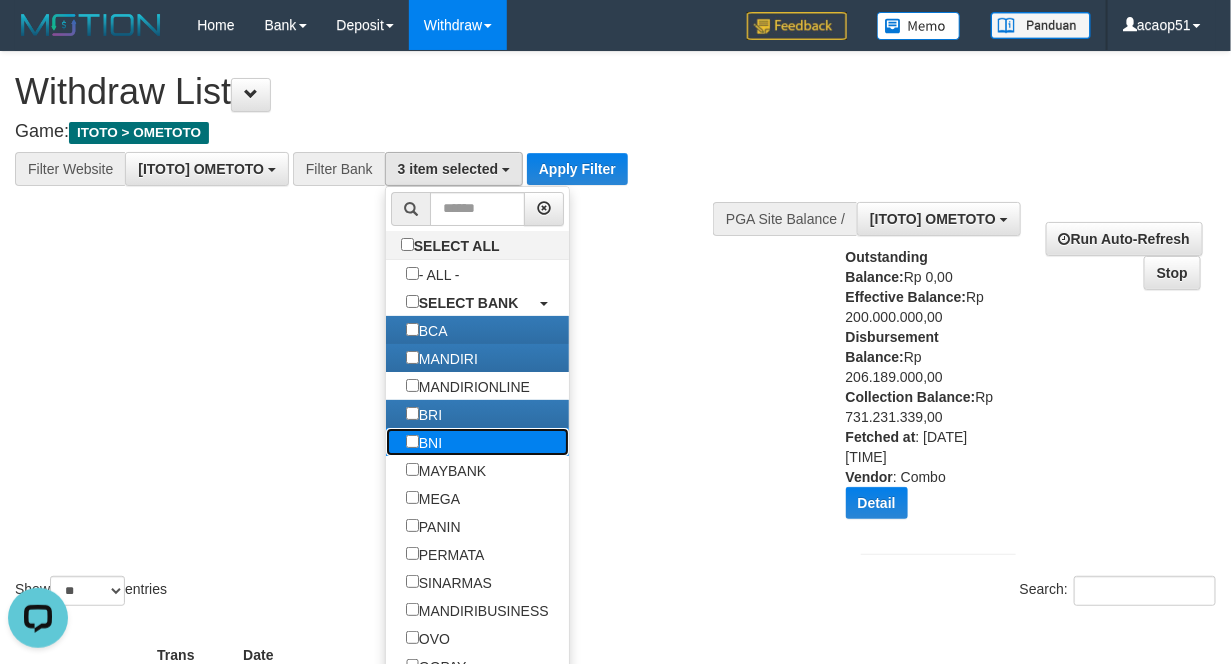 click on "BNI" at bounding box center [424, 442] 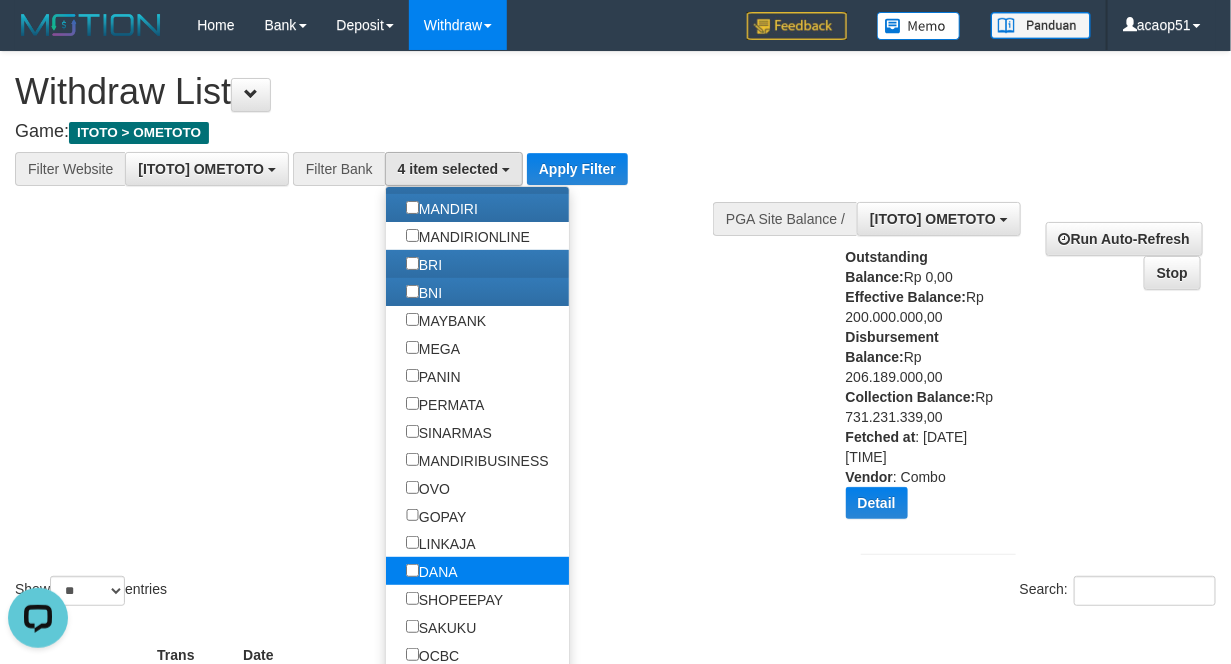 scroll, scrollTop: 300, scrollLeft: 0, axis: vertical 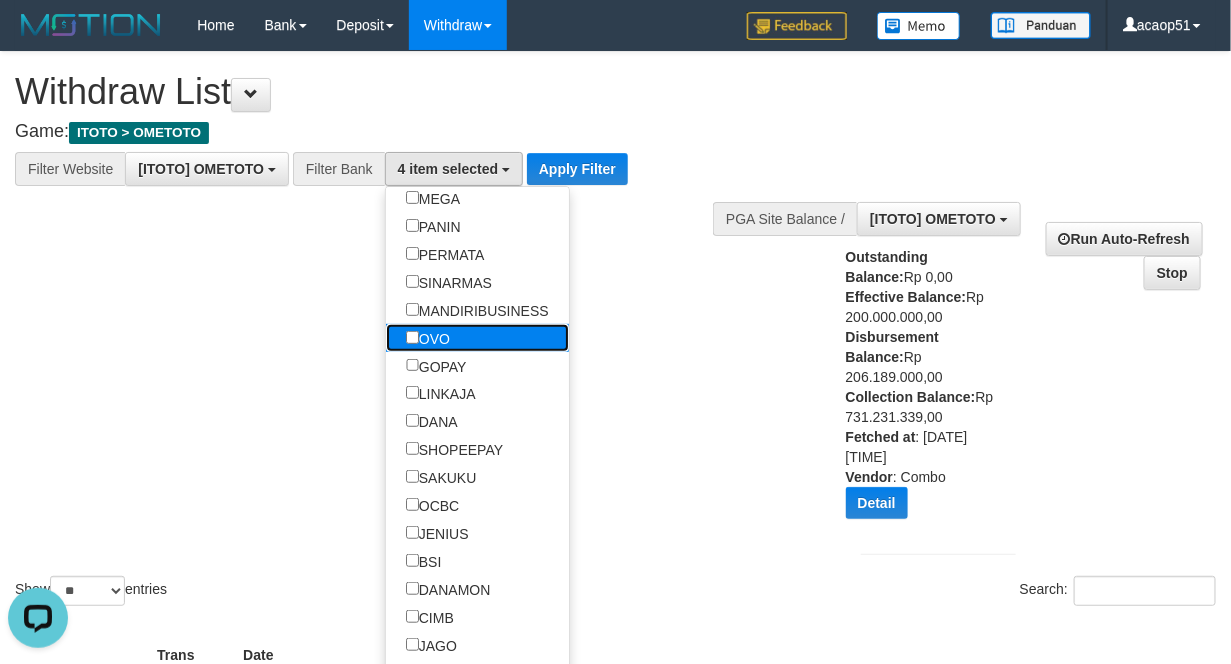 click on "OVO" at bounding box center (428, 338) 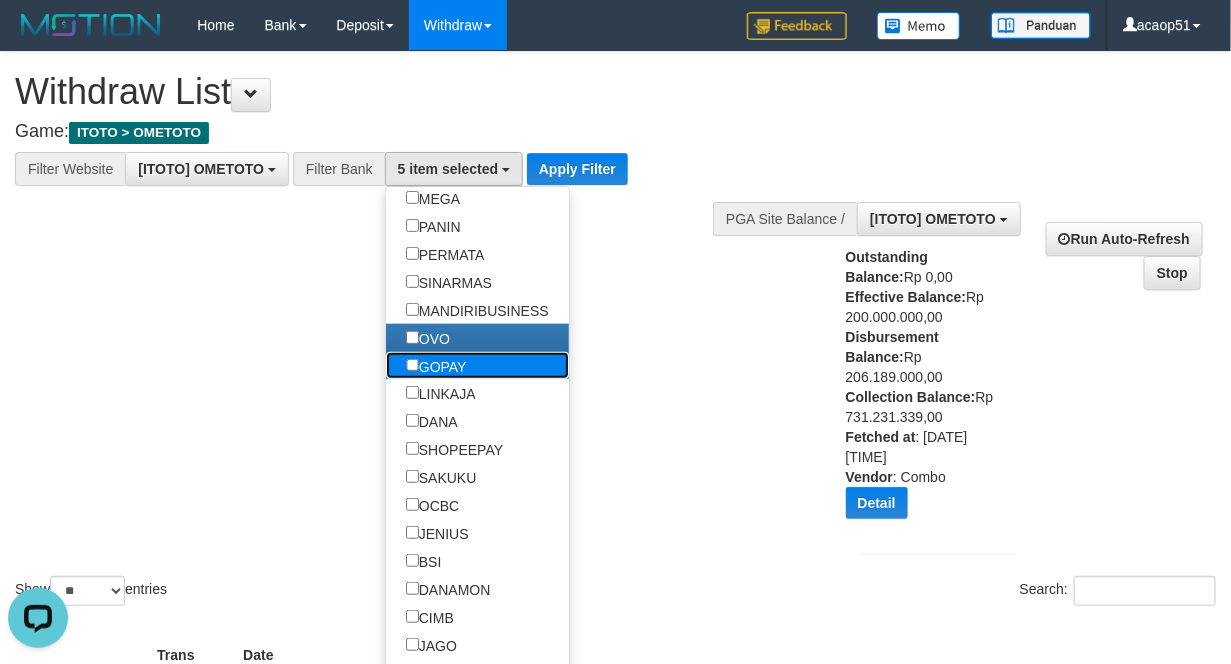 click on "GOPAY" at bounding box center (436, 366) 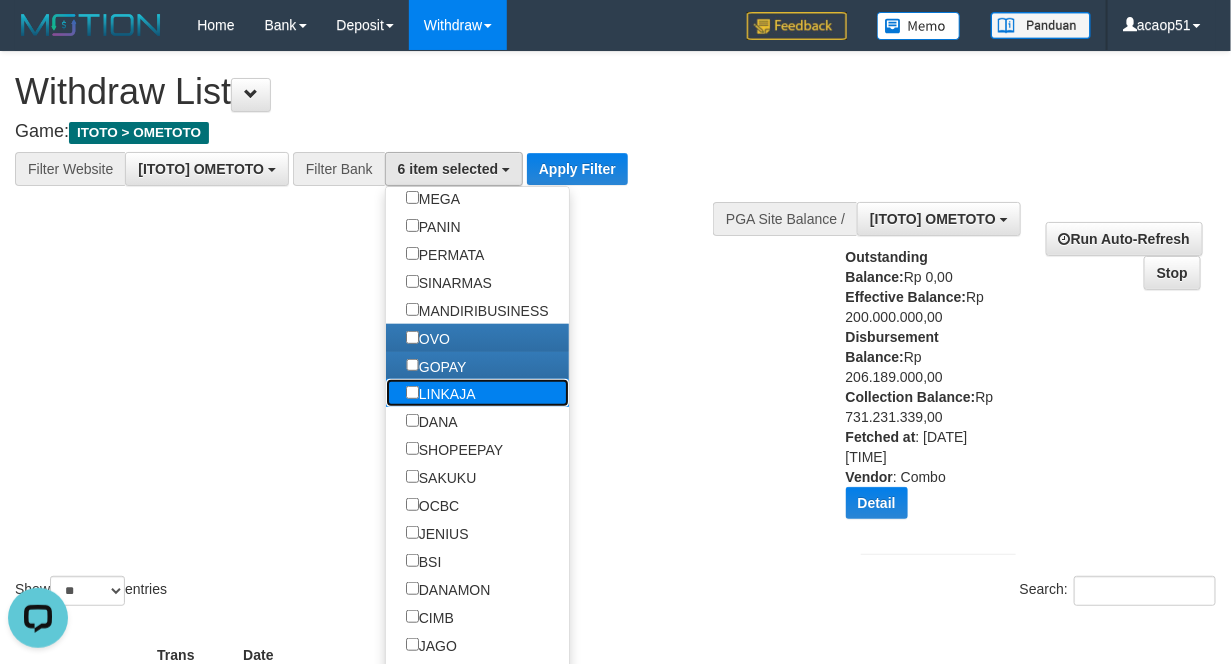 click on "LINKAJA" at bounding box center [441, 393] 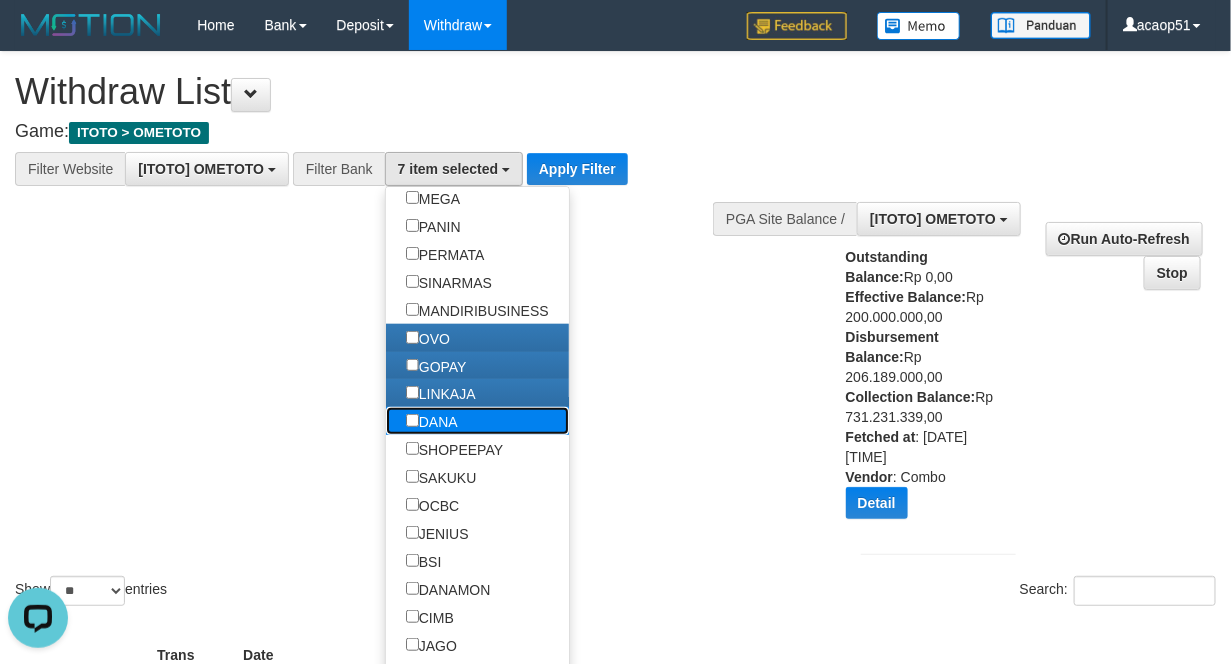 click on "DANA" at bounding box center [432, 421] 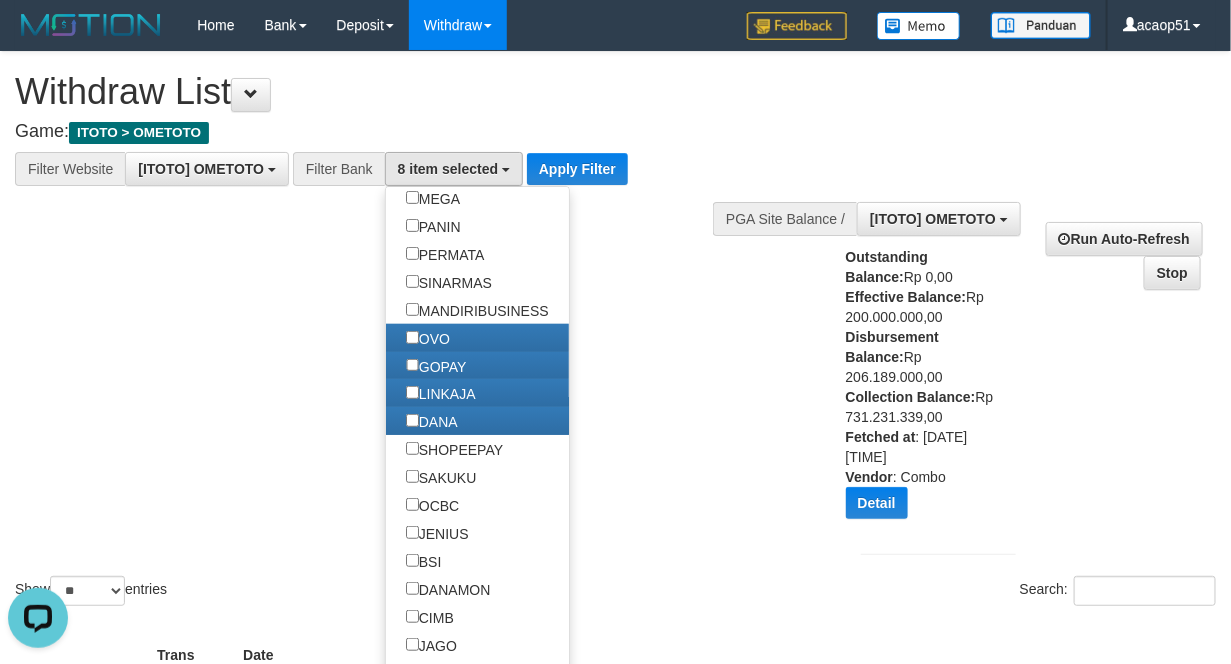 scroll, scrollTop: 669, scrollLeft: 0, axis: vertical 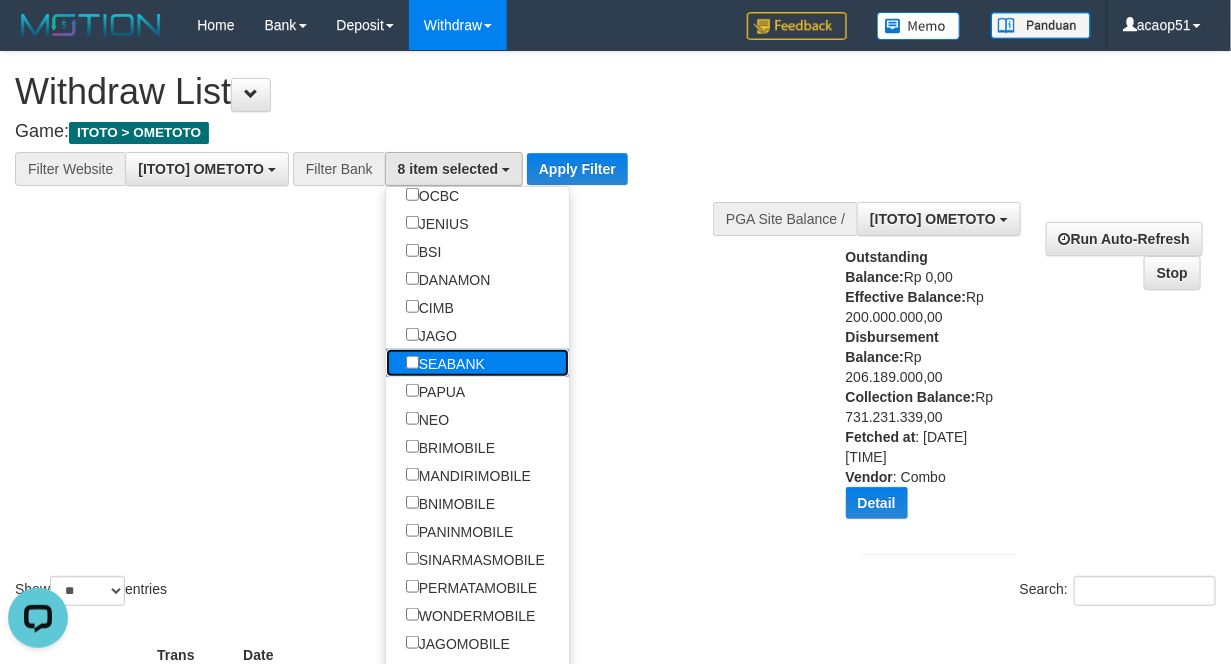 click on "SEABANK" at bounding box center (445, 363) 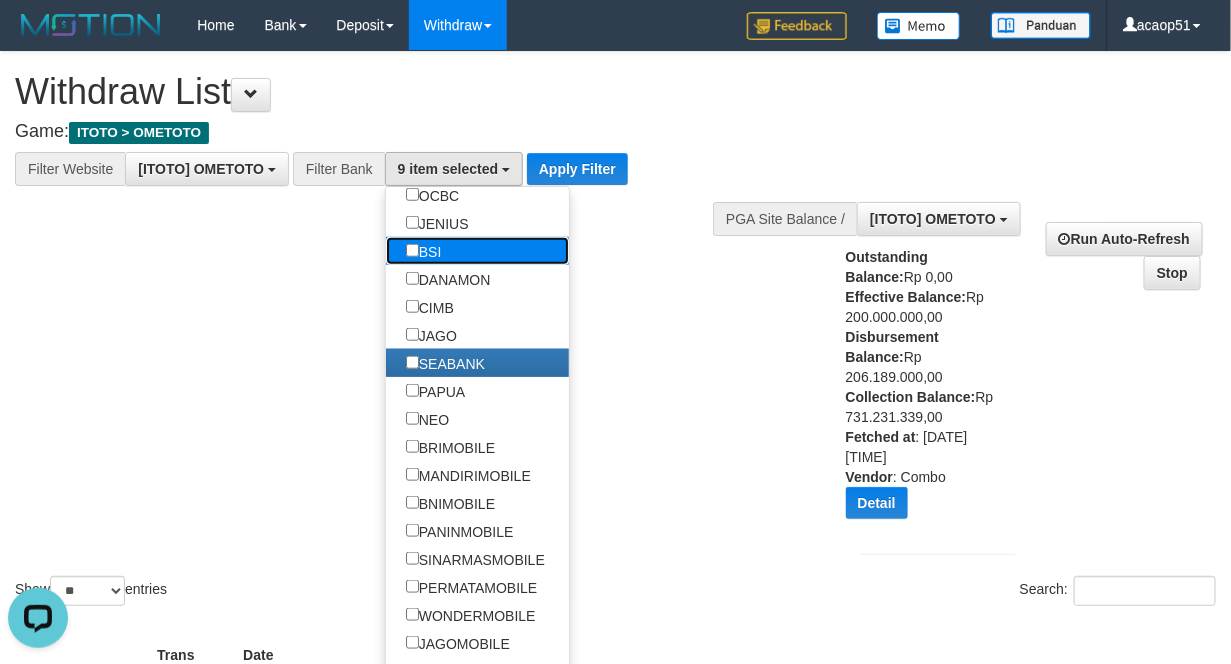 click on "BSI" at bounding box center [424, 251] 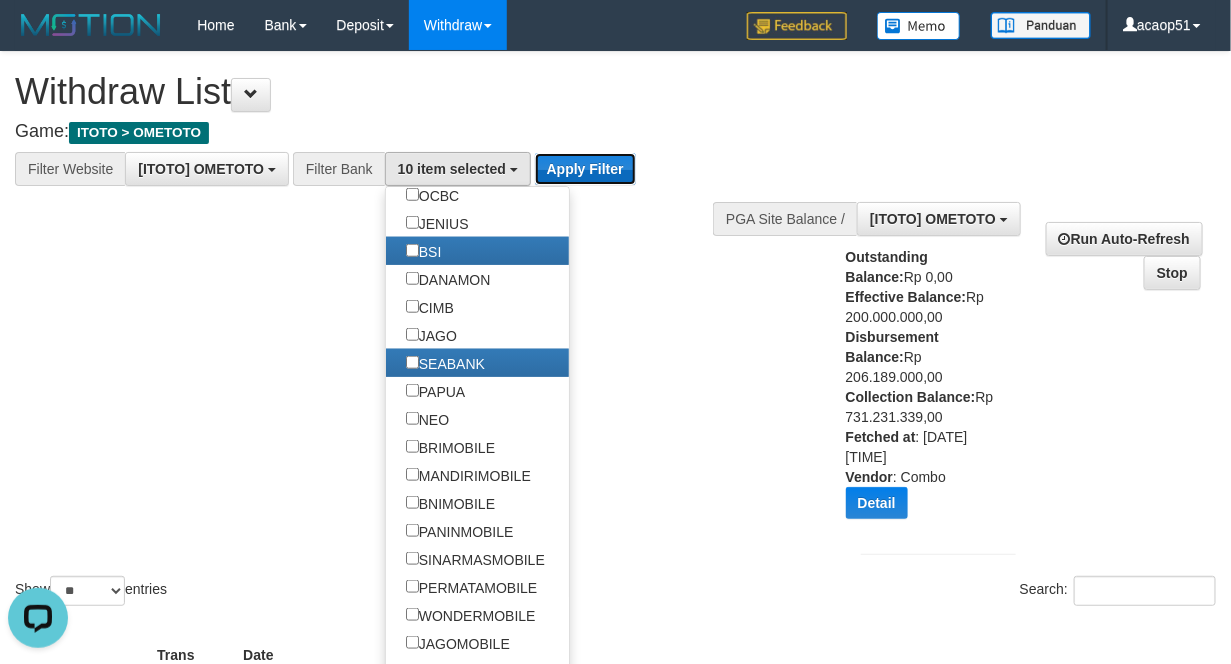 click on "Apply Filter" at bounding box center [585, 169] 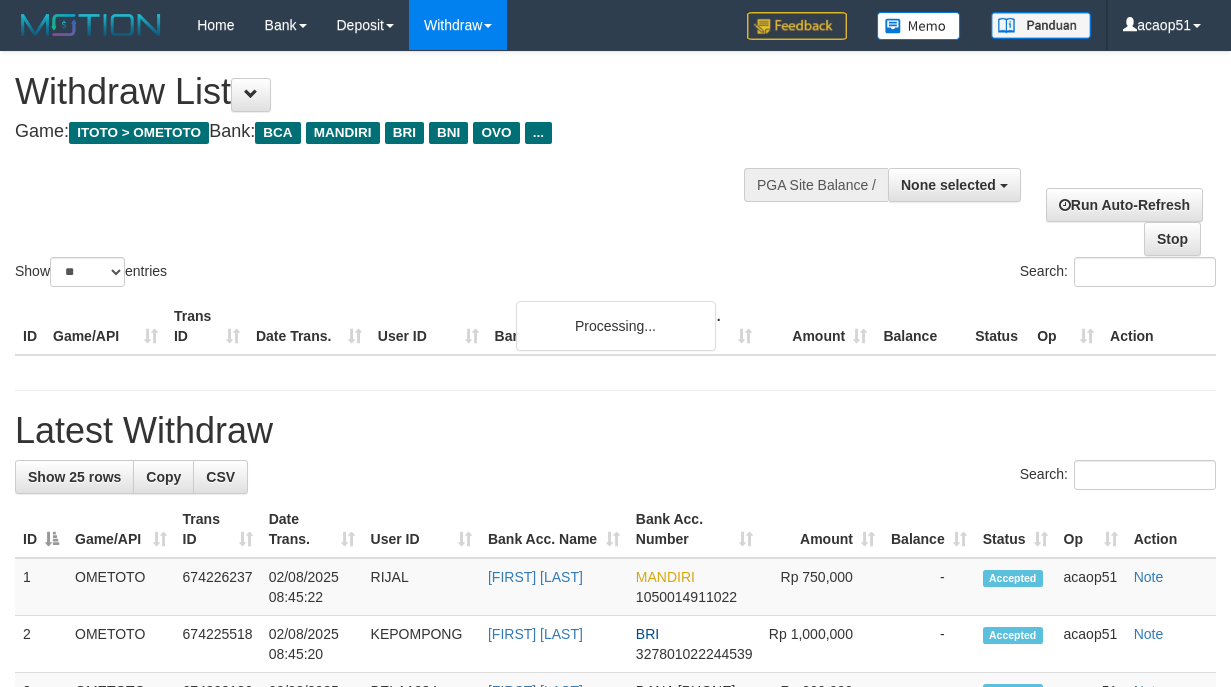 select 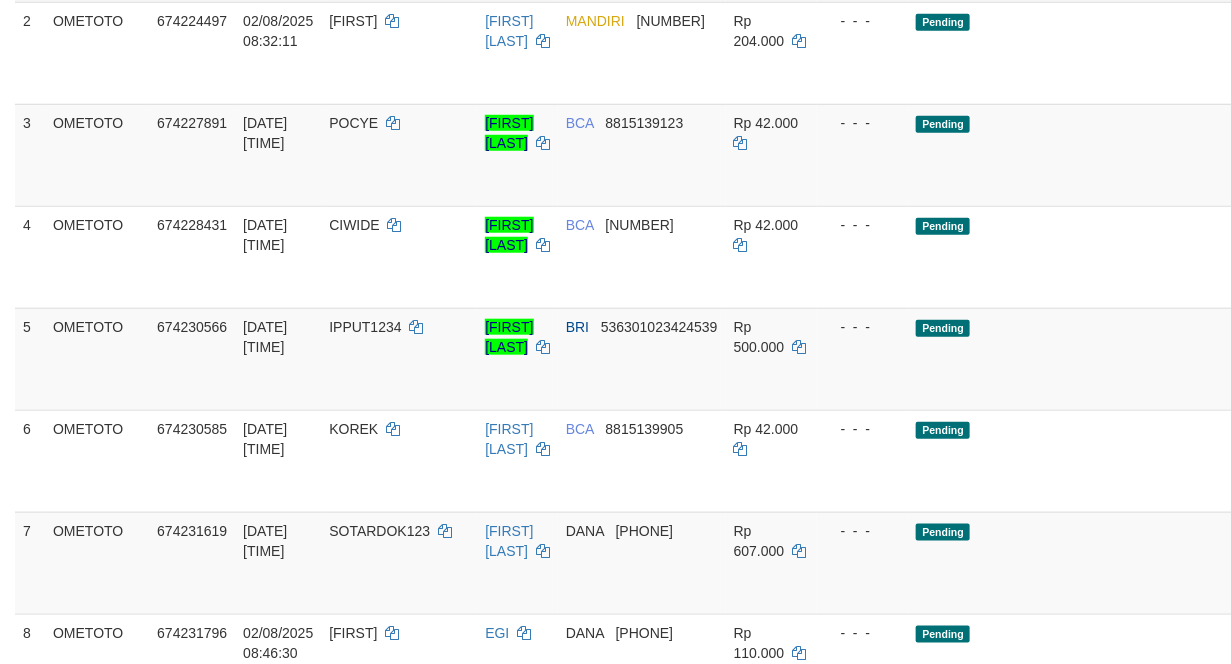 scroll, scrollTop: 450, scrollLeft: 150, axis: both 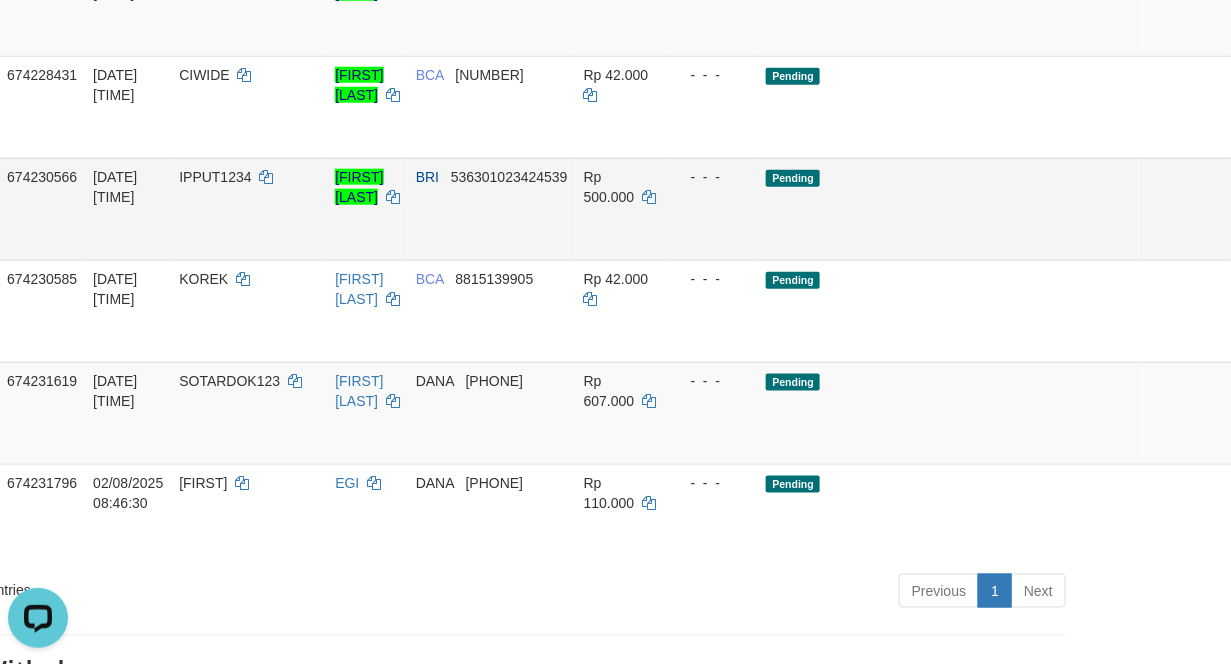 click on "Send PGA" at bounding box center [1251, 232] 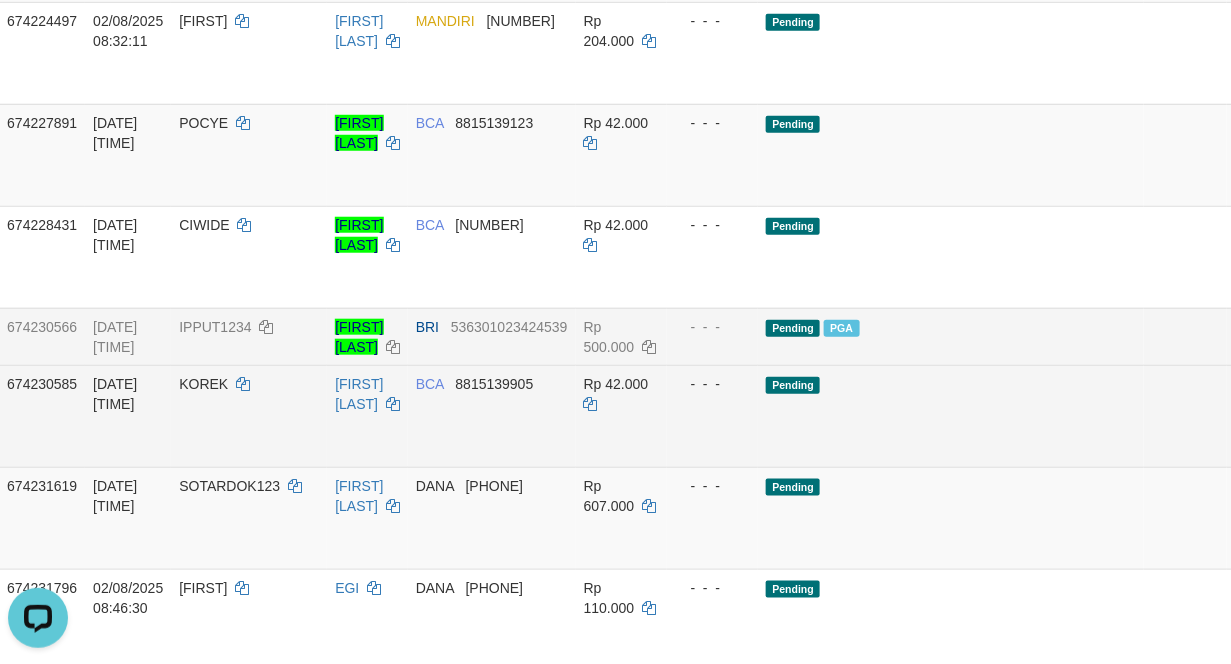 scroll, scrollTop: 450, scrollLeft: 223, axis: both 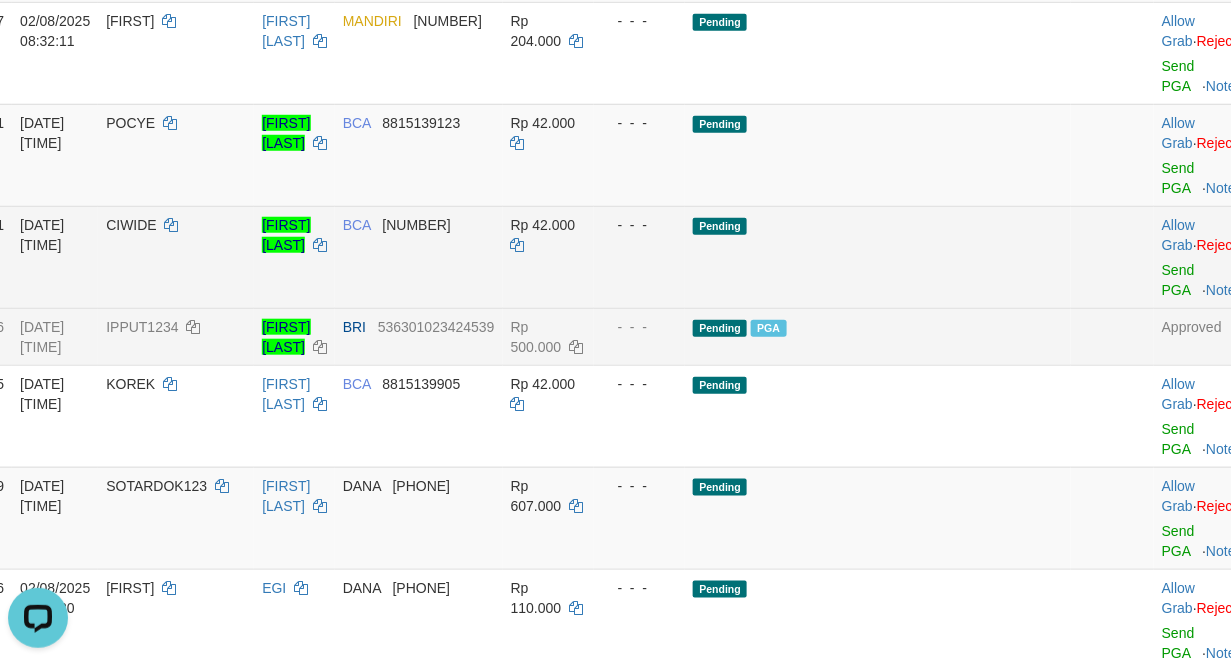 click on "Pending" at bounding box center [878, 257] 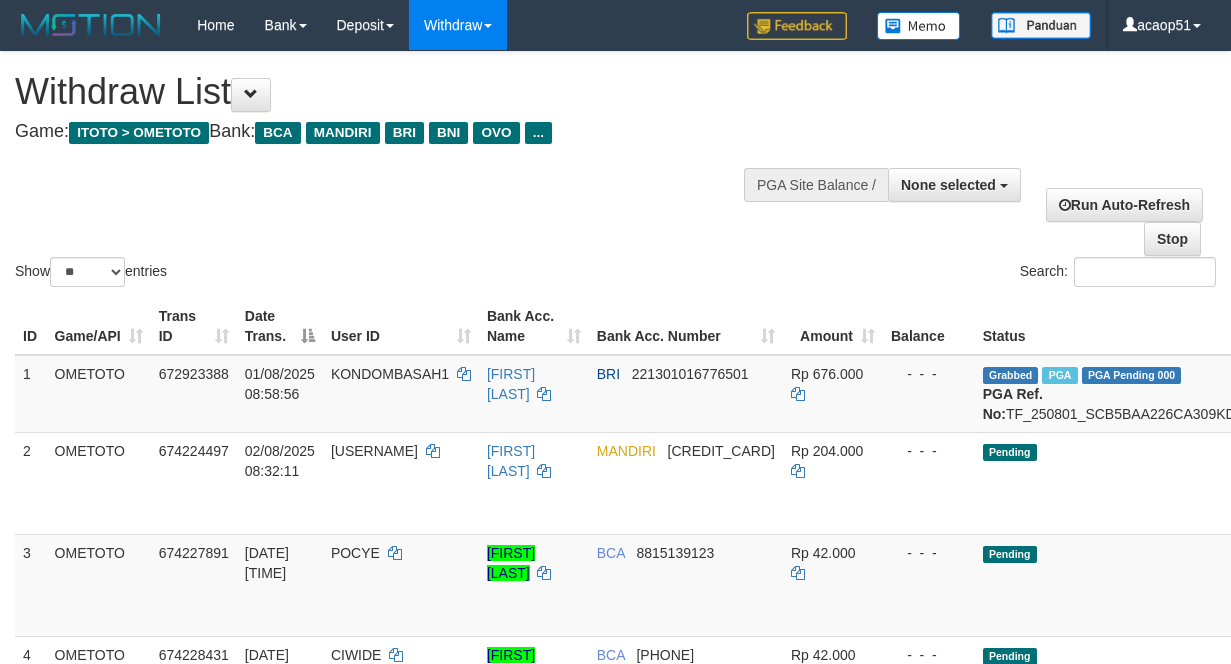 select 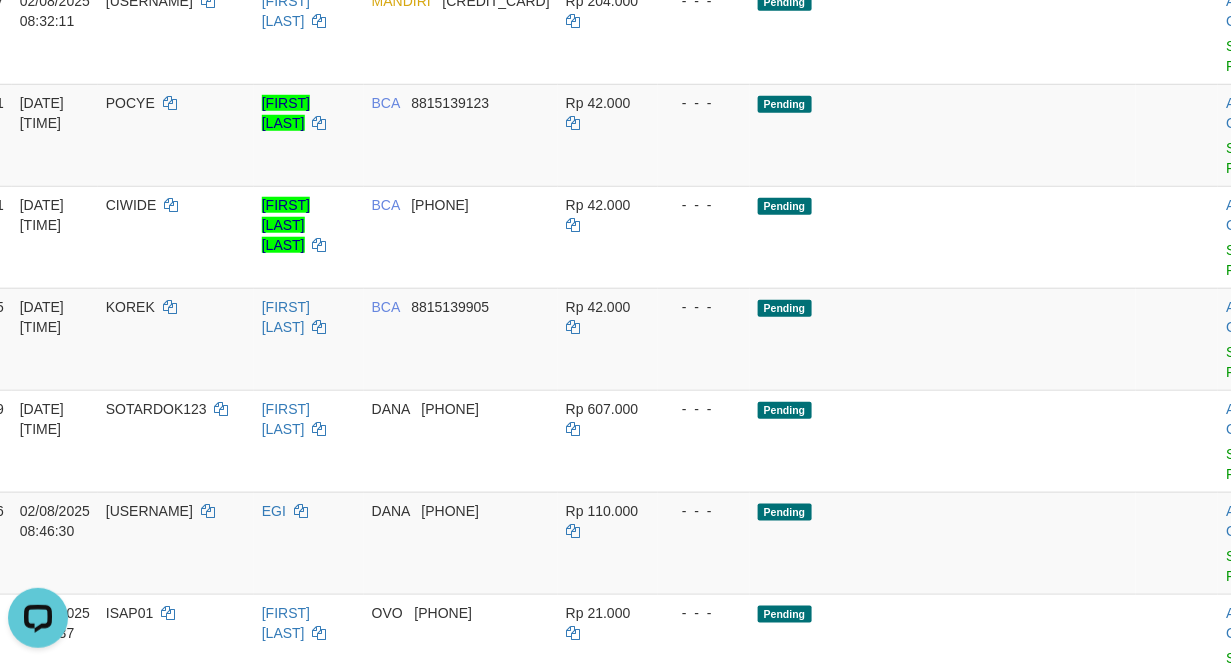 scroll, scrollTop: 0, scrollLeft: 0, axis: both 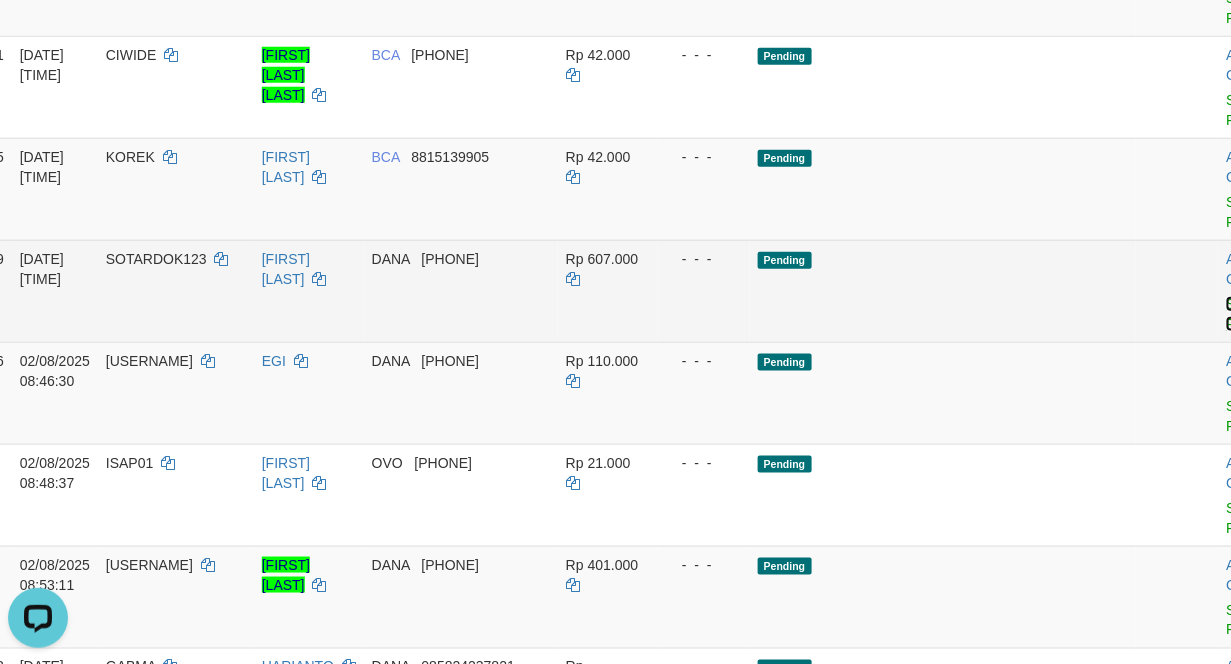 click on "Send PGA" at bounding box center (1242, 314) 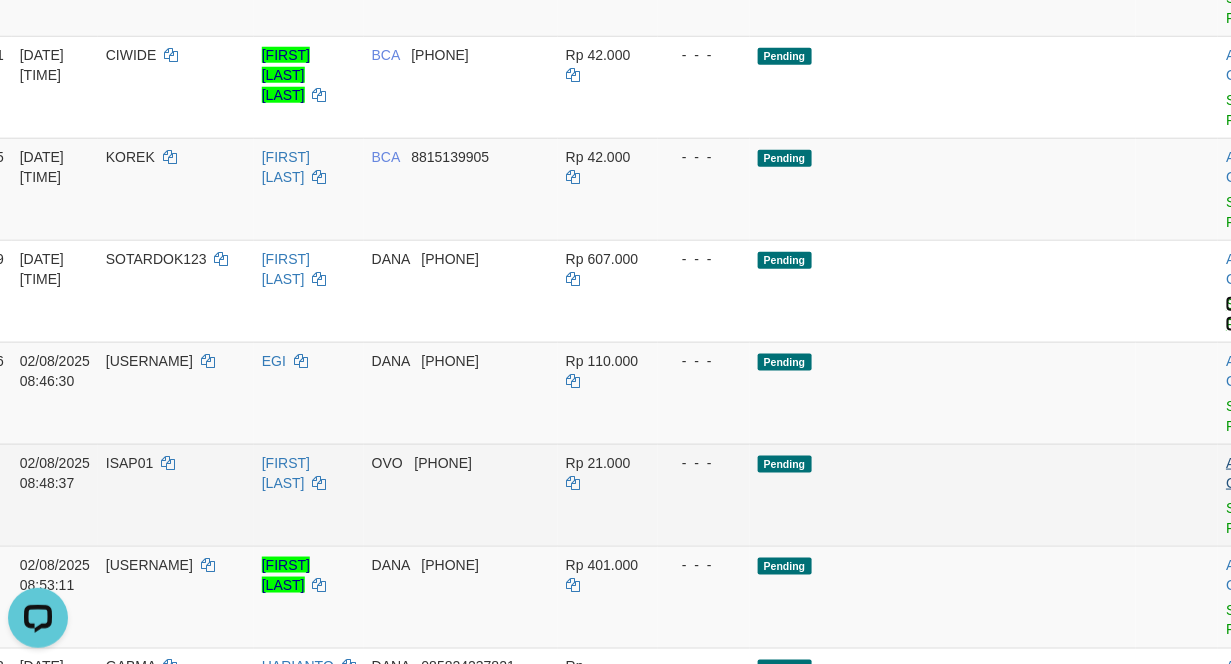 scroll, scrollTop: 750, scrollLeft: 225, axis: both 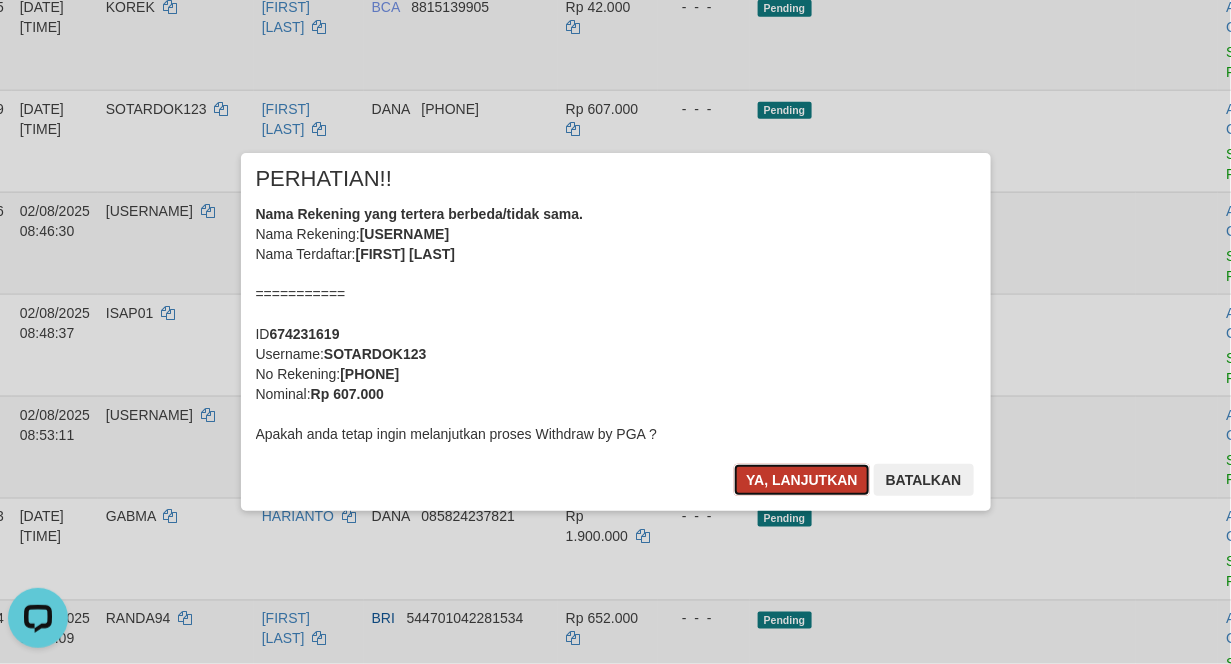 click on "Ya, lanjutkan" at bounding box center [802, 480] 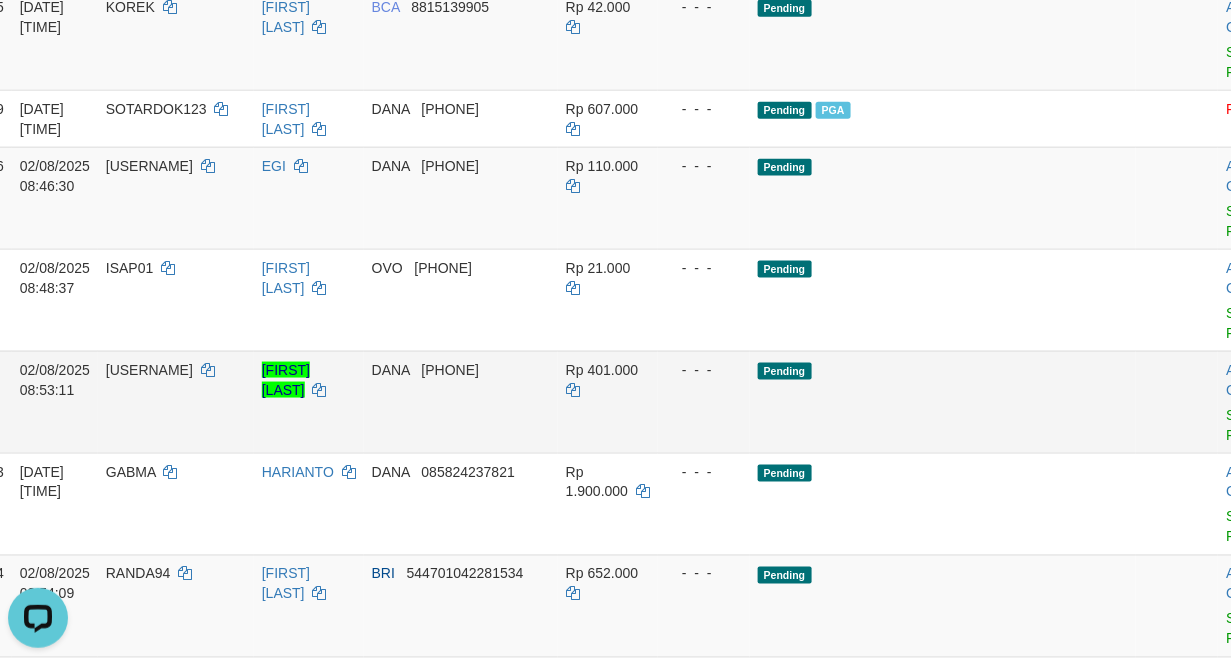 scroll, scrollTop: 900, scrollLeft: 225, axis: both 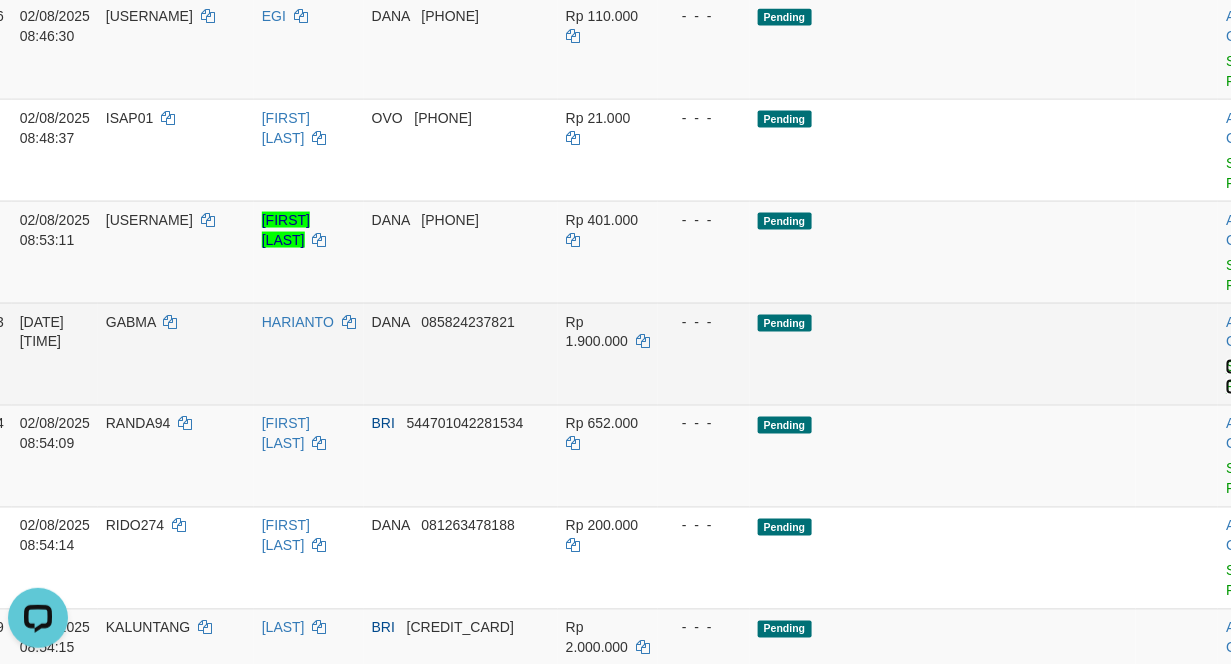 click on "Send PGA" at bounding box center (1242, 377) 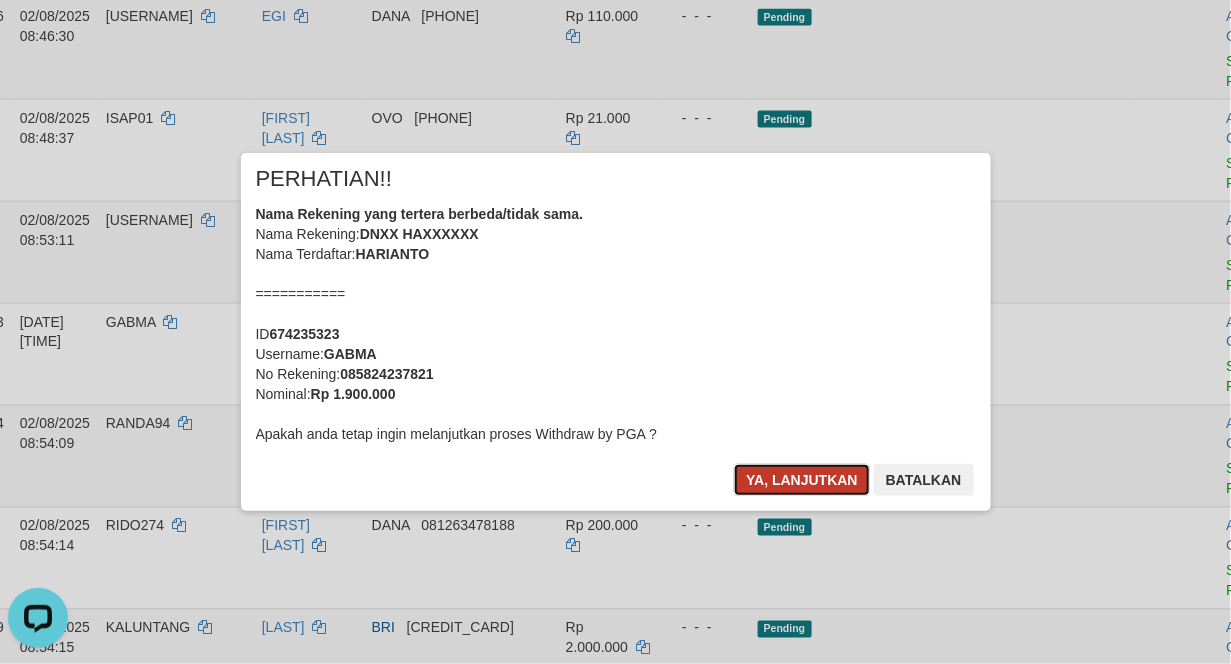 click on "Ya, lanjutkan" at bounding box center (802, 480) 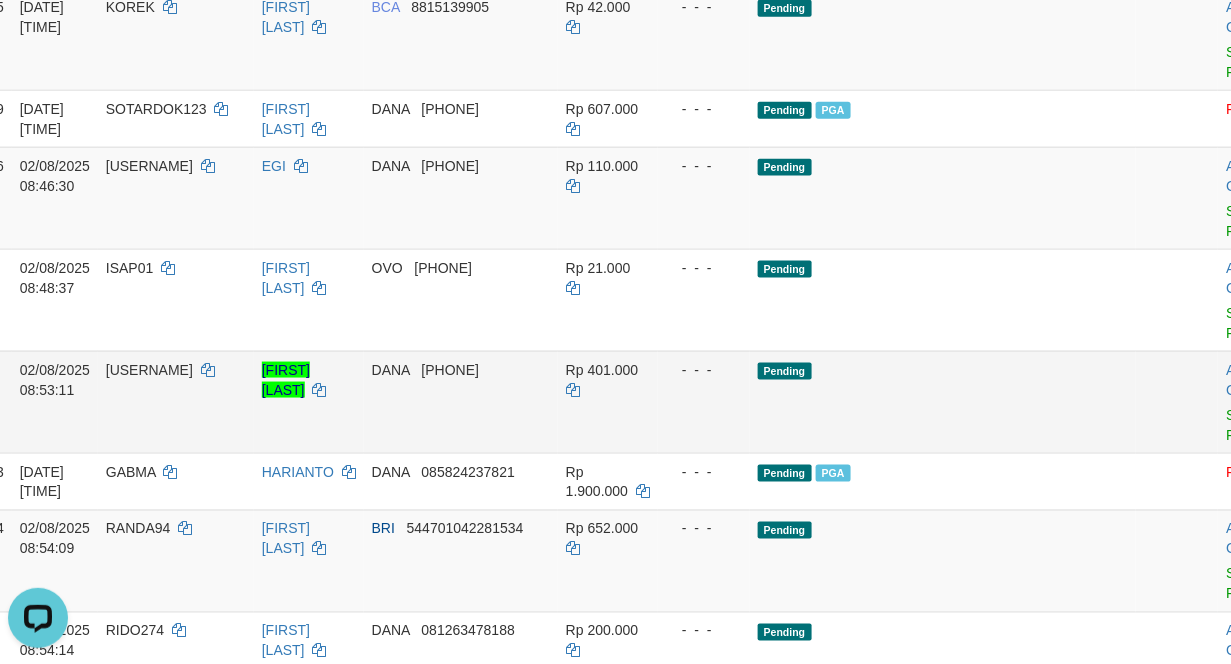 scroll, scrollTop: 900, scrollLeft: 225, axis: both 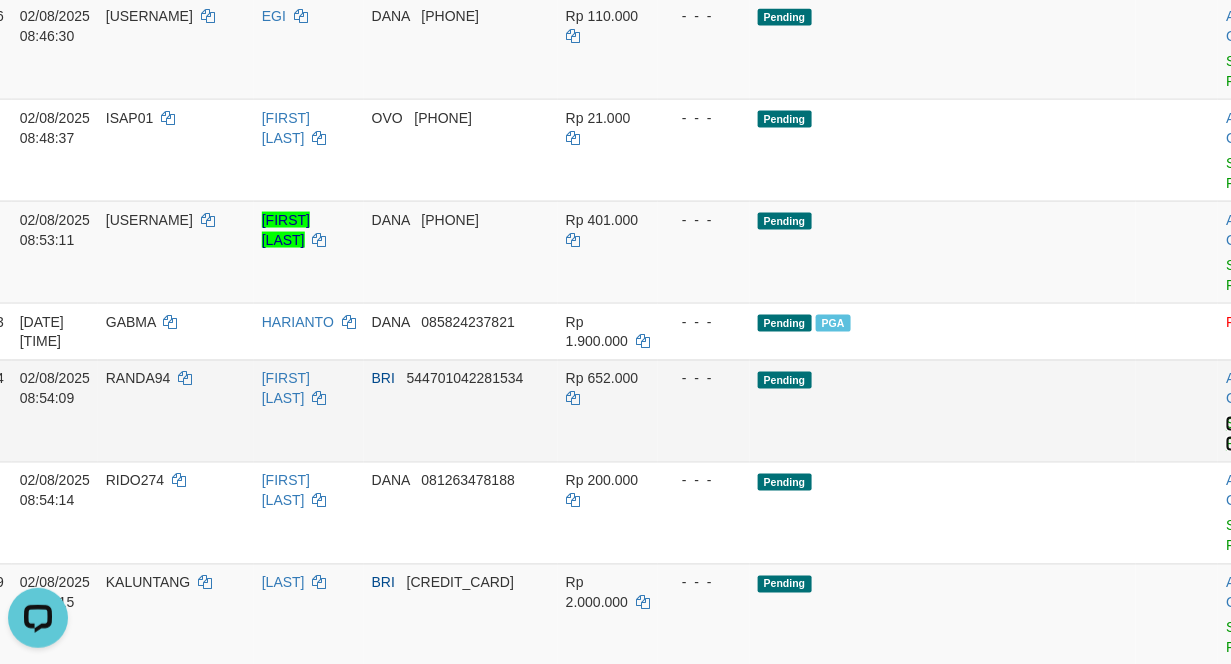 click on "Send PGA" at bounding box center [1242, 434] 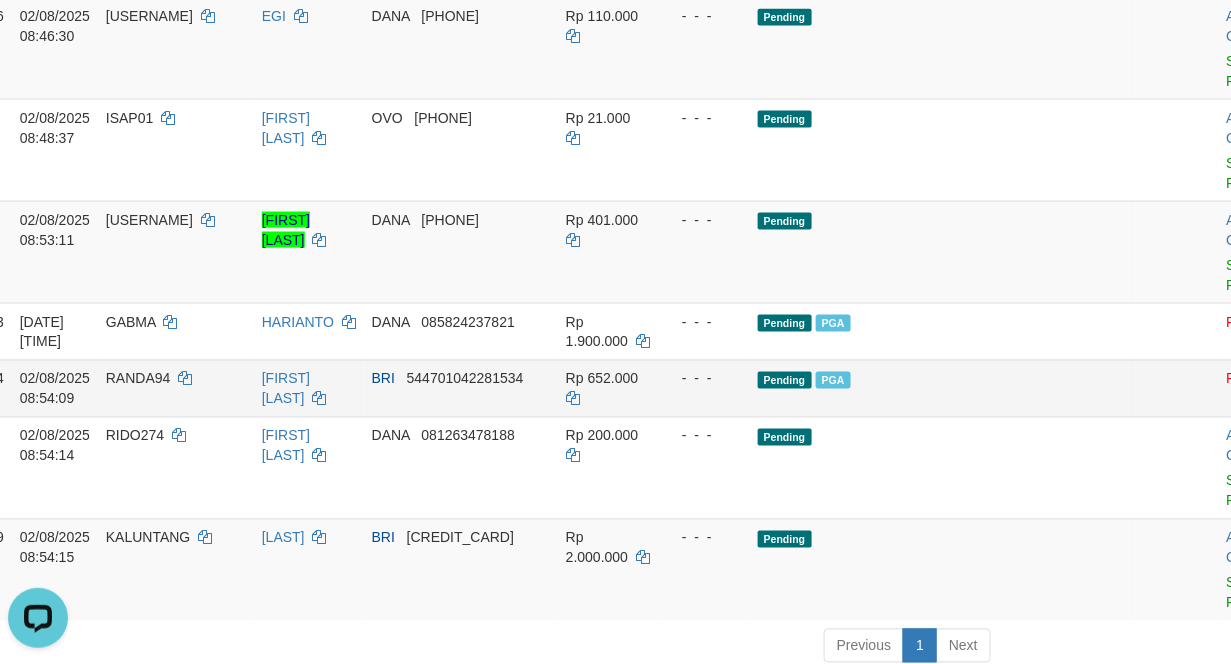 scroll, scrollTop: 1050, scrollLeft: 225, axis: both 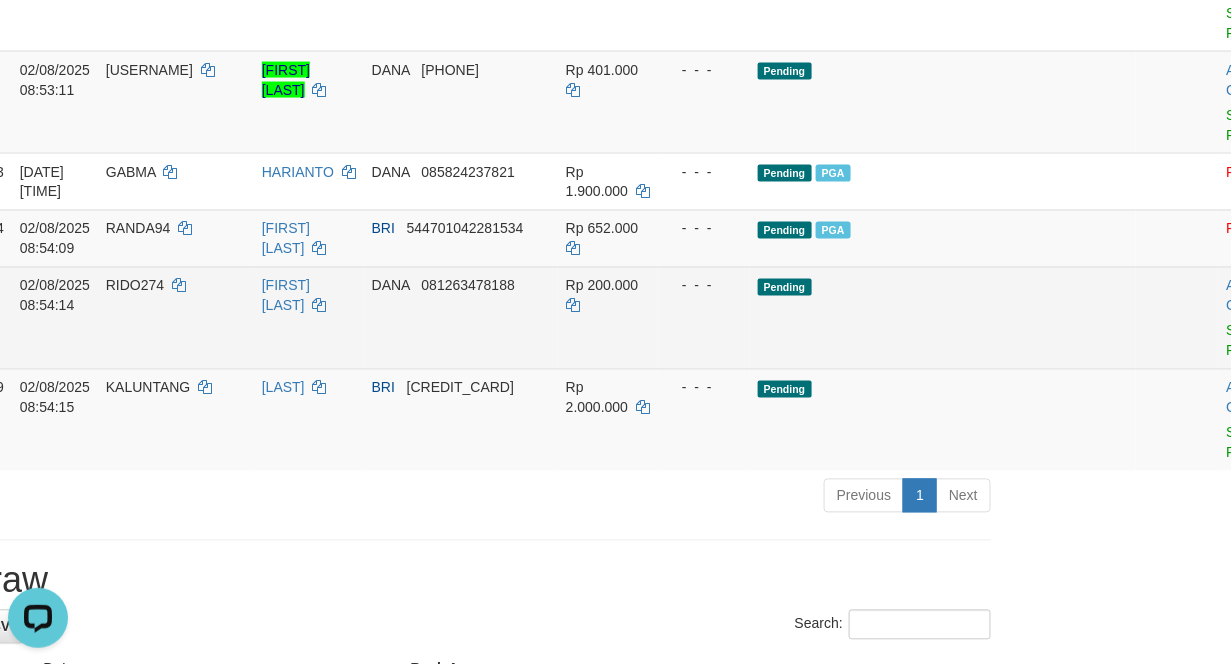 click on "RIDO274" at bounding box center (176, 318) 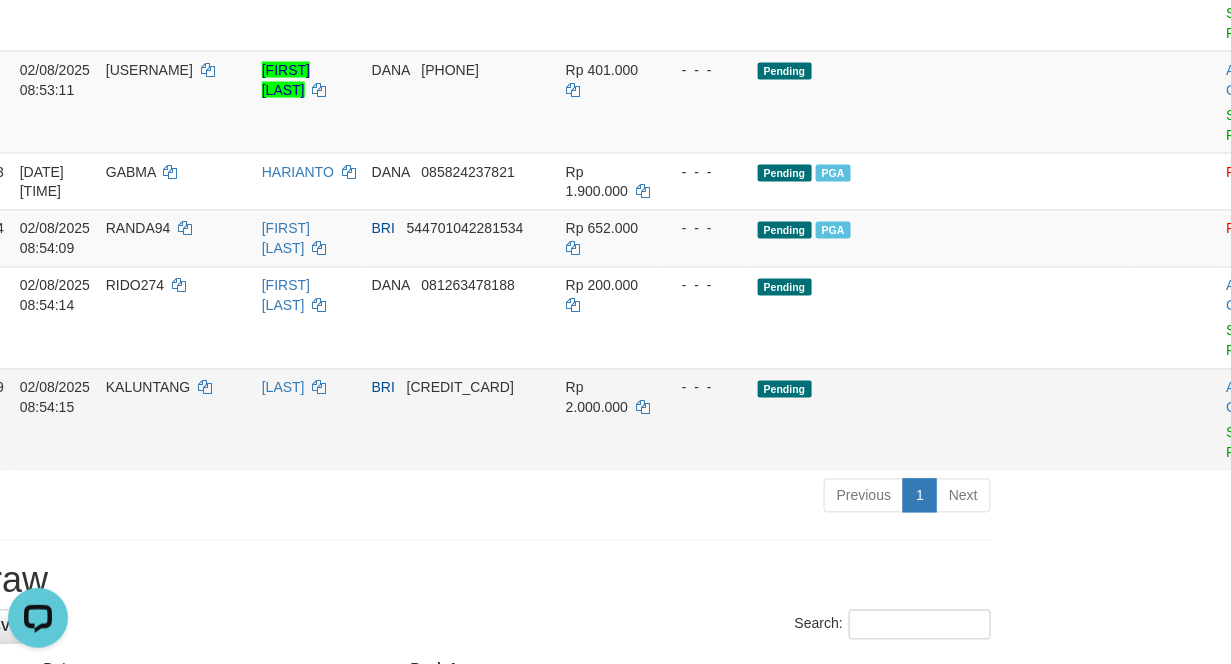 click on "KALUNTANG" at bounding box center (148, 388) 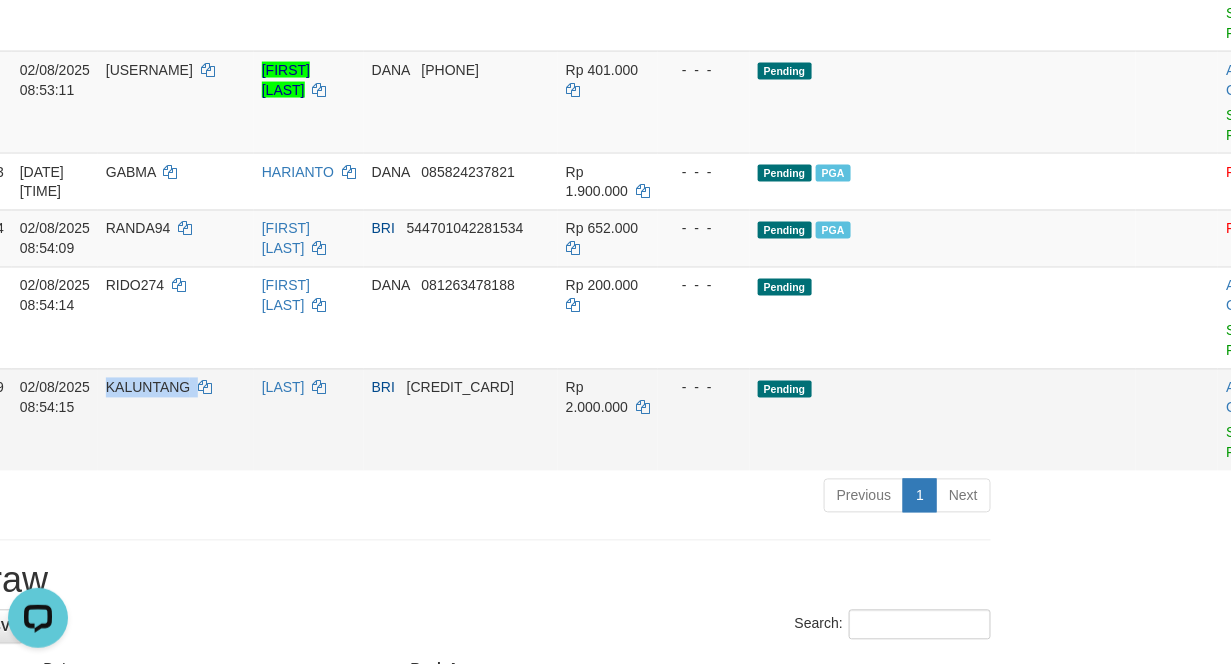 click on "KALUNTANG" at bounding box center (148, 388) 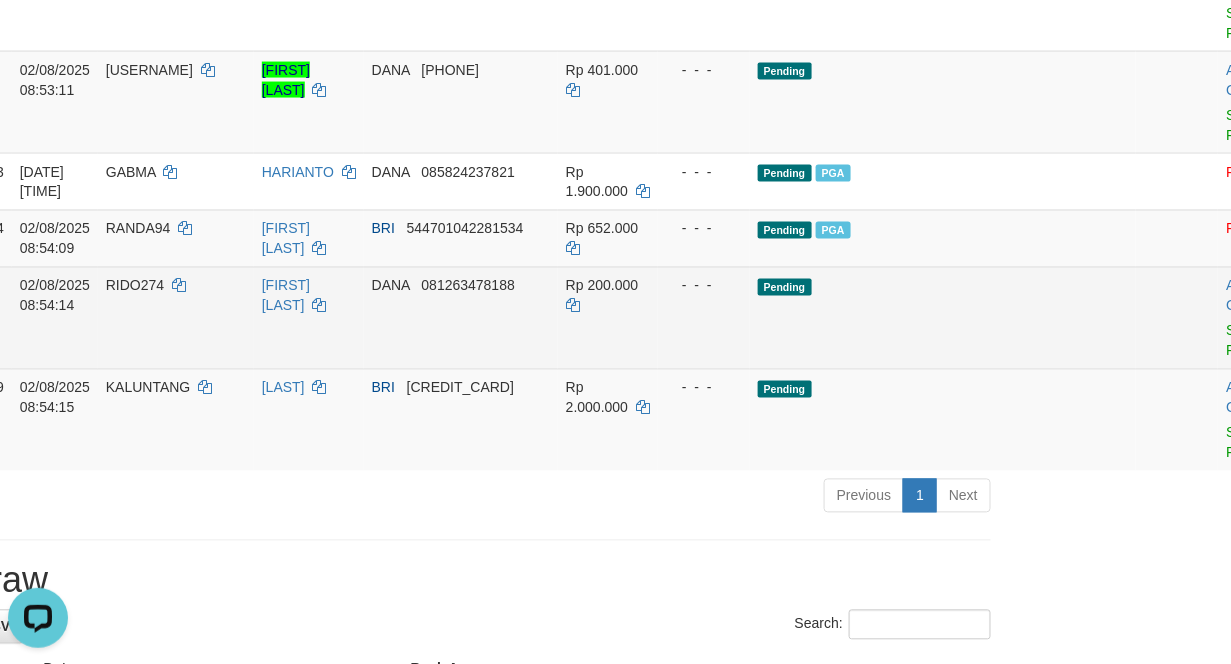 click on "Pending" at bounding box center [943, 318] 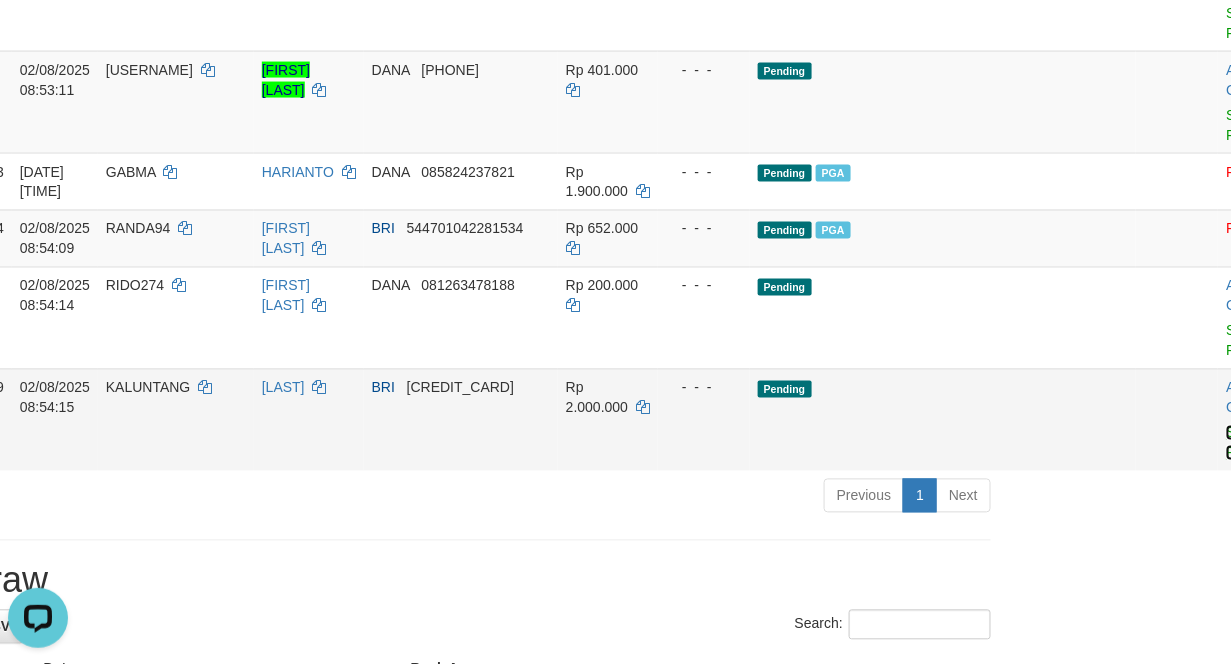 click on "Send PGA" at bounding box center (1242, 443) 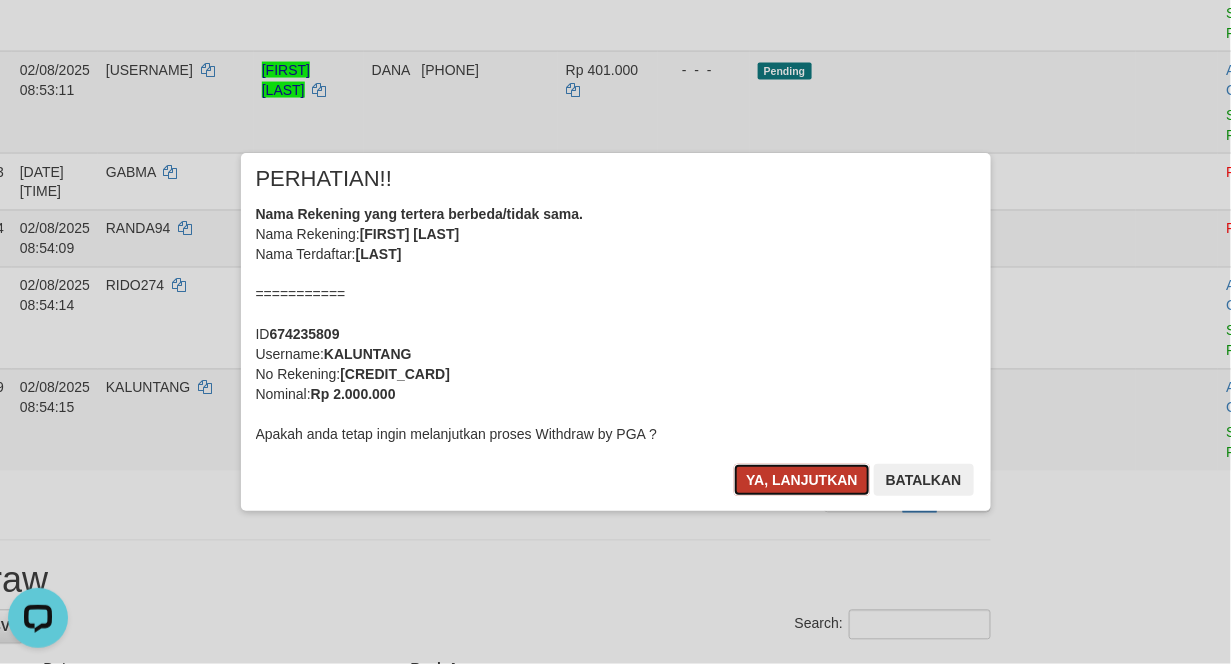 click on "Ya, lanjutkan" at bounding box center [802, 480] 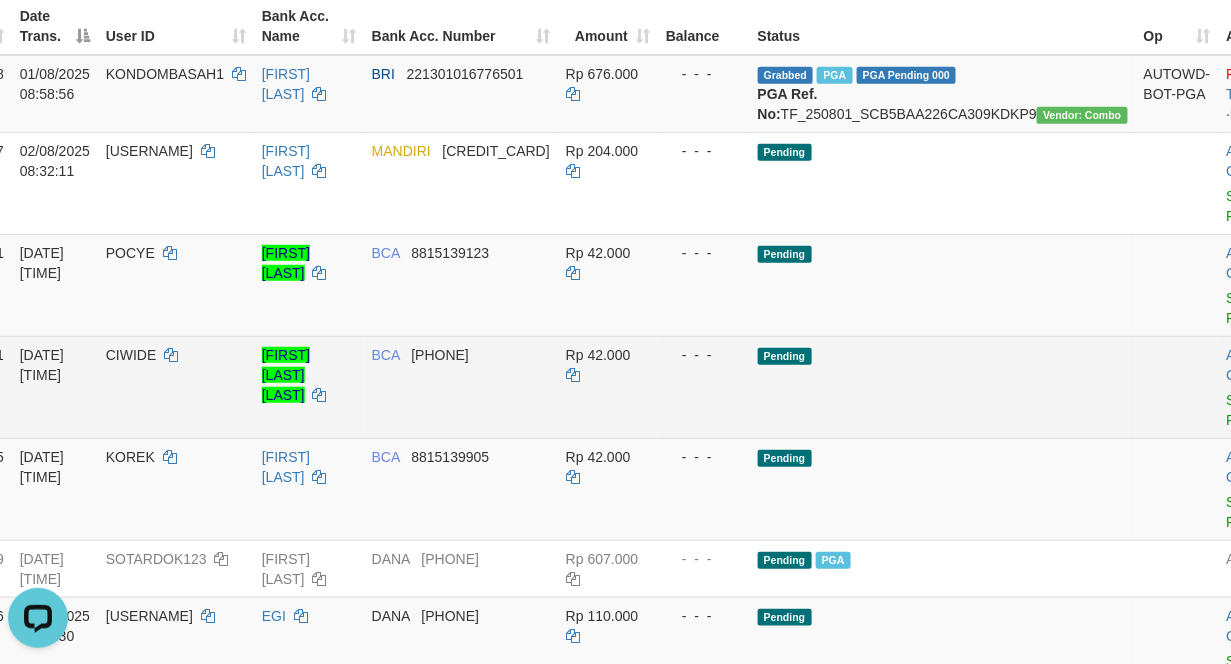 scroll, scrollTop: 150, scrollLeft: 225, axis: both 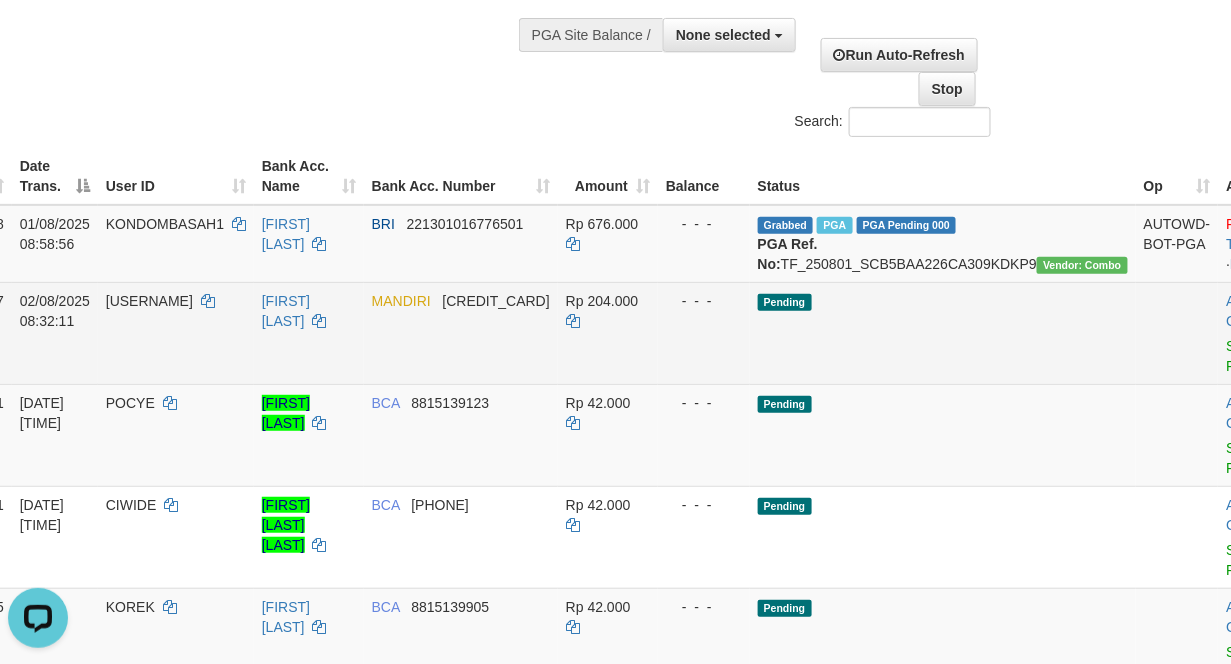 click on "MANDIRI     0310014203957" at bounding box center (461, 333) 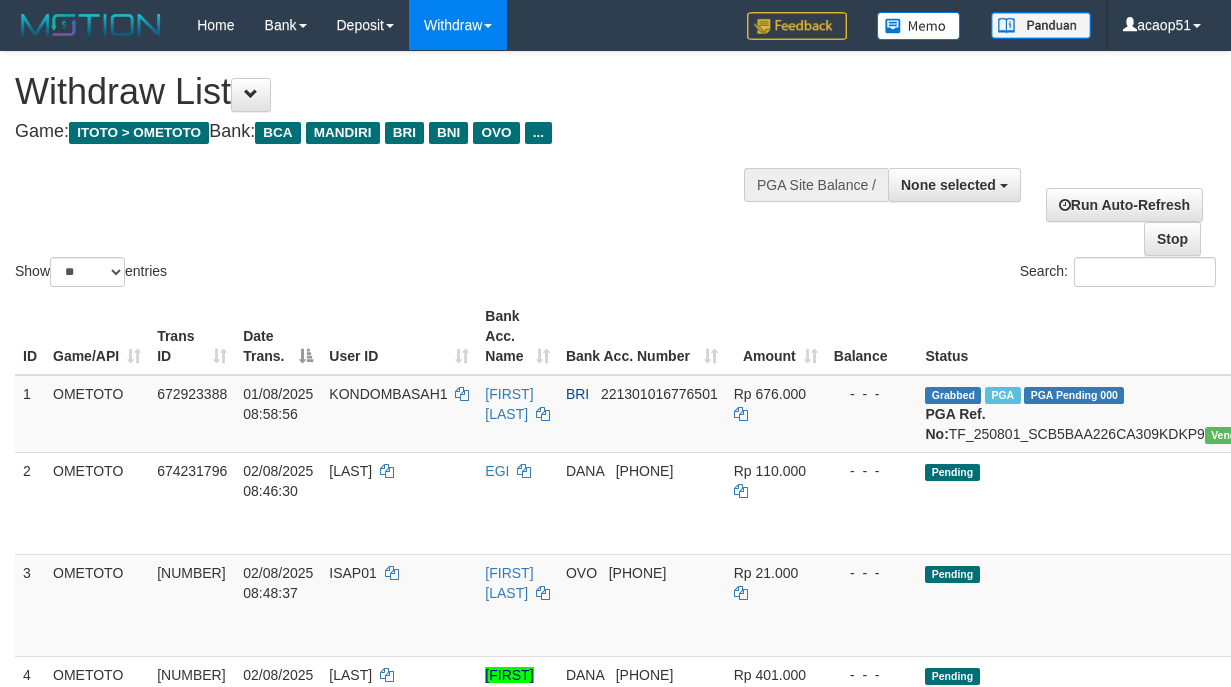 select 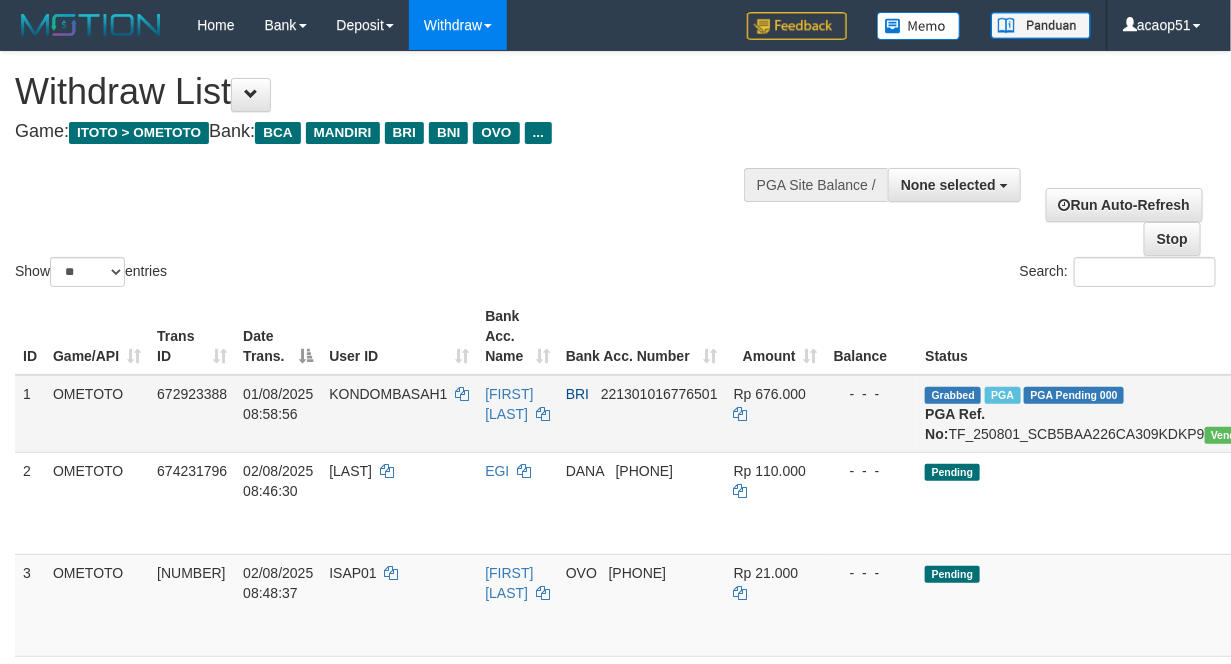 scroll, scrollTop: 150, scrollLeft: 165, axis: both 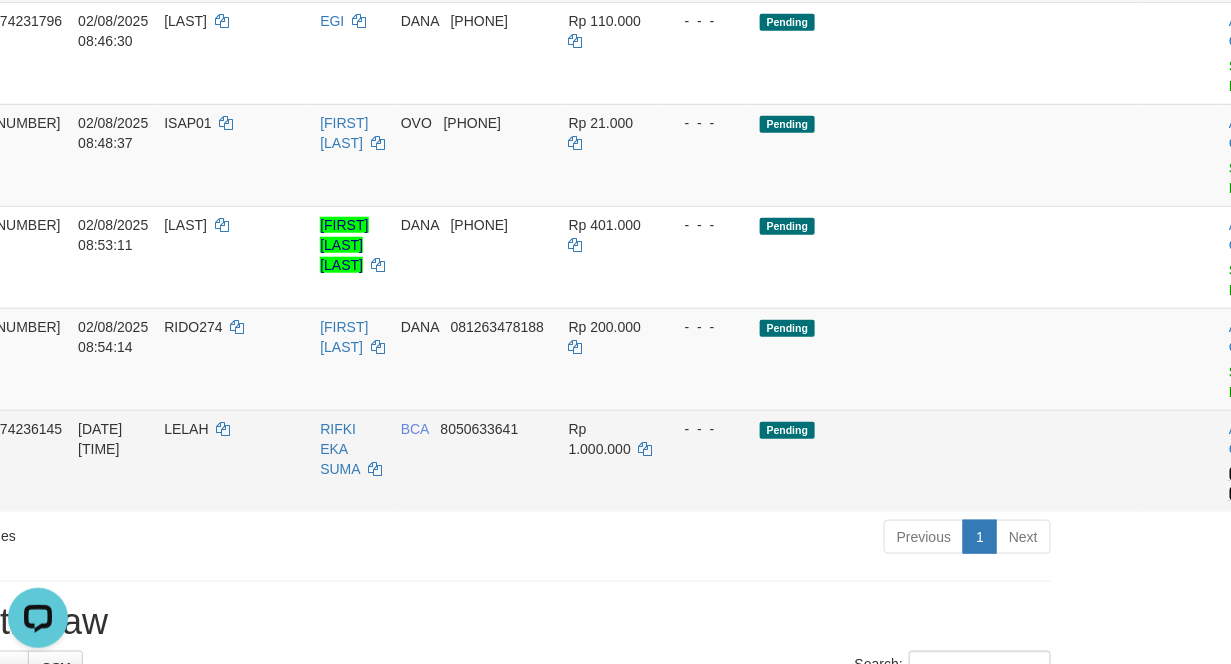 click on "Send PGA" at bounding box center [1245, 484] 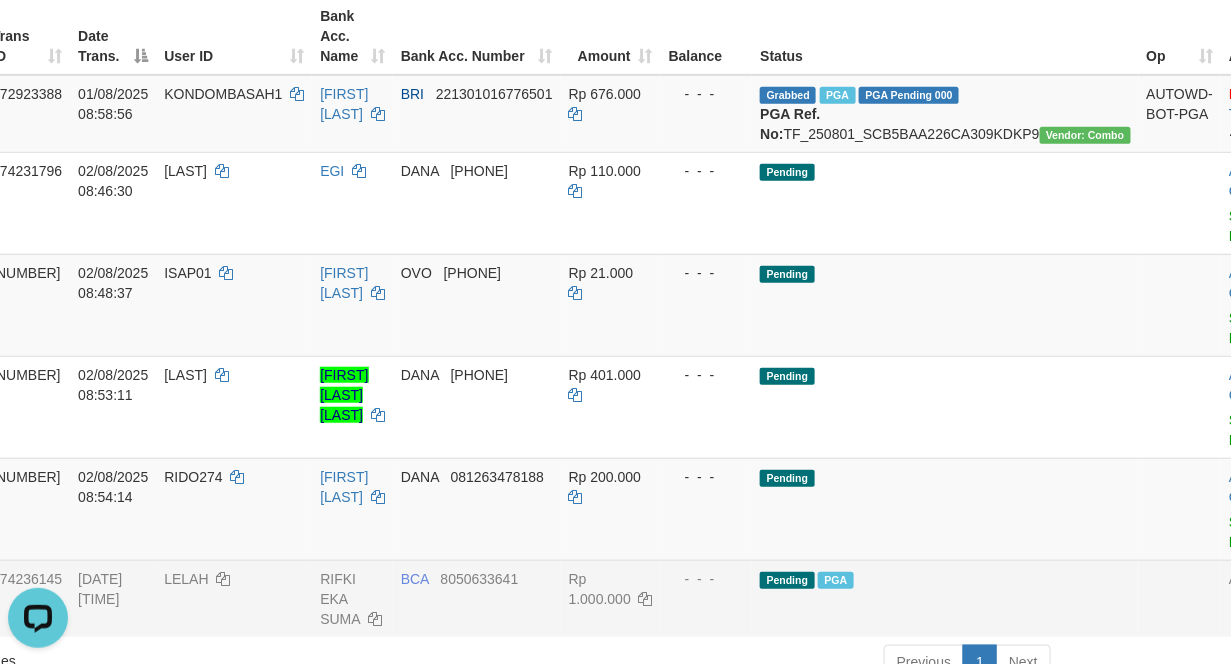 scroll, scrollTop: 600, scrollLeft: 165, axis: both 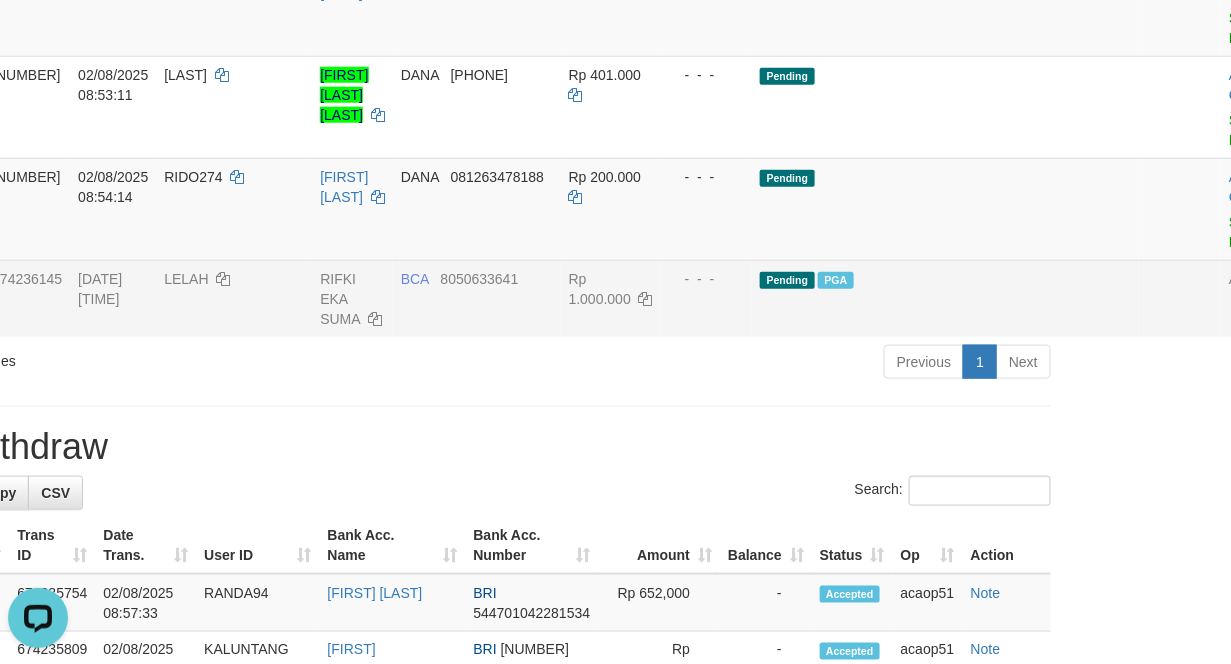 click on "Previous 1 Next" at bounding box center [707, 364] 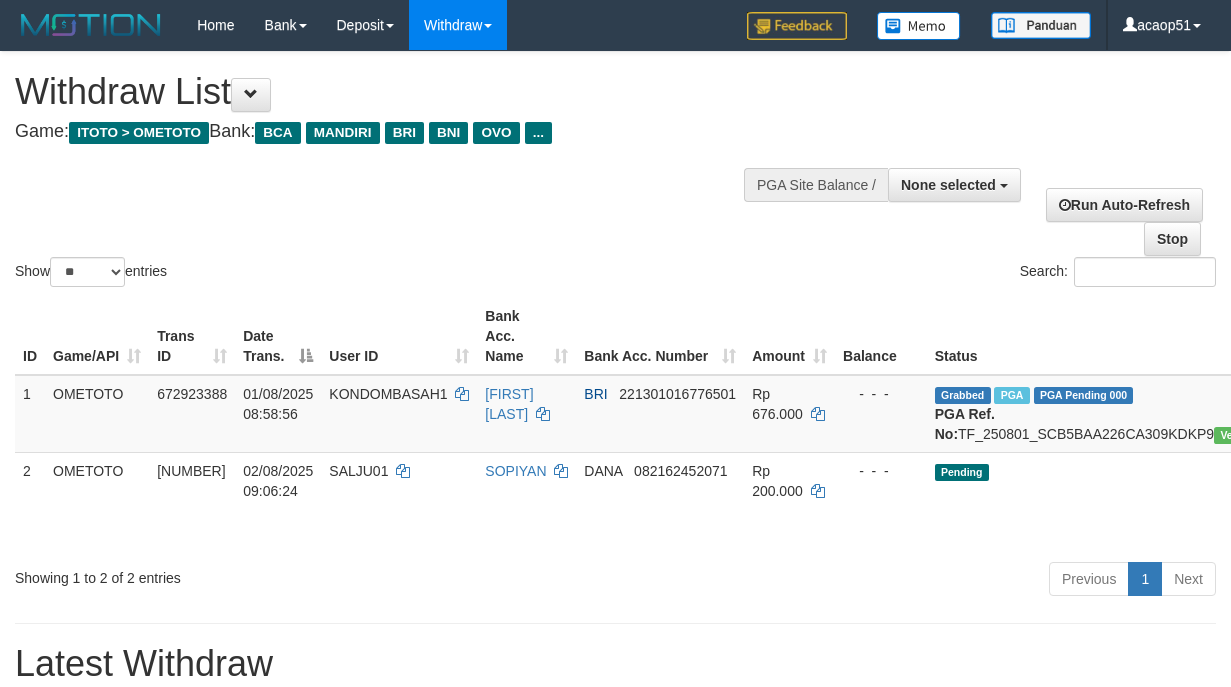 select 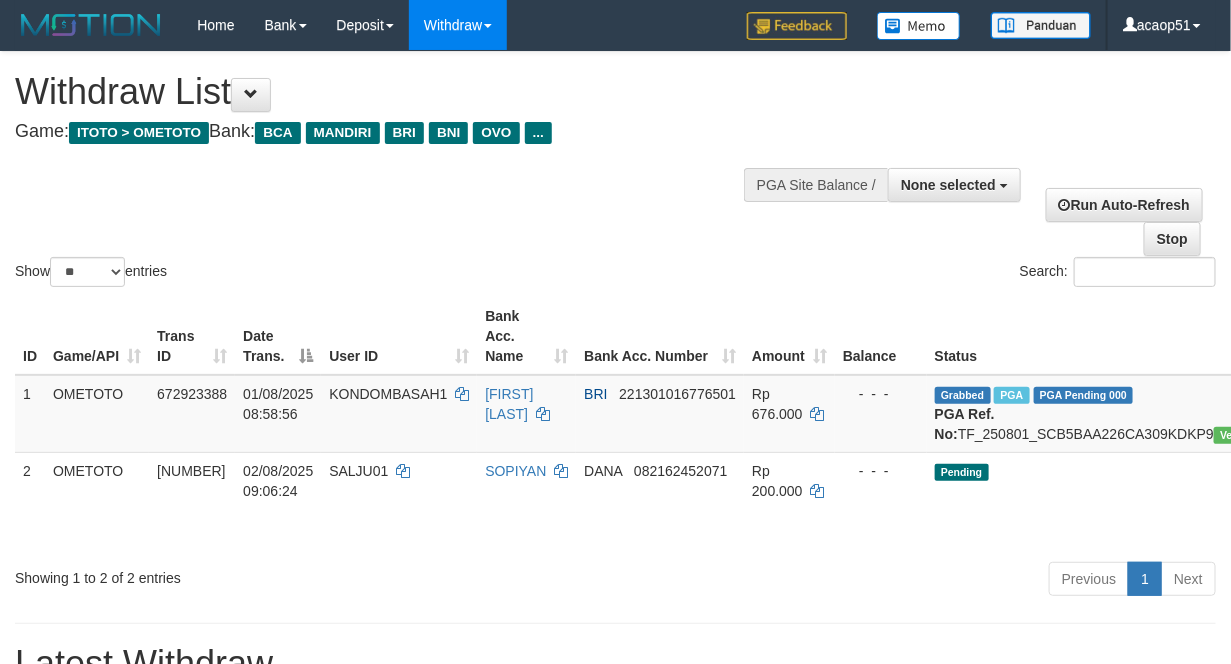 scroll, scrollTop: 600, scrollLeft: 160, axis: both 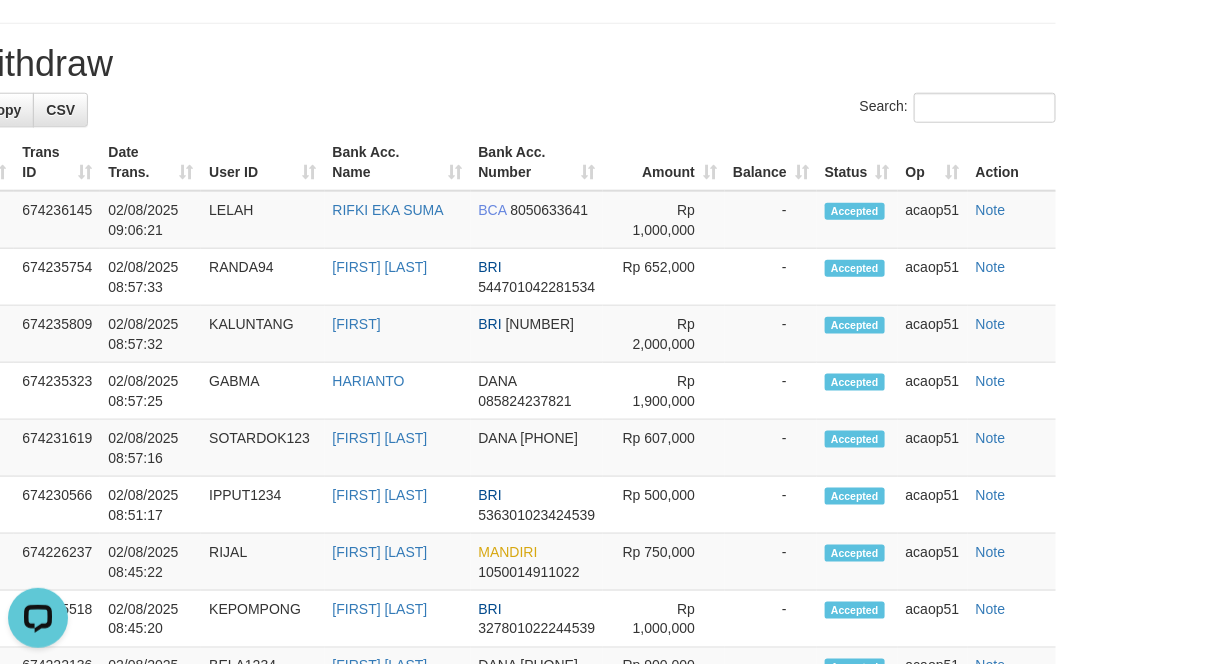 click on "Latest Withdraw" at bounding box center (455, 64) 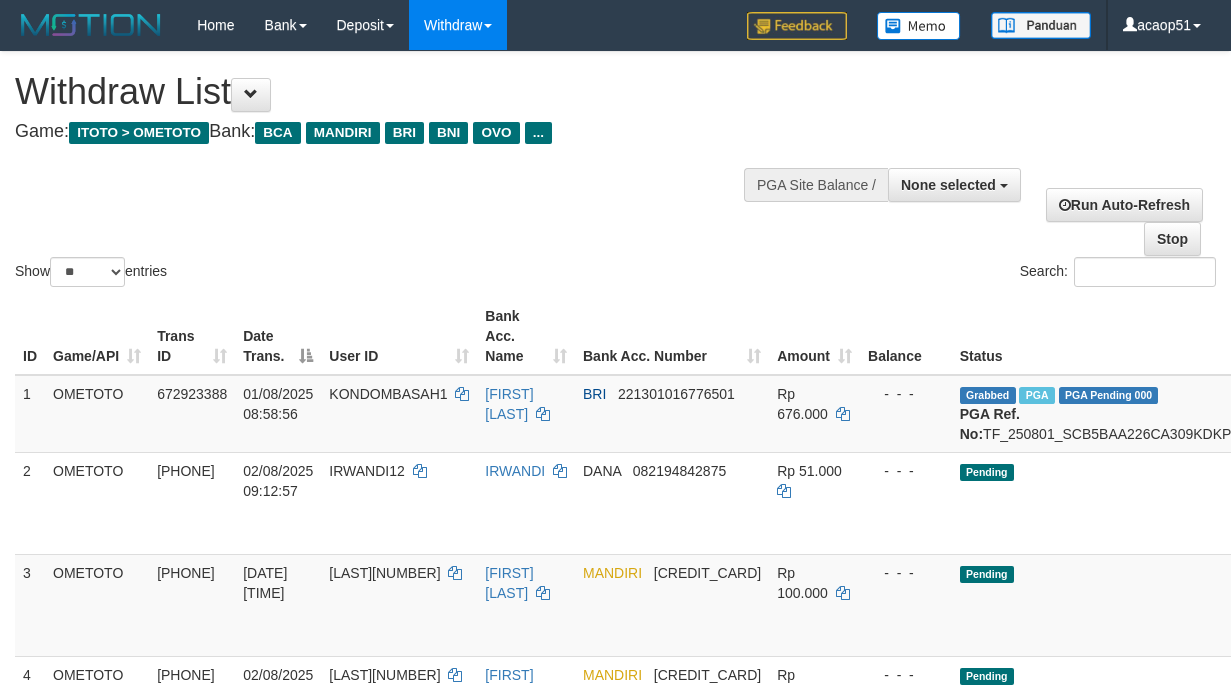 select 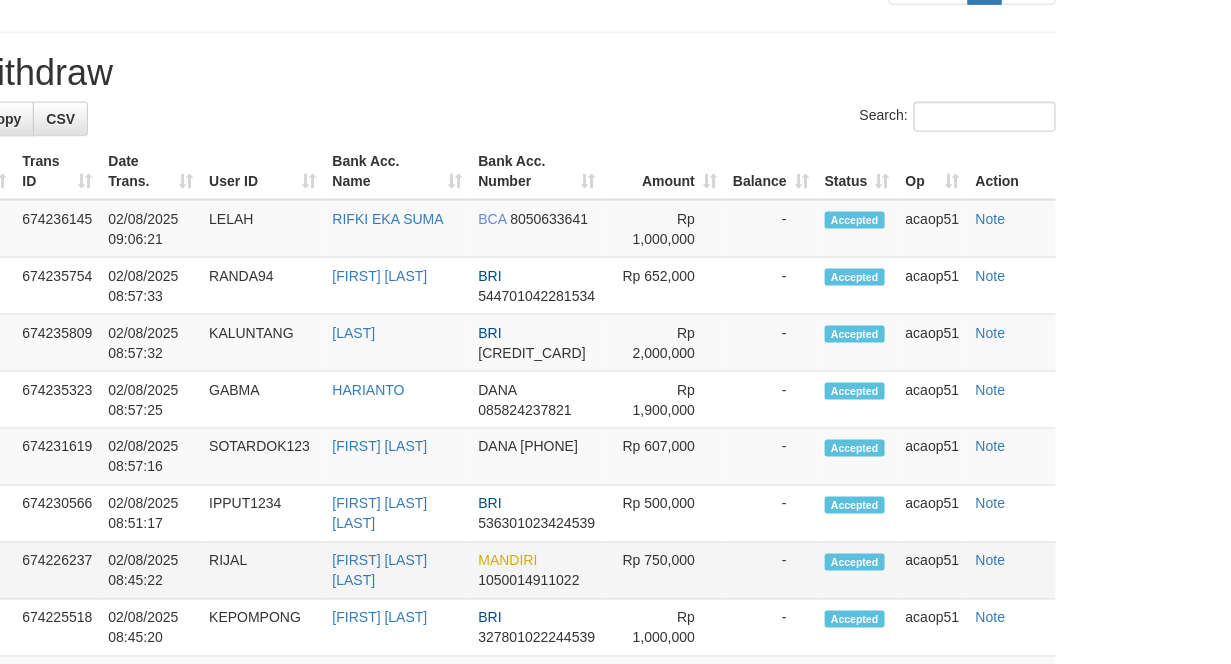 scroll, scrollTop: 1245, scrollLeft: 160, axis: both 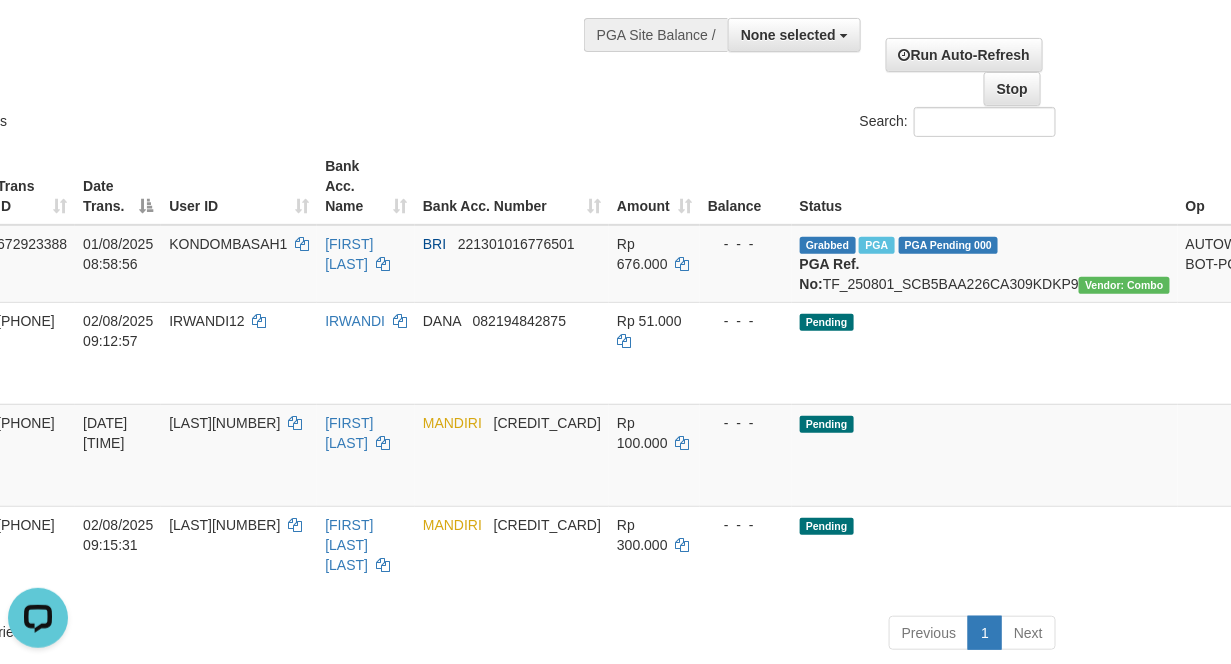 click on "Search:" at bounding box center [764, 124] 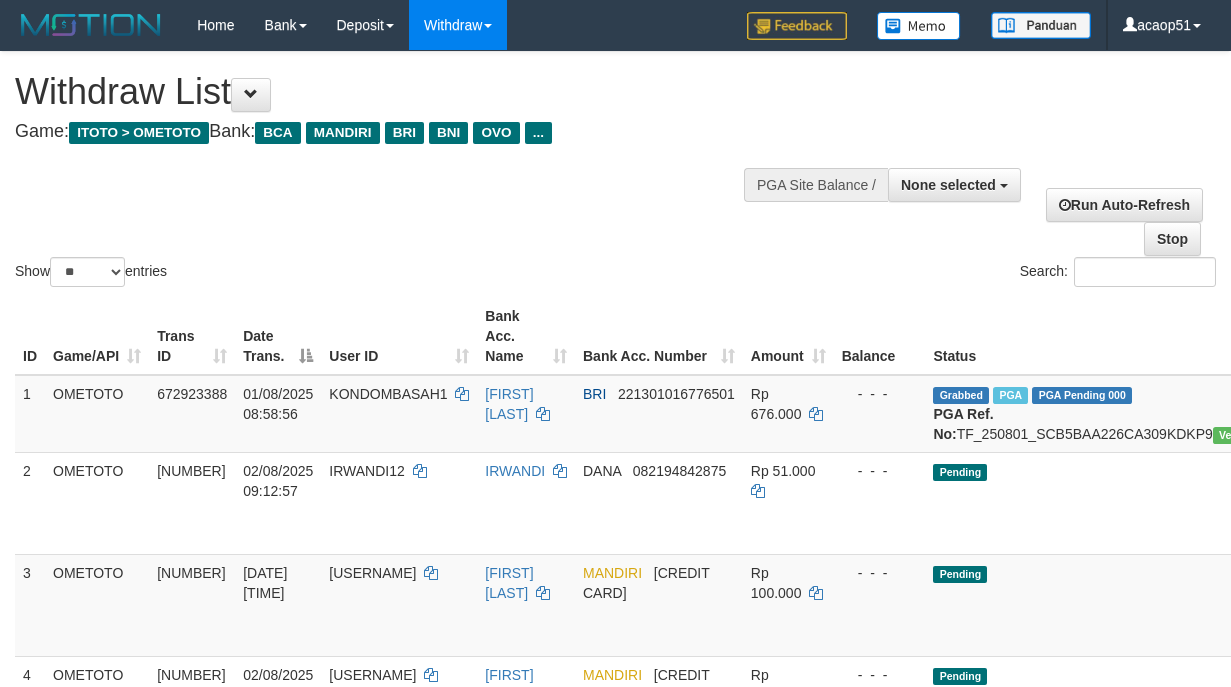 select 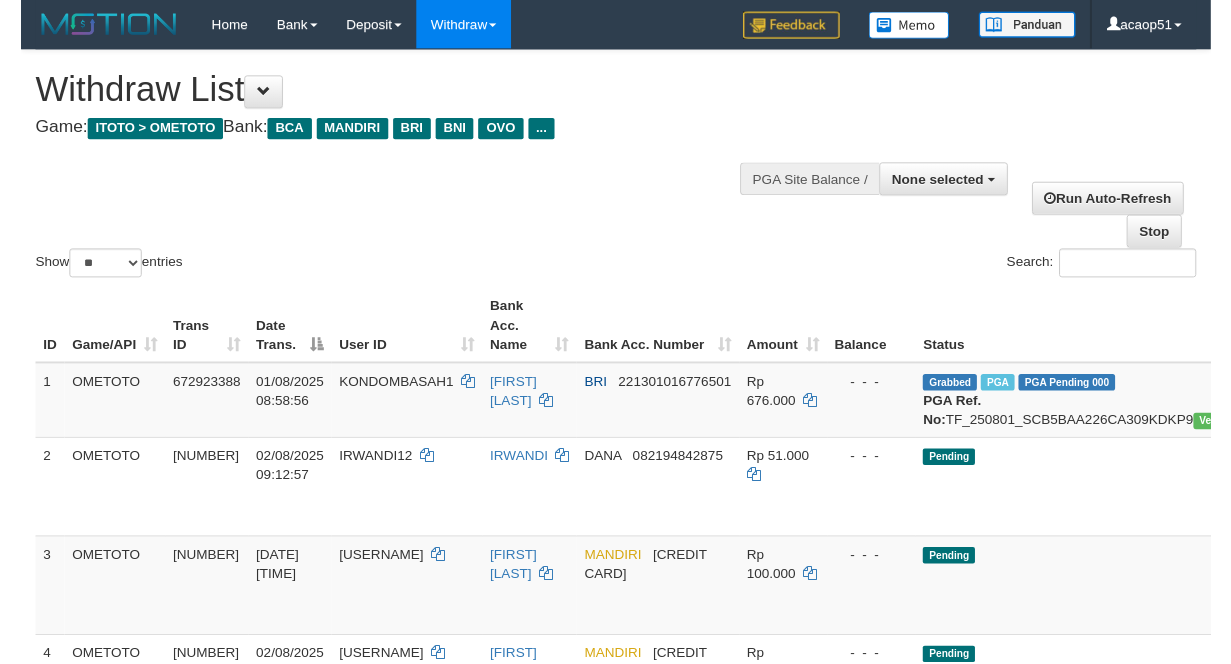 scroll, scrollTop: 150, scrollLeft: 160, axis: both 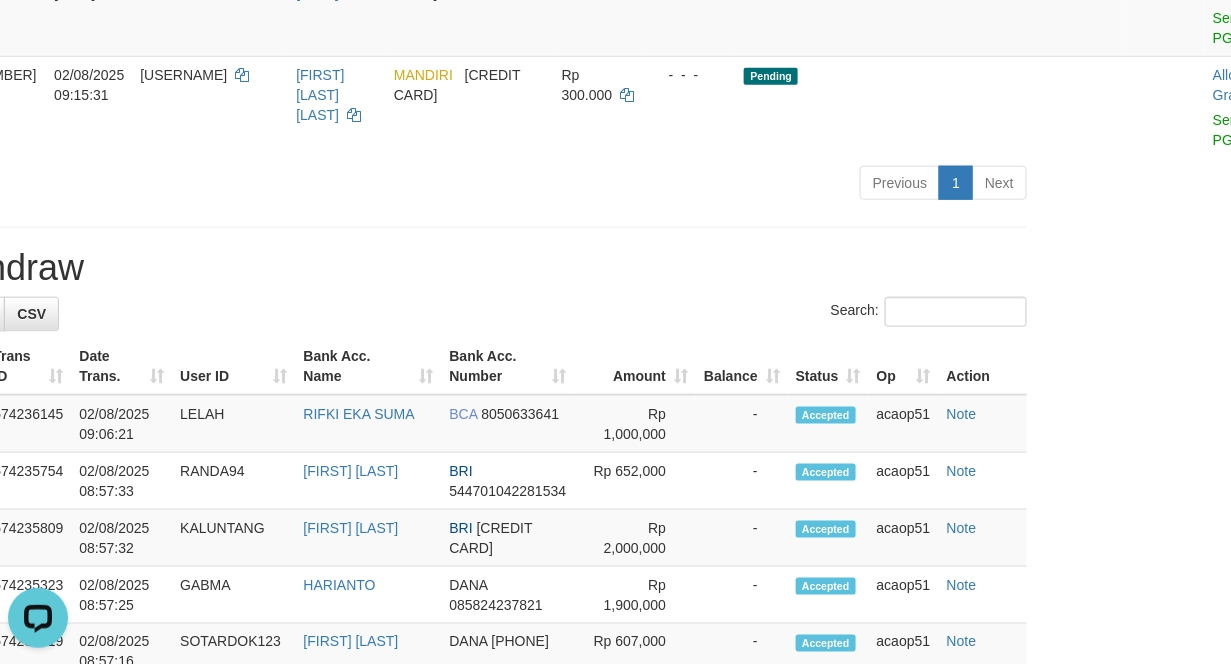 click on "Previous 1 Next" at bounding box center [683, 185] 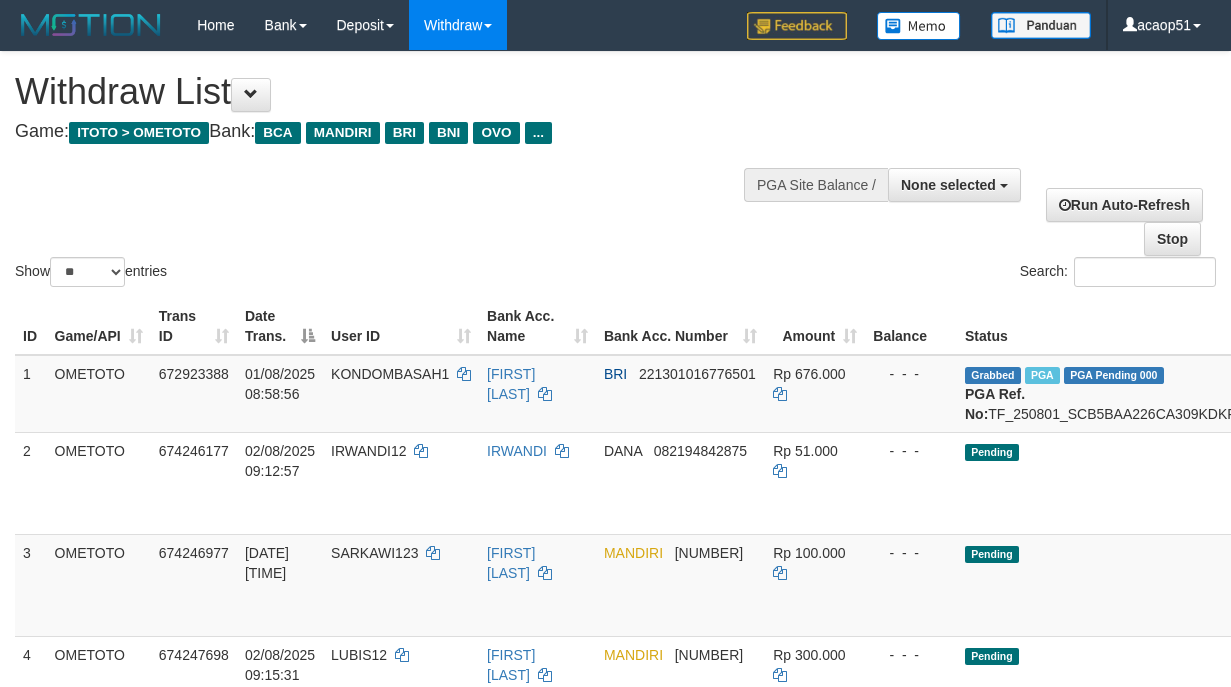 select 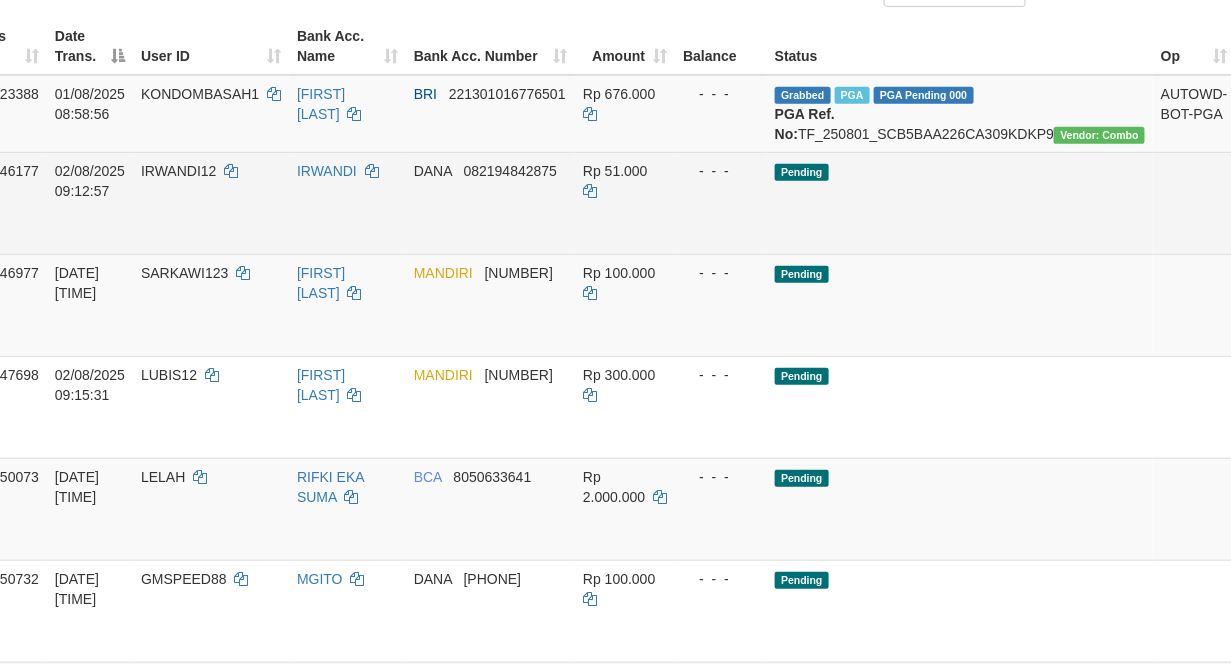 scroll, scrollTop: 430, scrollLeft: 190, axis: both 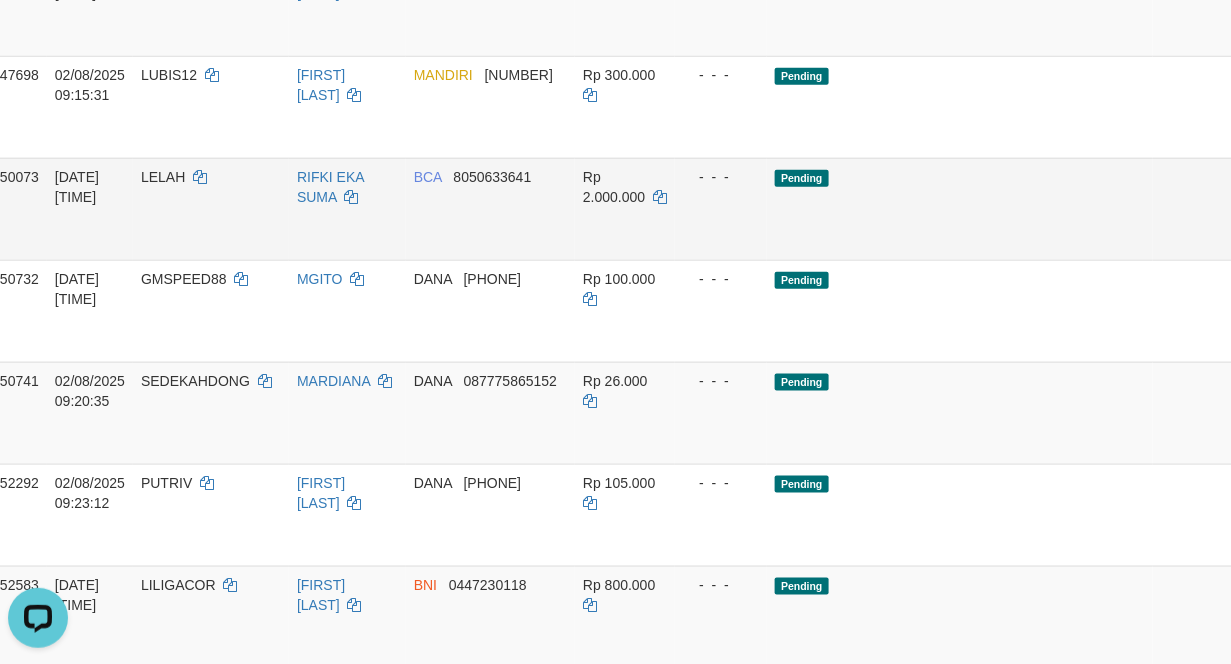 click on "LELAH" at bounding box center [163, 177] 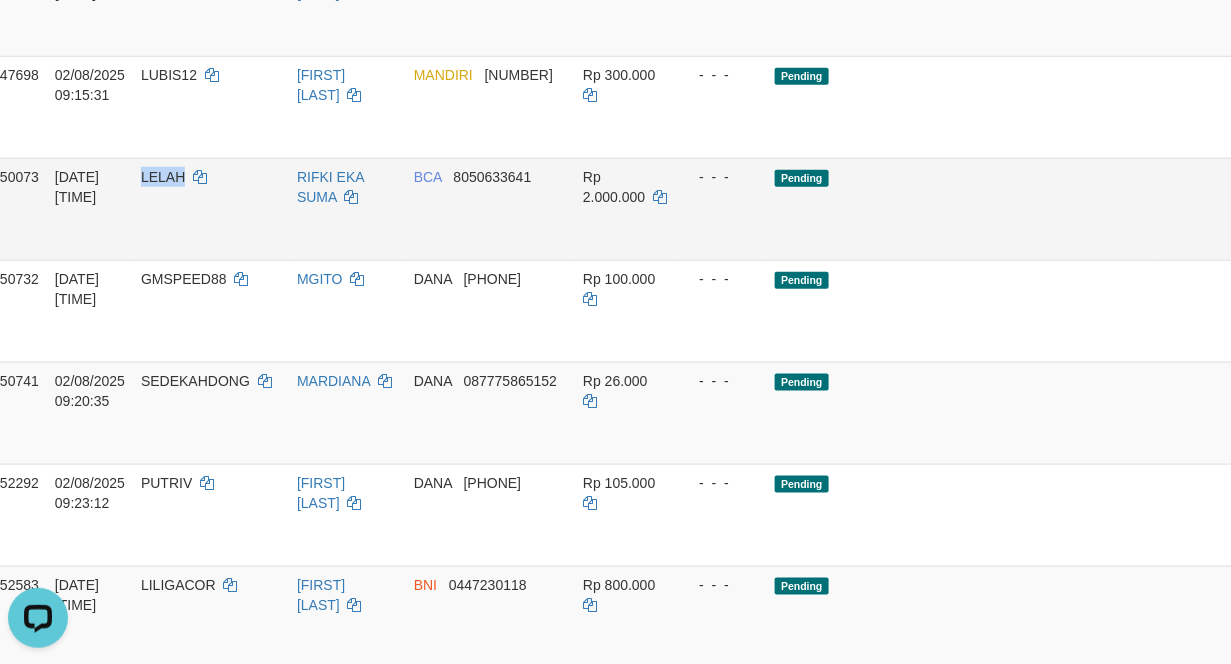 click on "LELAH" at bounding box center [211, 209] 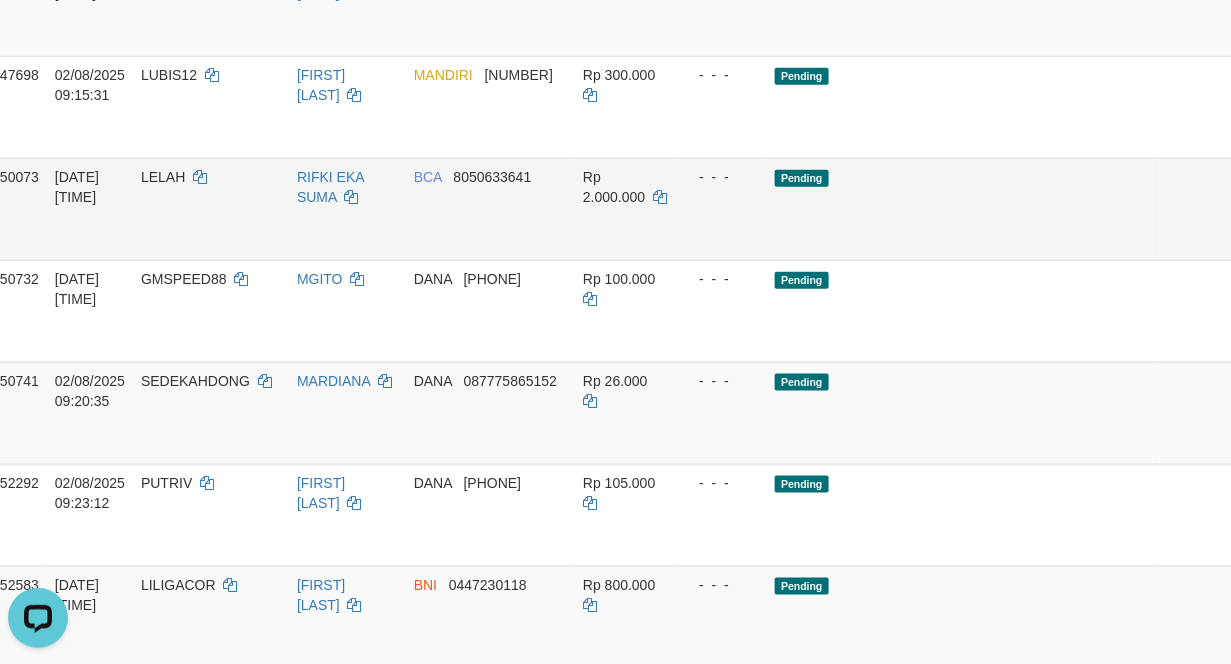 click on "BCA     8050633641" at bounding box center [490, 209] 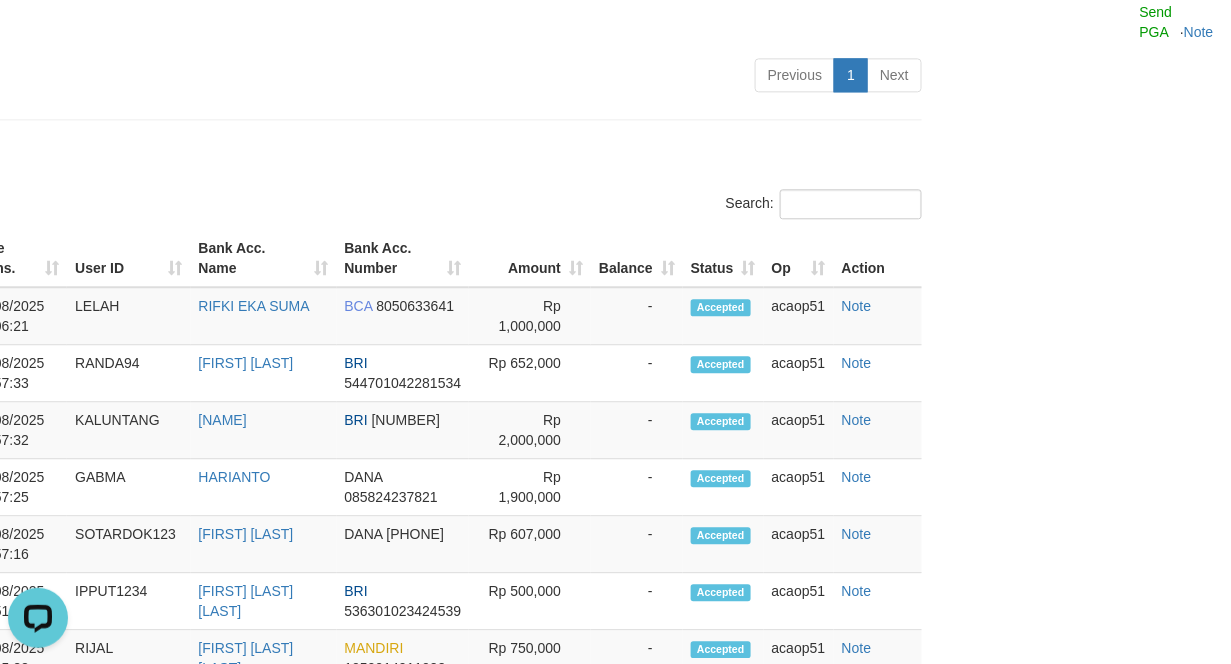 scroll, scrollTop: 447, scrollLeft: 294, axis: both 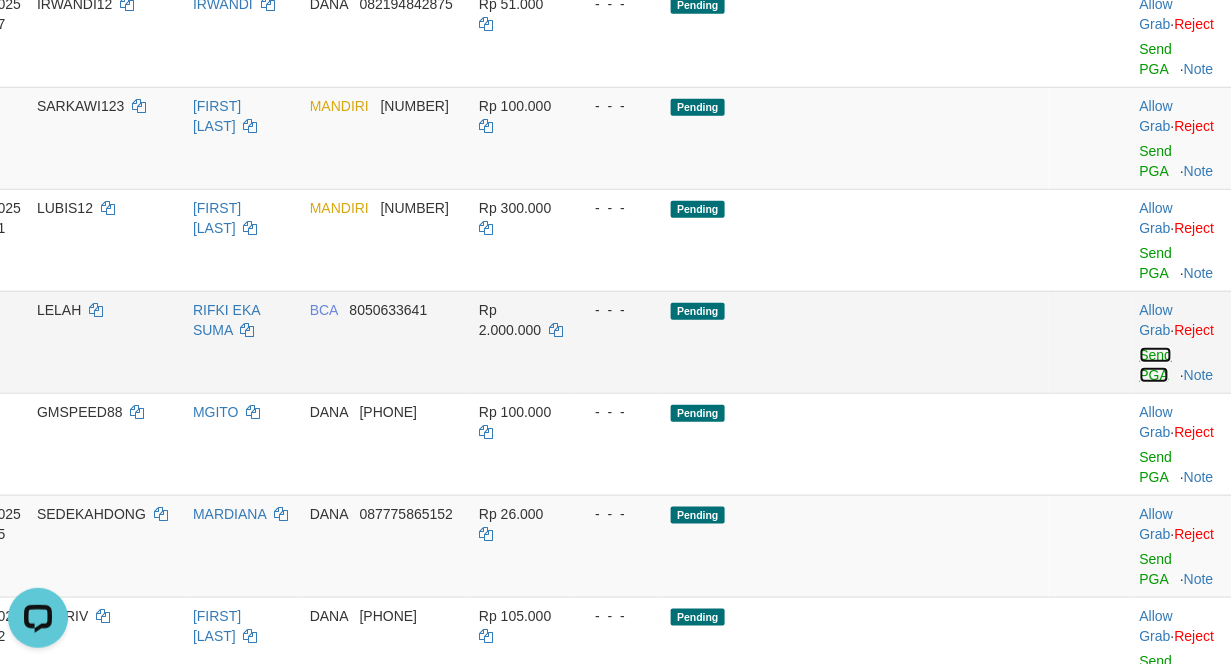 click on "Send PGA" at bounding box center (1156, 365) 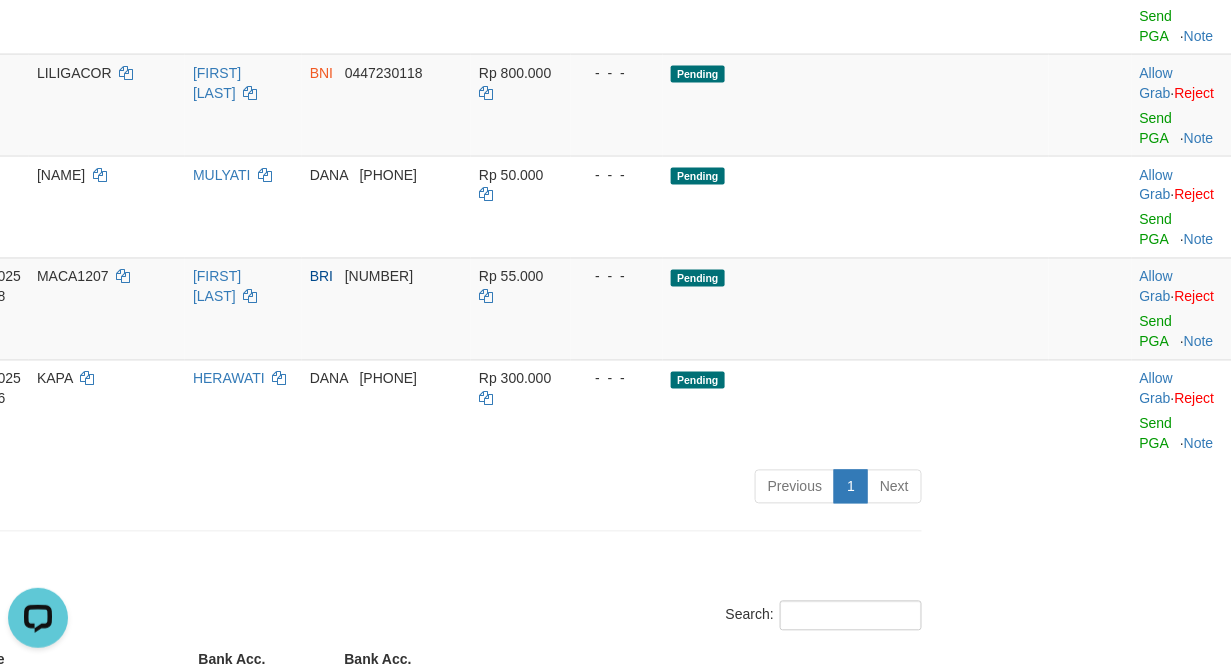 scroll, scrollTop: 1347, scrollLeft: 294, axis: both 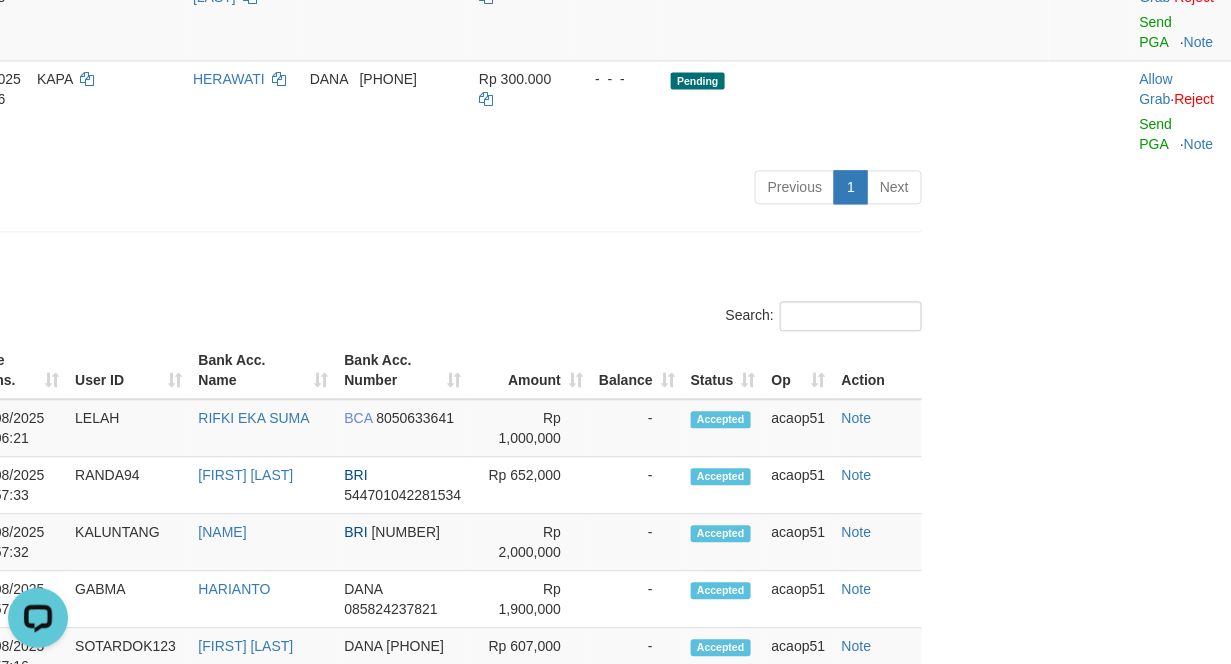click on "Latest Withdraw" at bounding box center (321, 272) 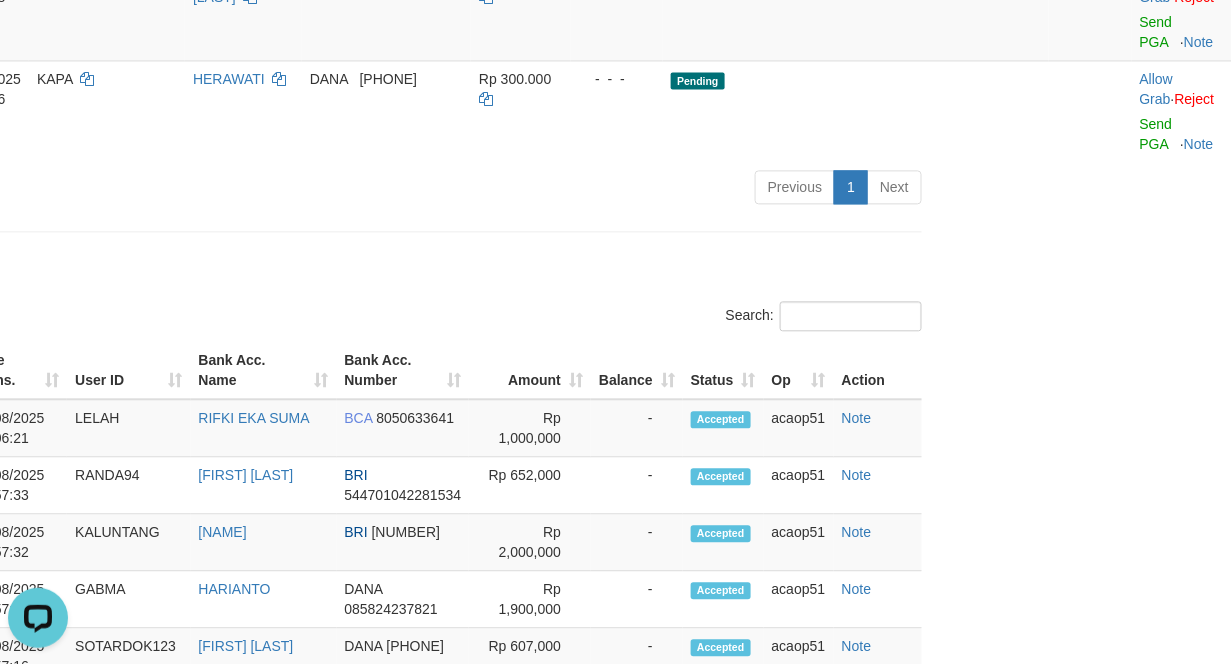 click on "Previous 1 Next" at bounding box center (578, 189) 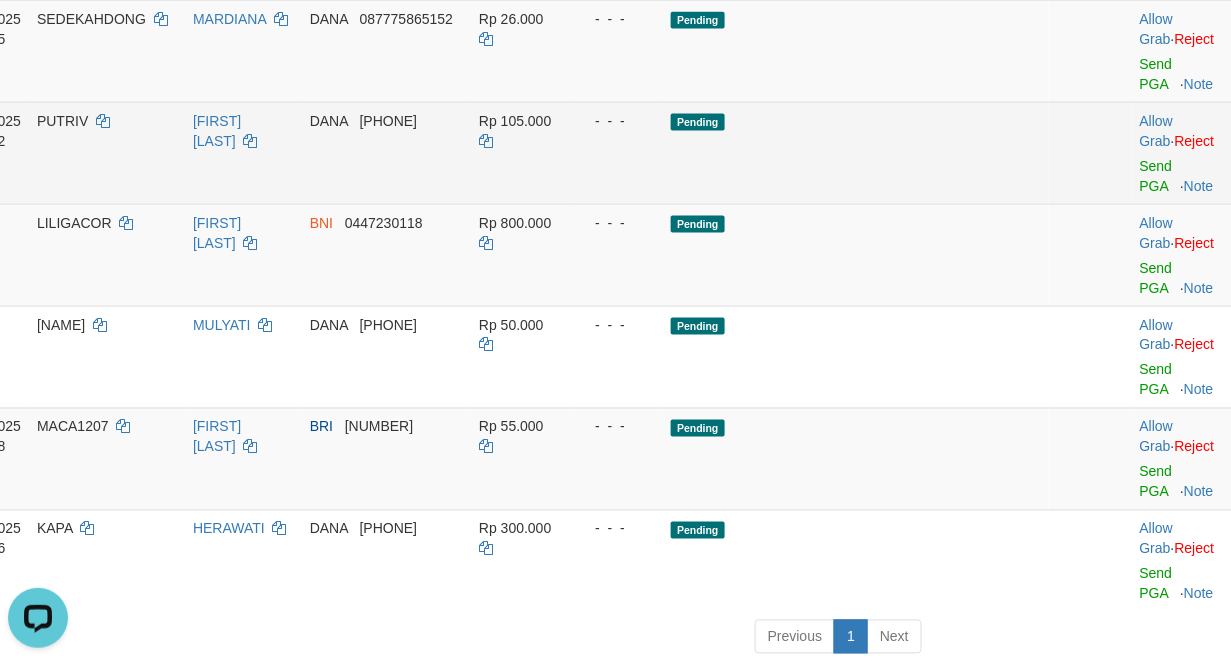 scroll, scrollTop: 447, scrollLeft: 294, axis: both 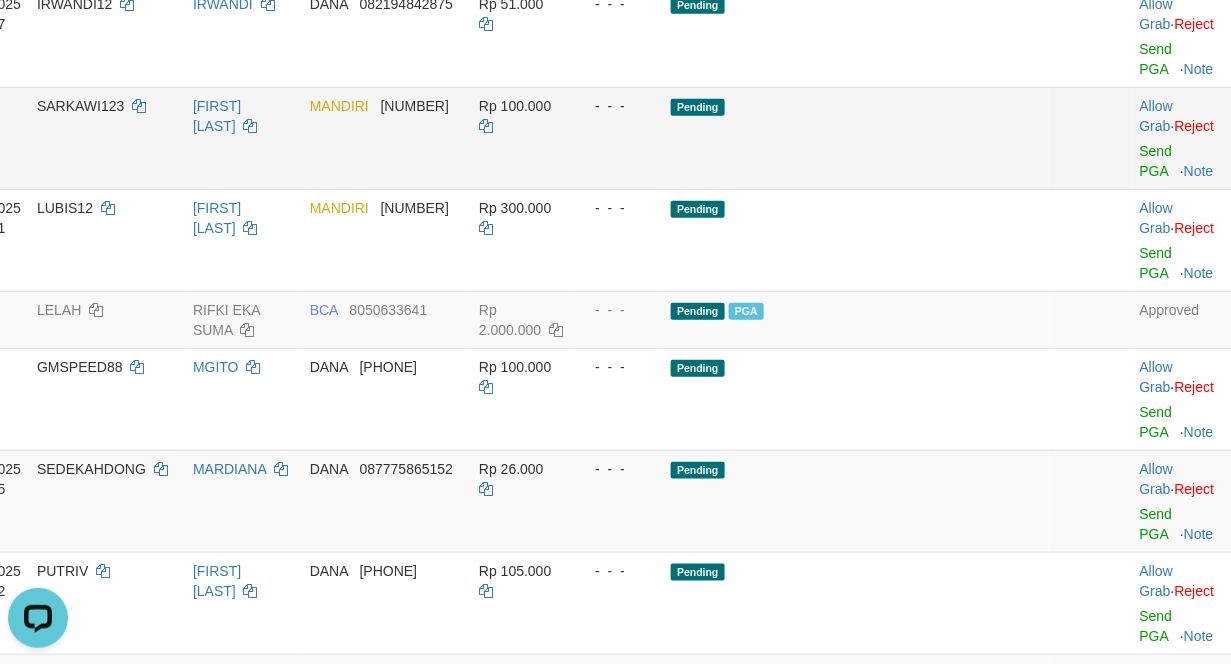 click on "MANDIRI     0310014203957" at bounding box center [386, 138] 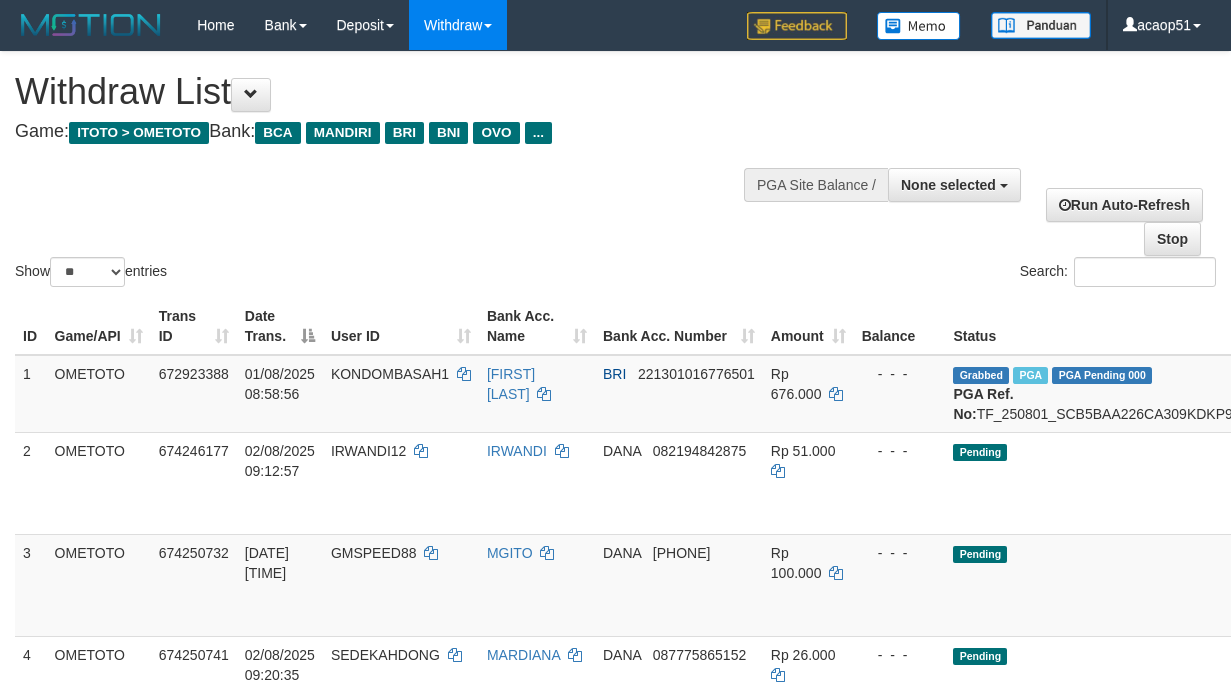 select 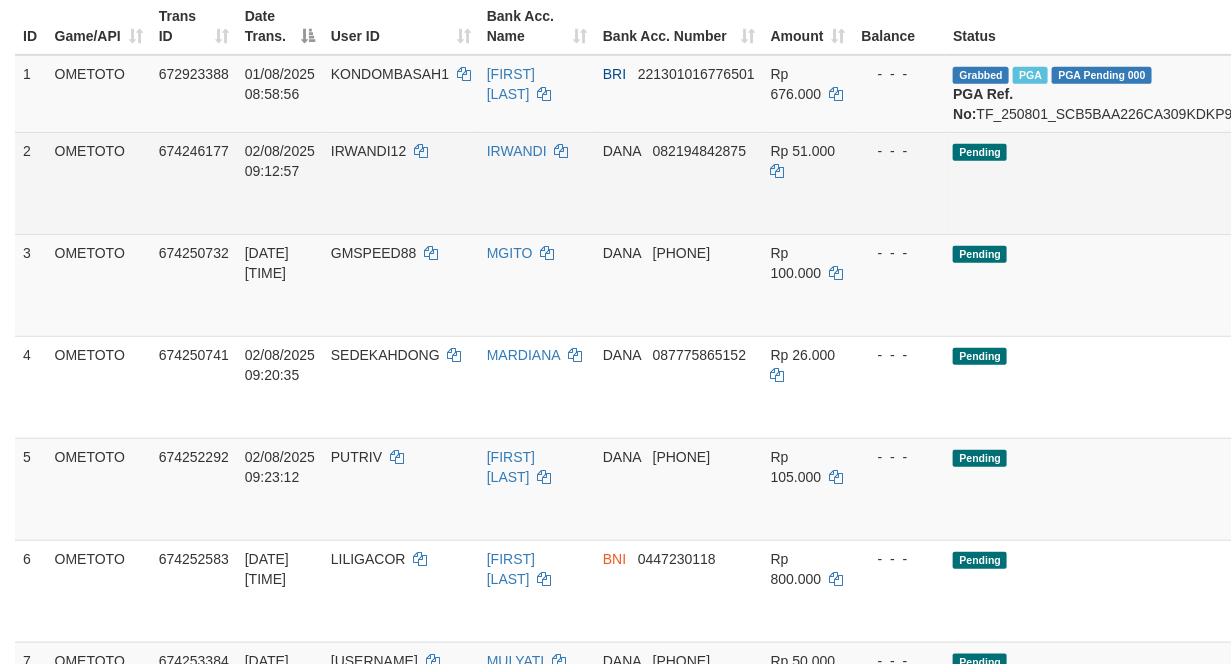 scroll, scrollTop: 300, scrollLeft: 199, axis: both 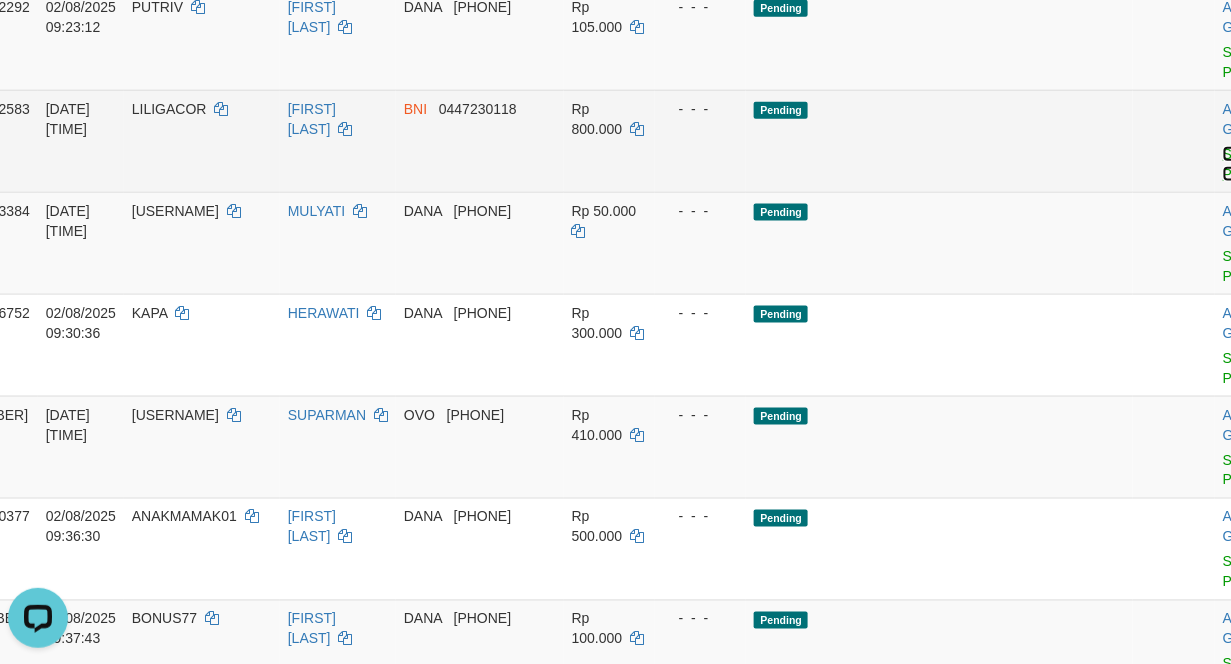 click on "Send PGA" at bounding box center (1239, 164) 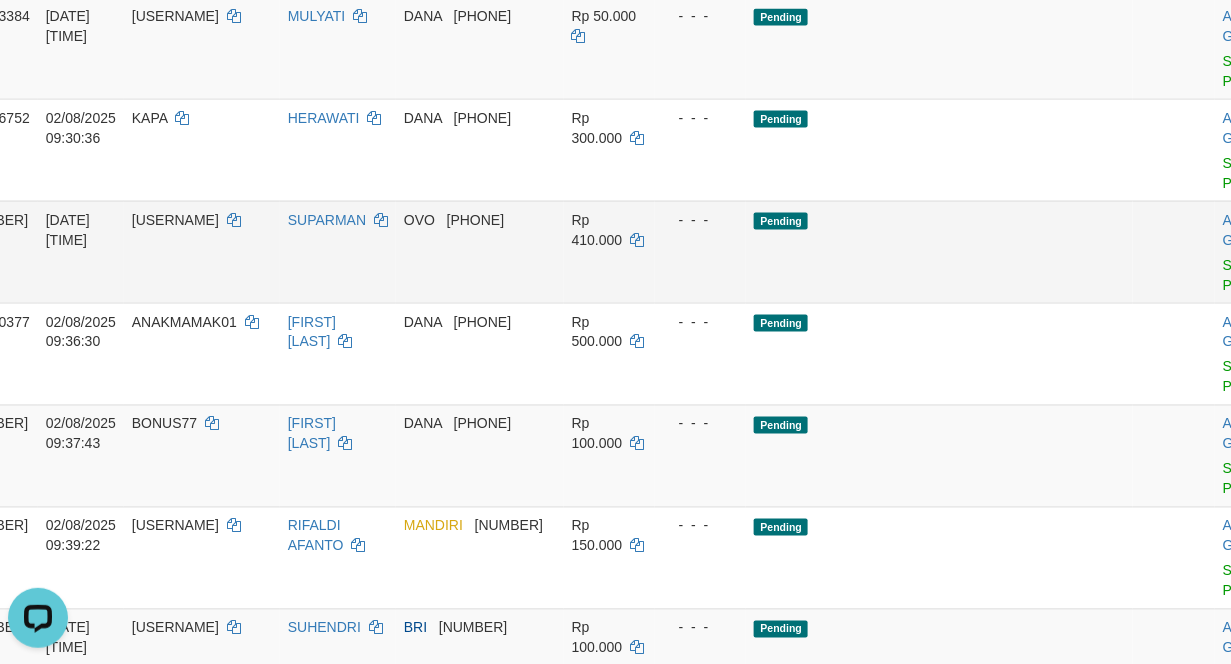 scroll, scrollTop: 1050, scrollLeft: 199, axis: both 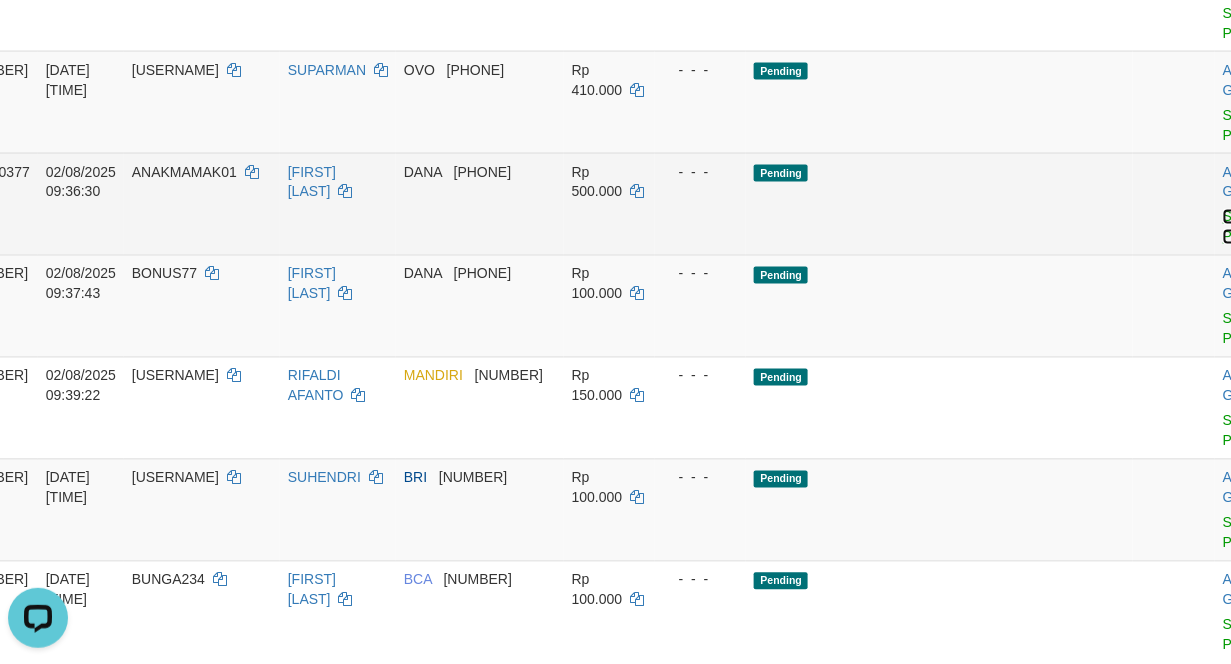 click on "Send PGA" at bounding box center (1239, 227) 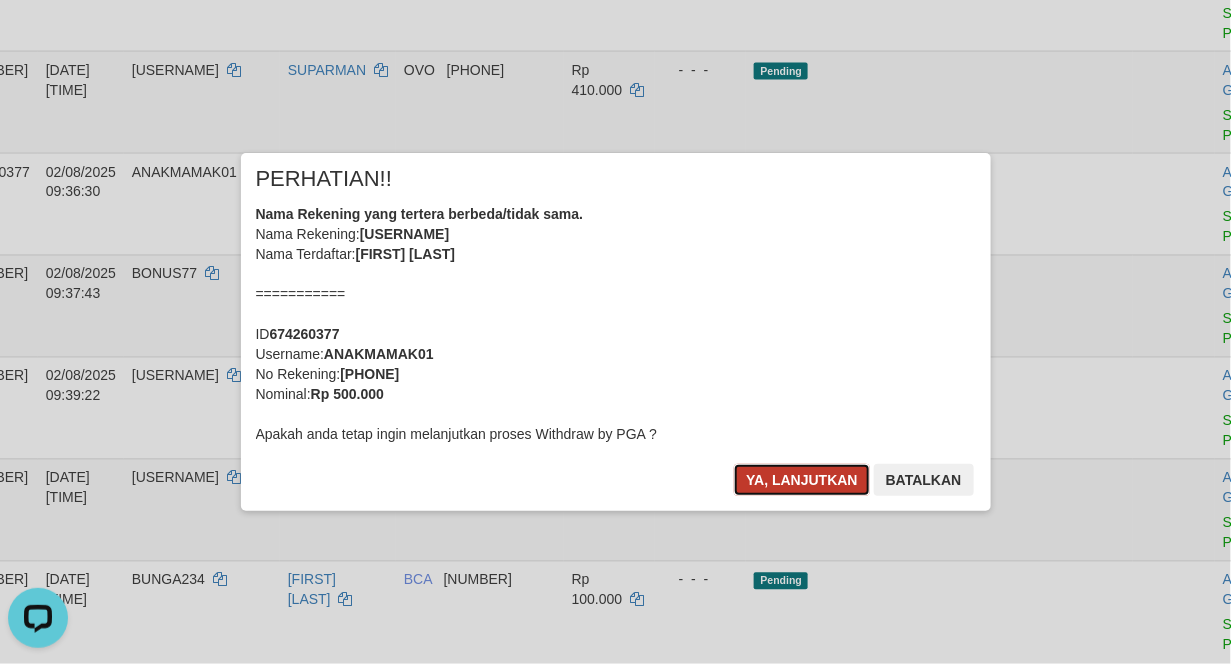 click on "Ya, lanjutkan" at bounding box center (802, 480) 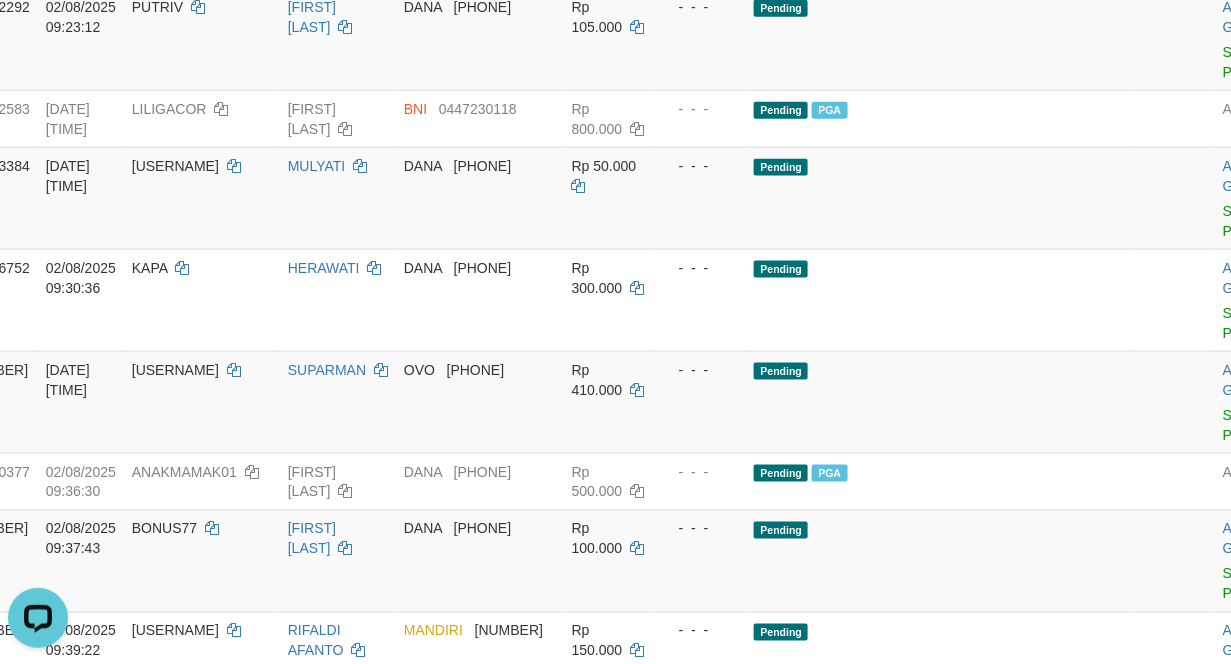 scroll, scrollTop: 150, scrollLeft: 199, axis: both 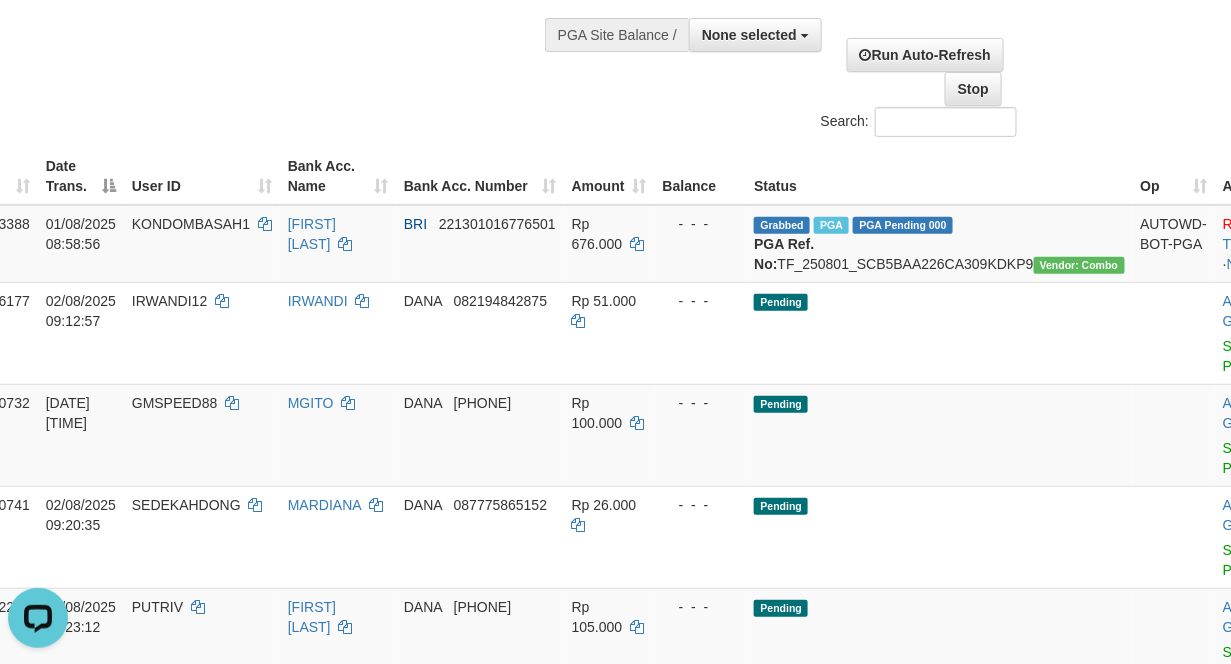 click on "Show  ** ** ** ***  entries Search:" at bounding box center (416, 21) 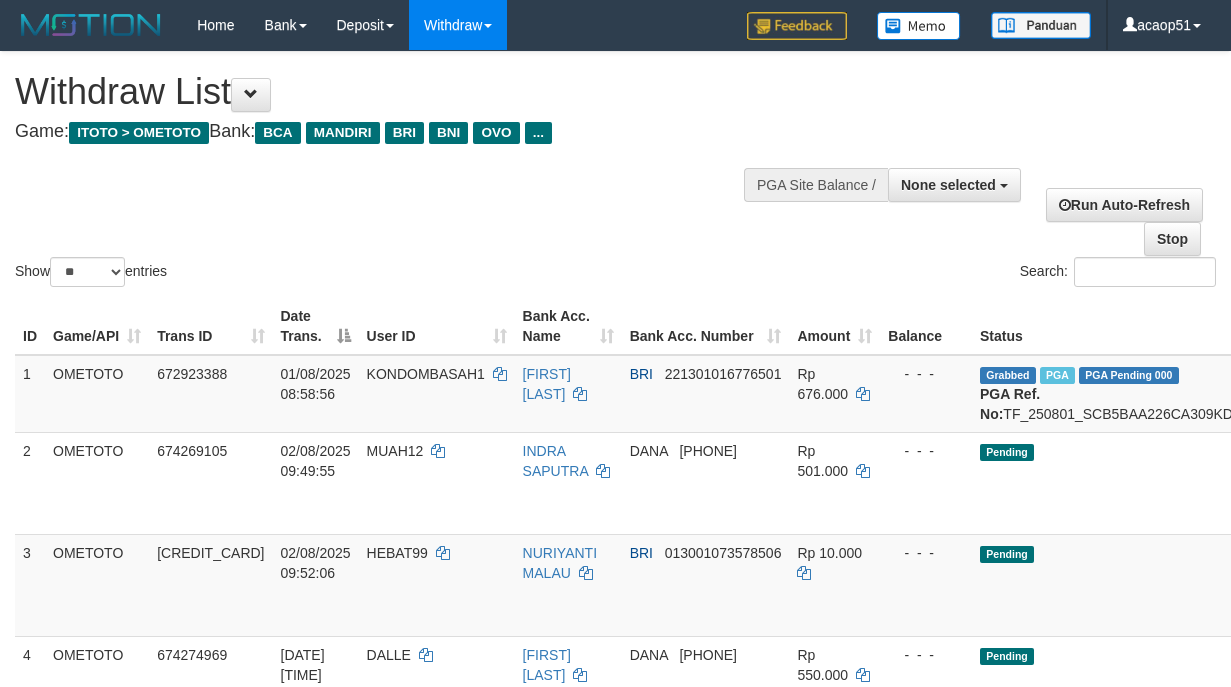 select 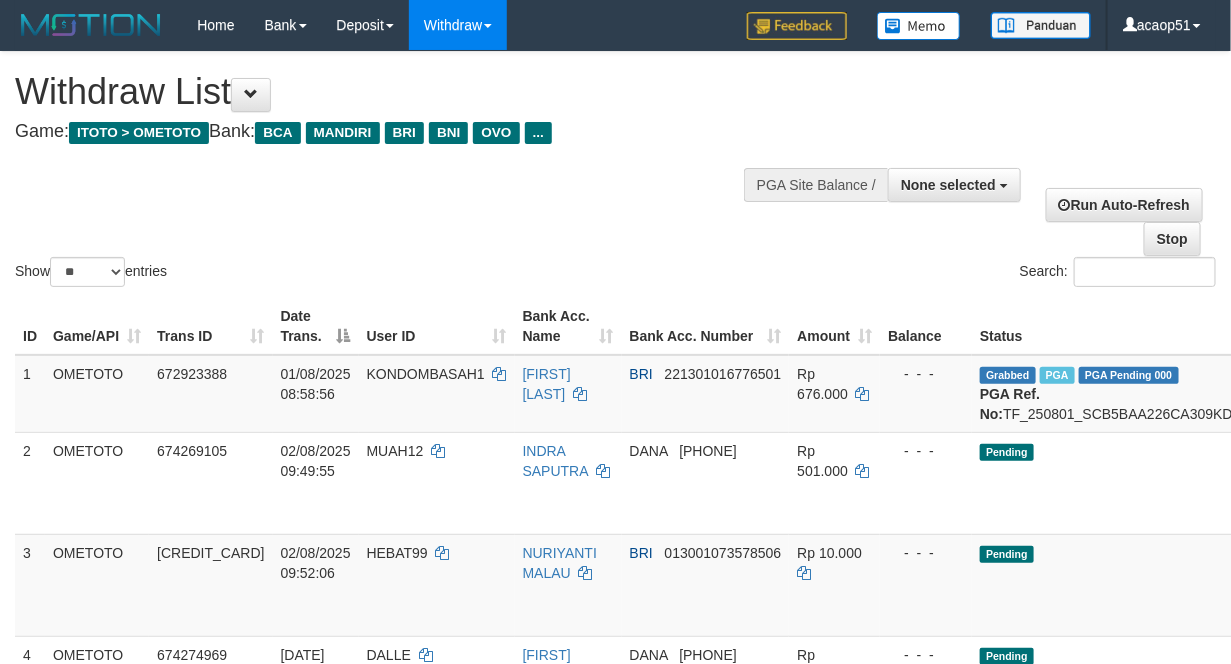 scroll, scrollTop: 150, scrollLeft: 187, axis: both 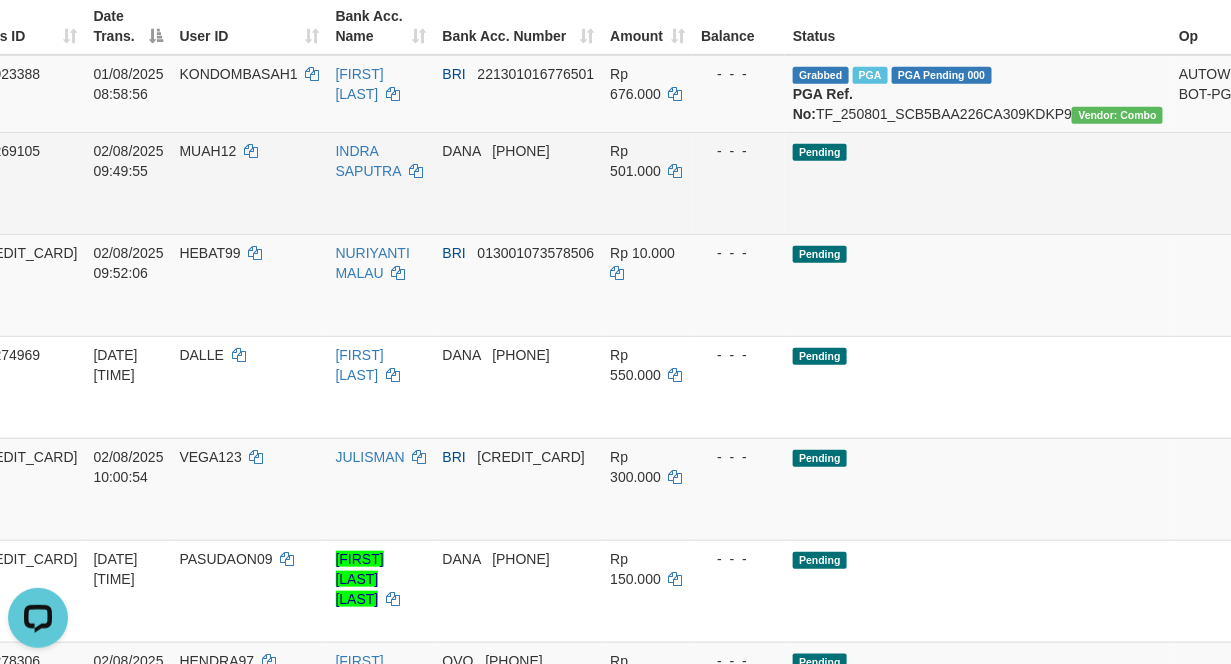 click on "Send PGA" at bounding box center [1278, 206] 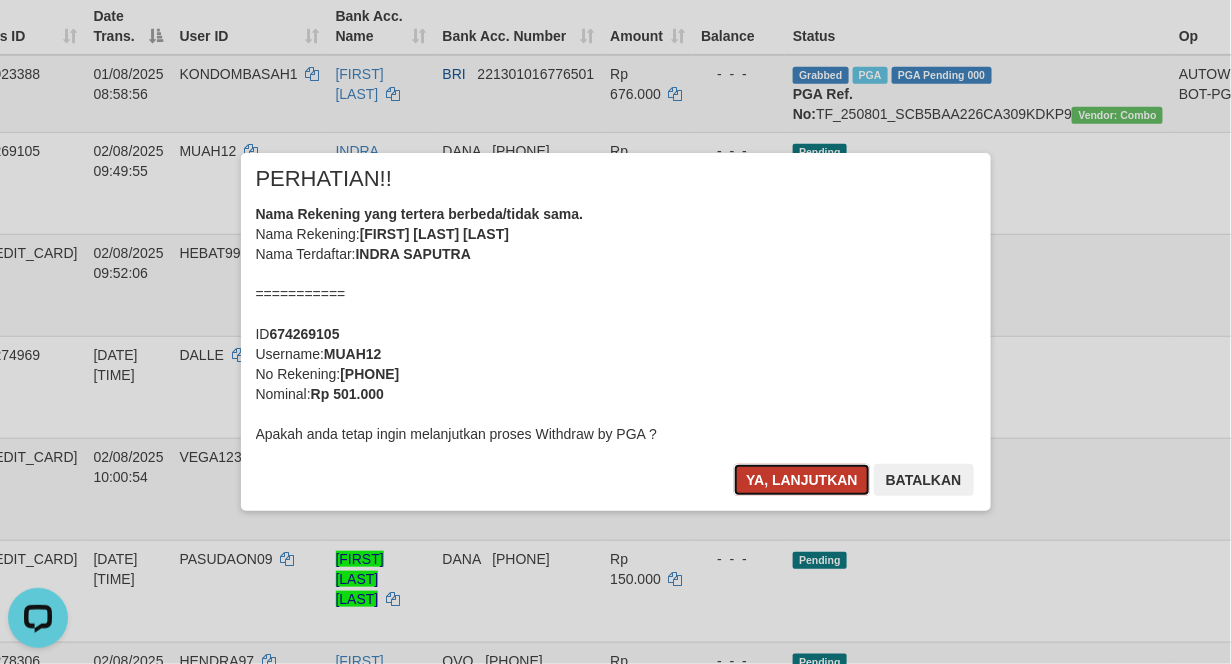 click on "Ya, lanjutkan" at bounding box center (802, 480) 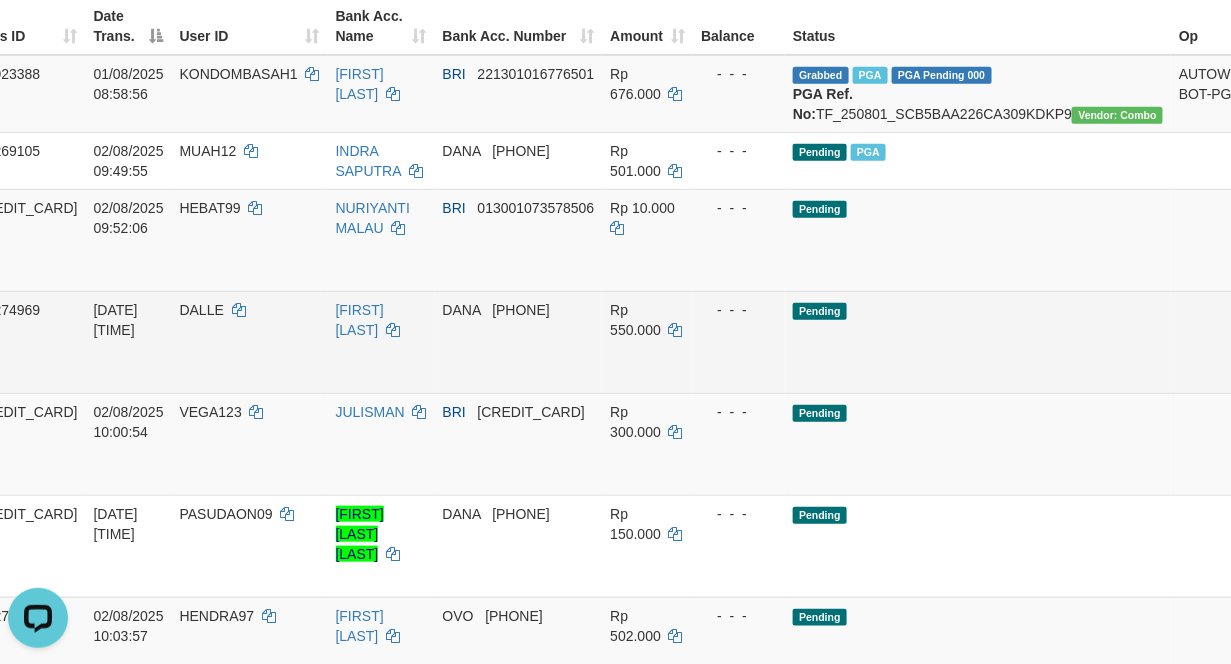 scroll, scrollTop: 450, scrollLeft: 187, axis: both 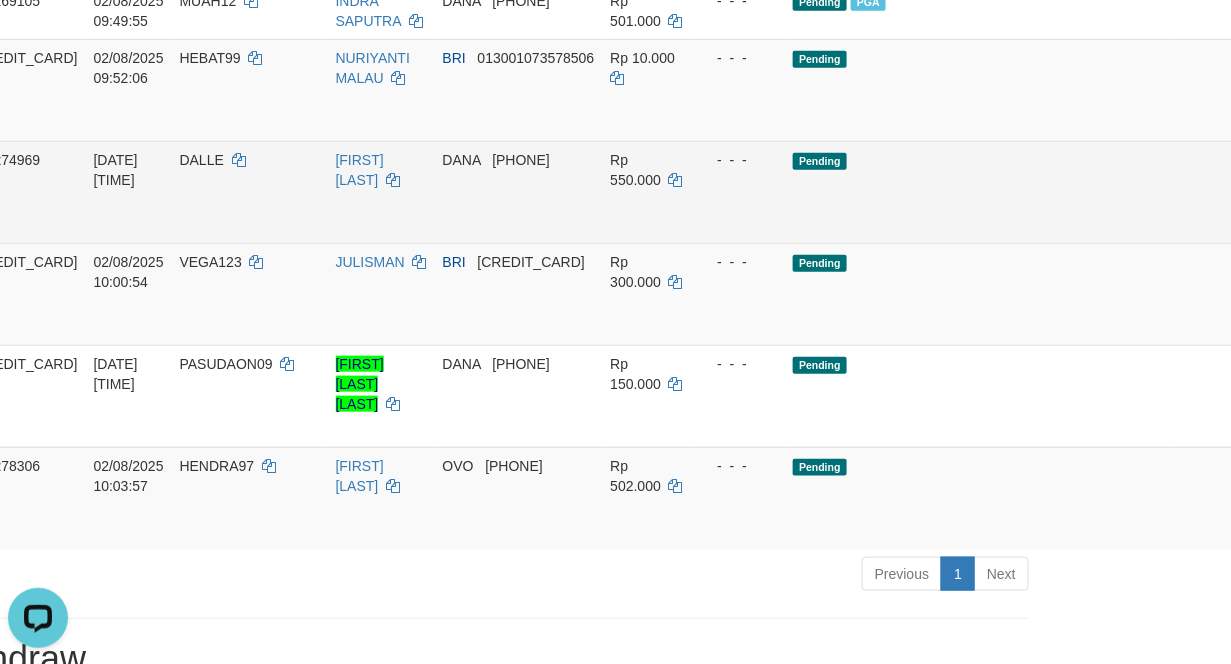 click on "Send PGA" at bounding box center (1278, 215) 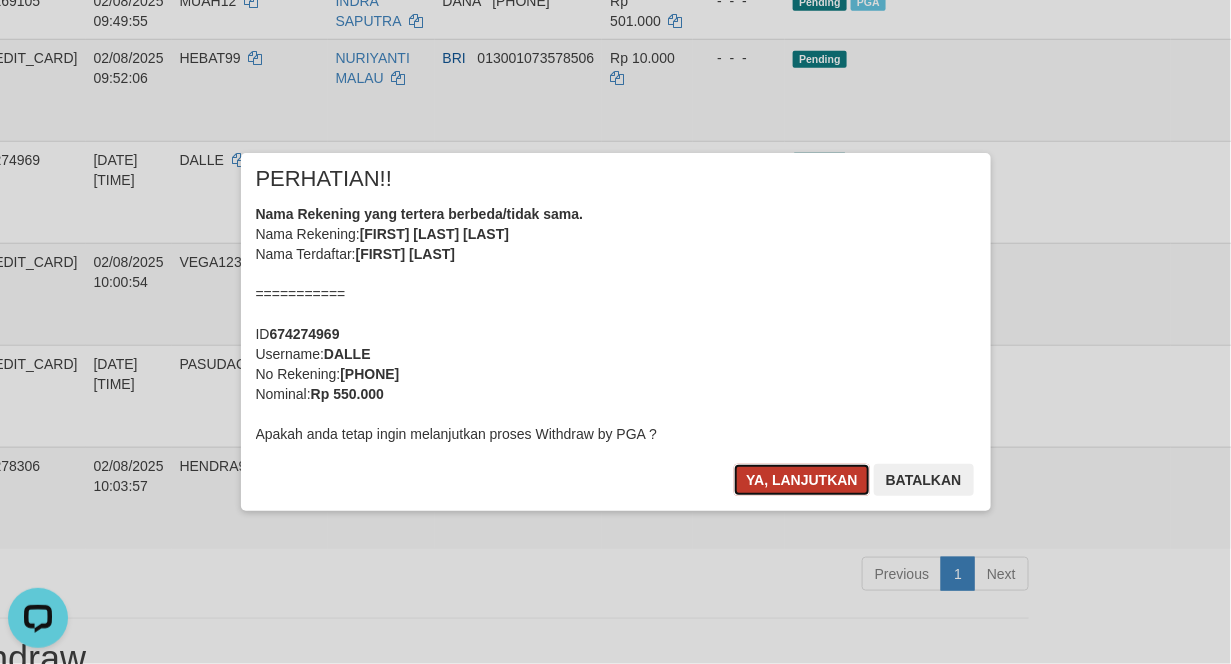 drag, startPoint x: 825, startPoint y: 475, endPoint x: 814, endPoint y: 472, distance: 11.401754 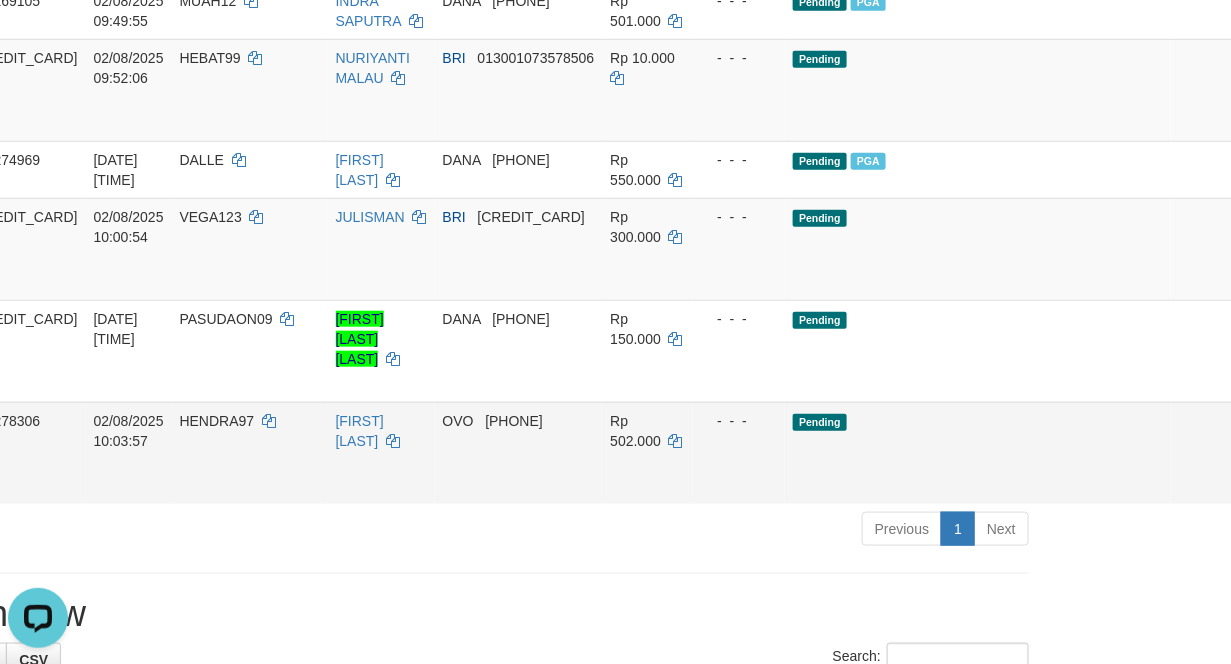 click on "Send PGA" at bounding box center (1278, 476) 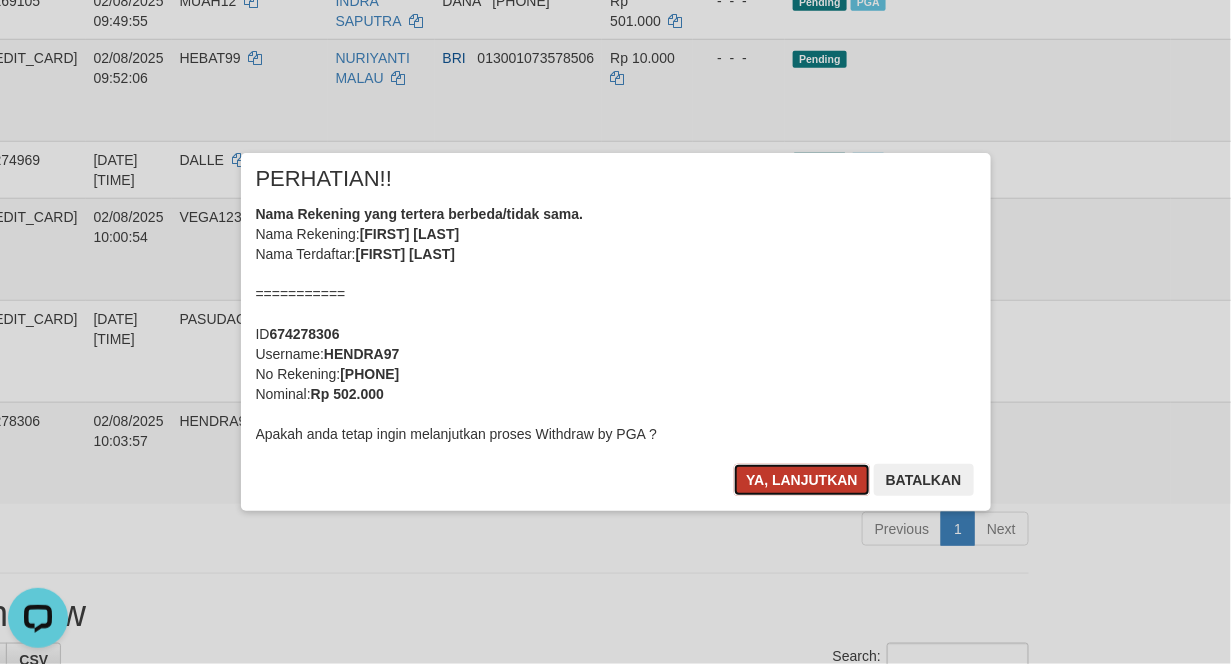 click on "Ya, lanjutkan" at bounding box center (802, 480) 